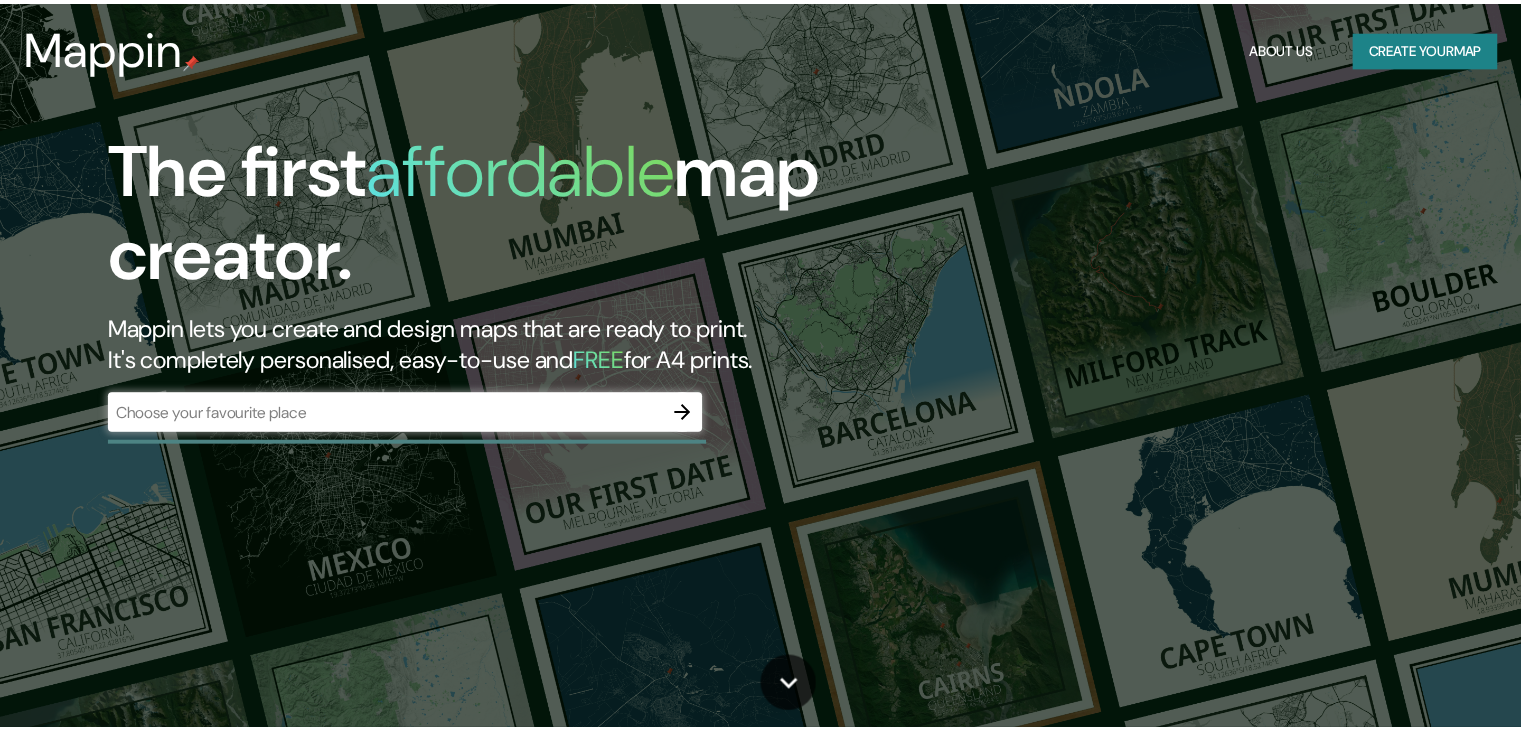 scroll, scrollTop: 0, scrollLeft: 0, axis: both 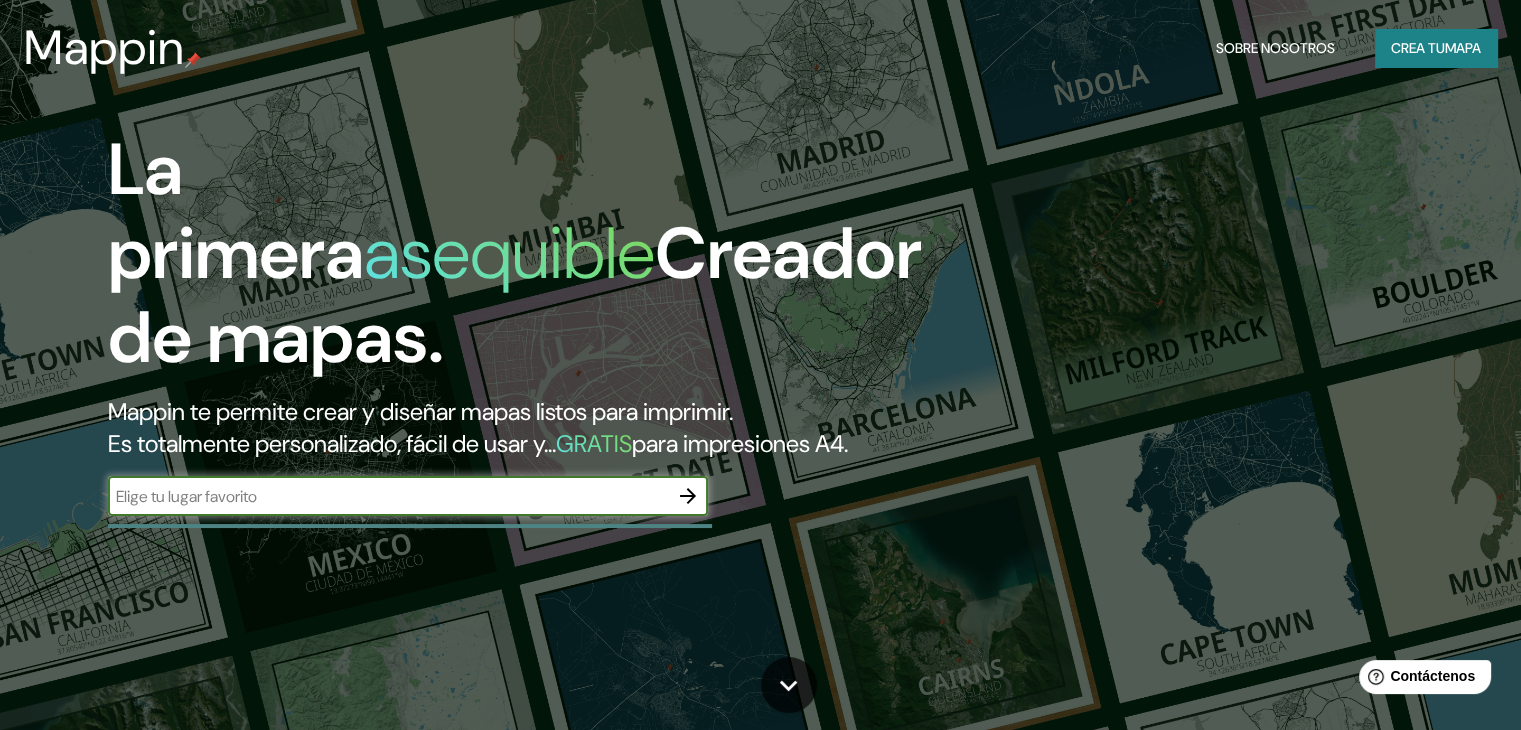 click at bounding box center (388, 496) 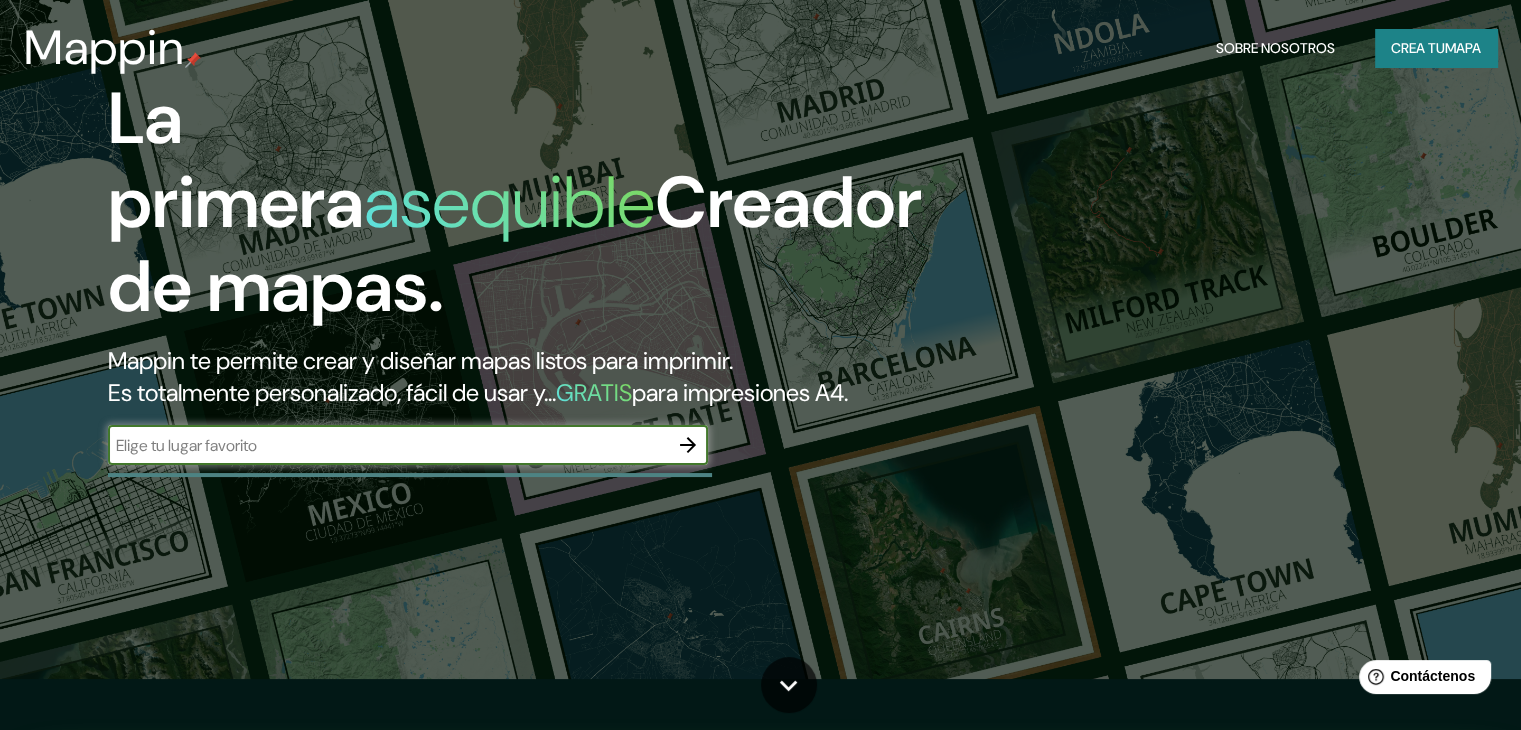 scroll, scrollTop: 100, scrollLeft: 0, axis: vertical 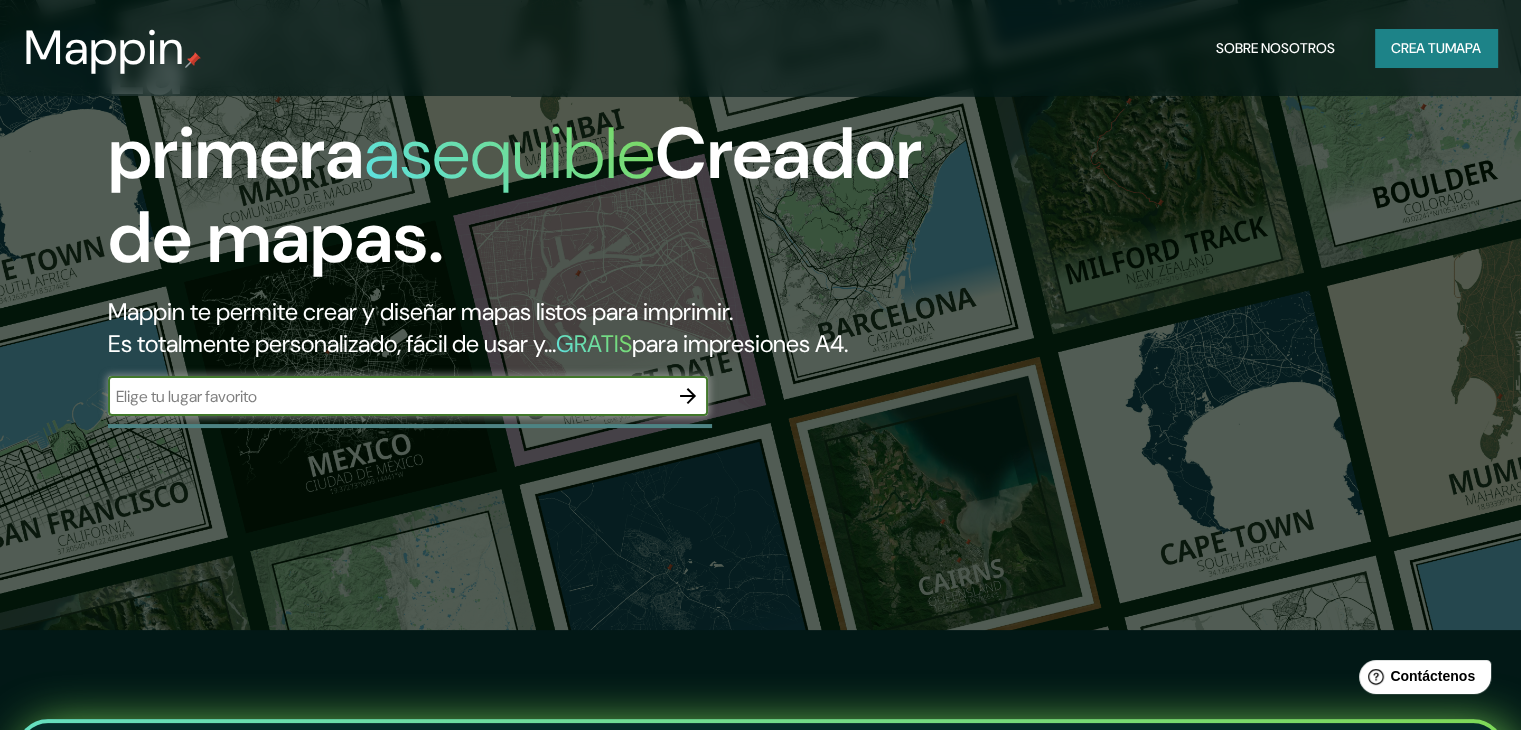 click at bounding box center [388, 396] 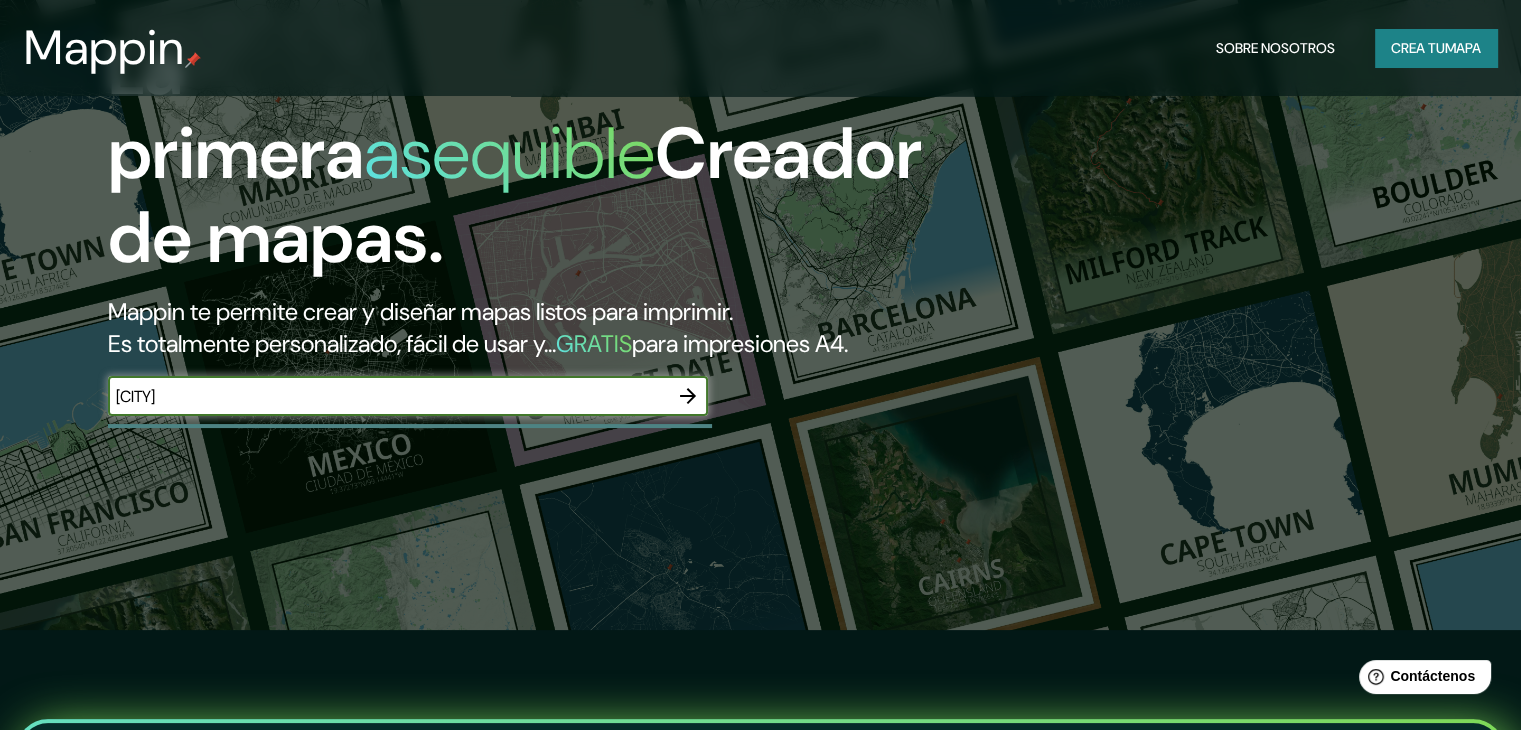 type on "[CITY]" 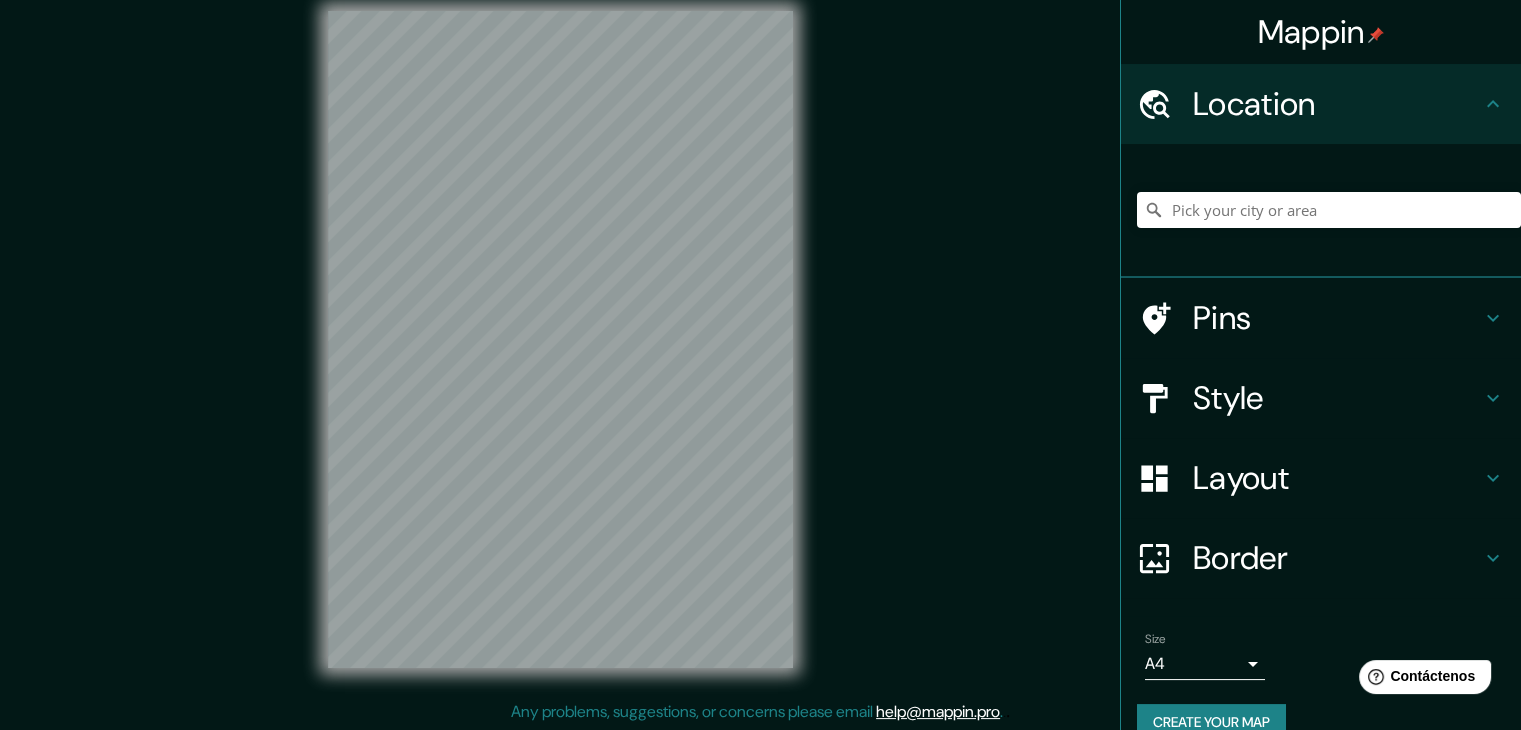 scroll, scrollTop: 0, scrollLeft: 0, axis: both 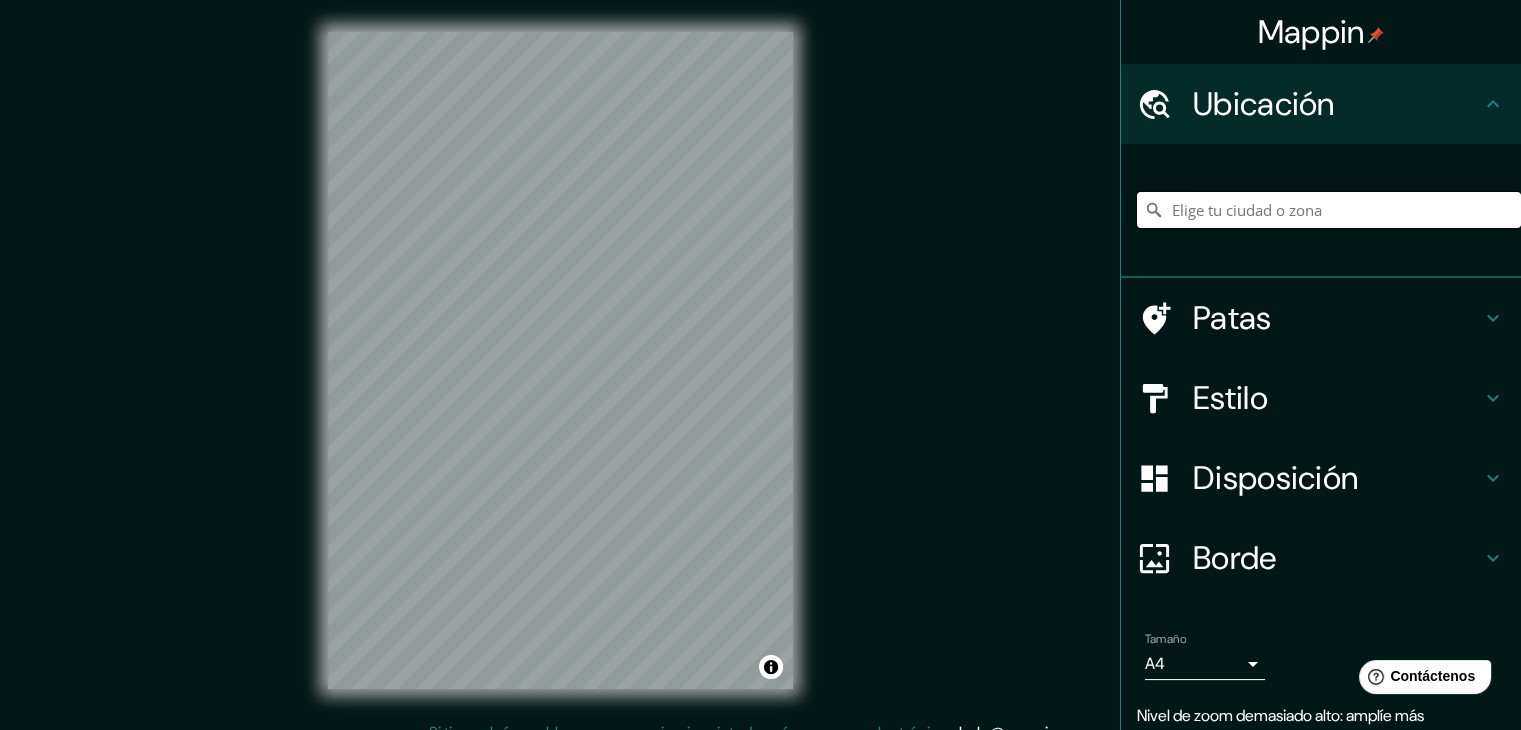 click at bounding box center [1329, 210] 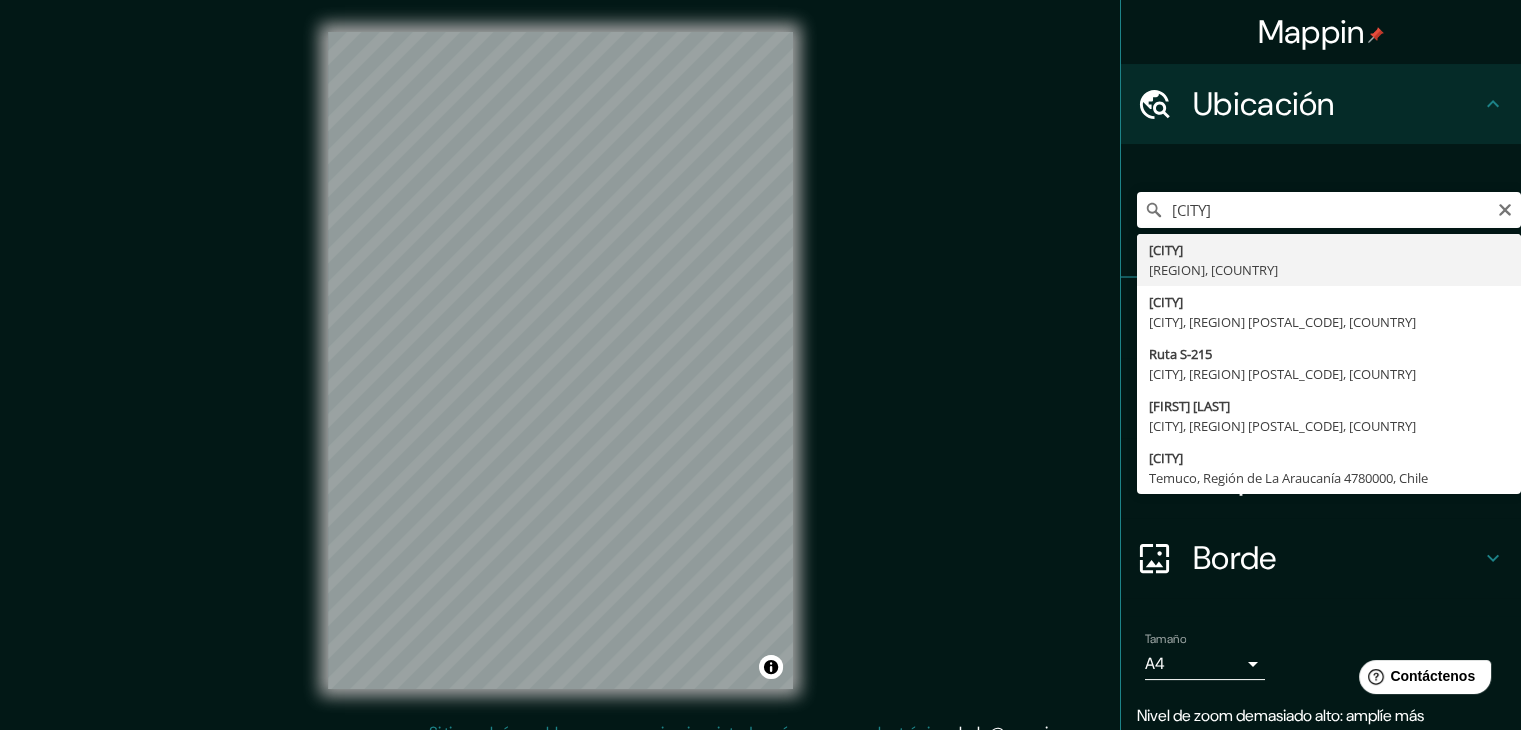 type on "[CITY], [REGION], [COUNTRY]" 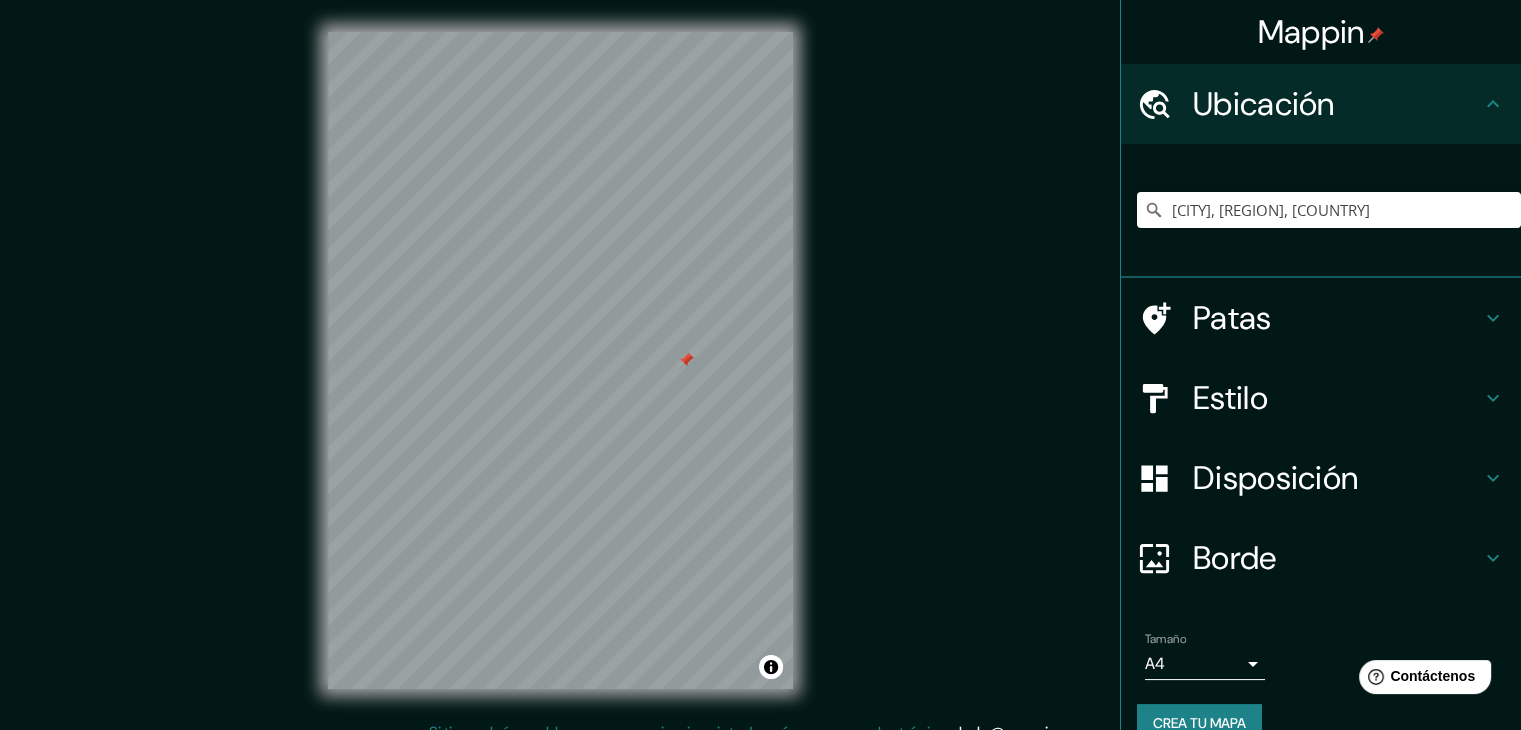 drag, startPoint x: 499, startPoint y: 337, endPoint x: 695, endPoint y: 358, distance: 197.1218 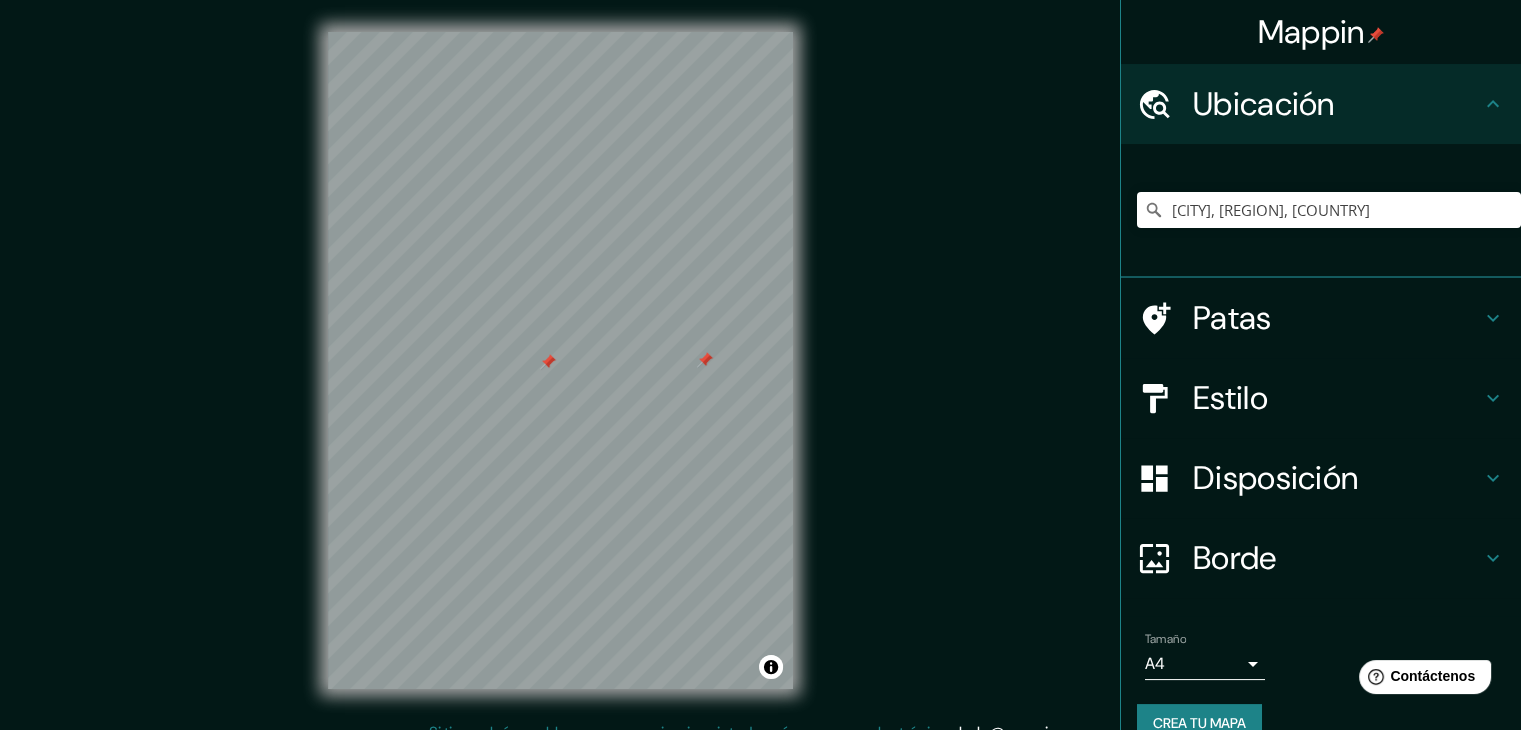 click at bounding box center [705, 360] 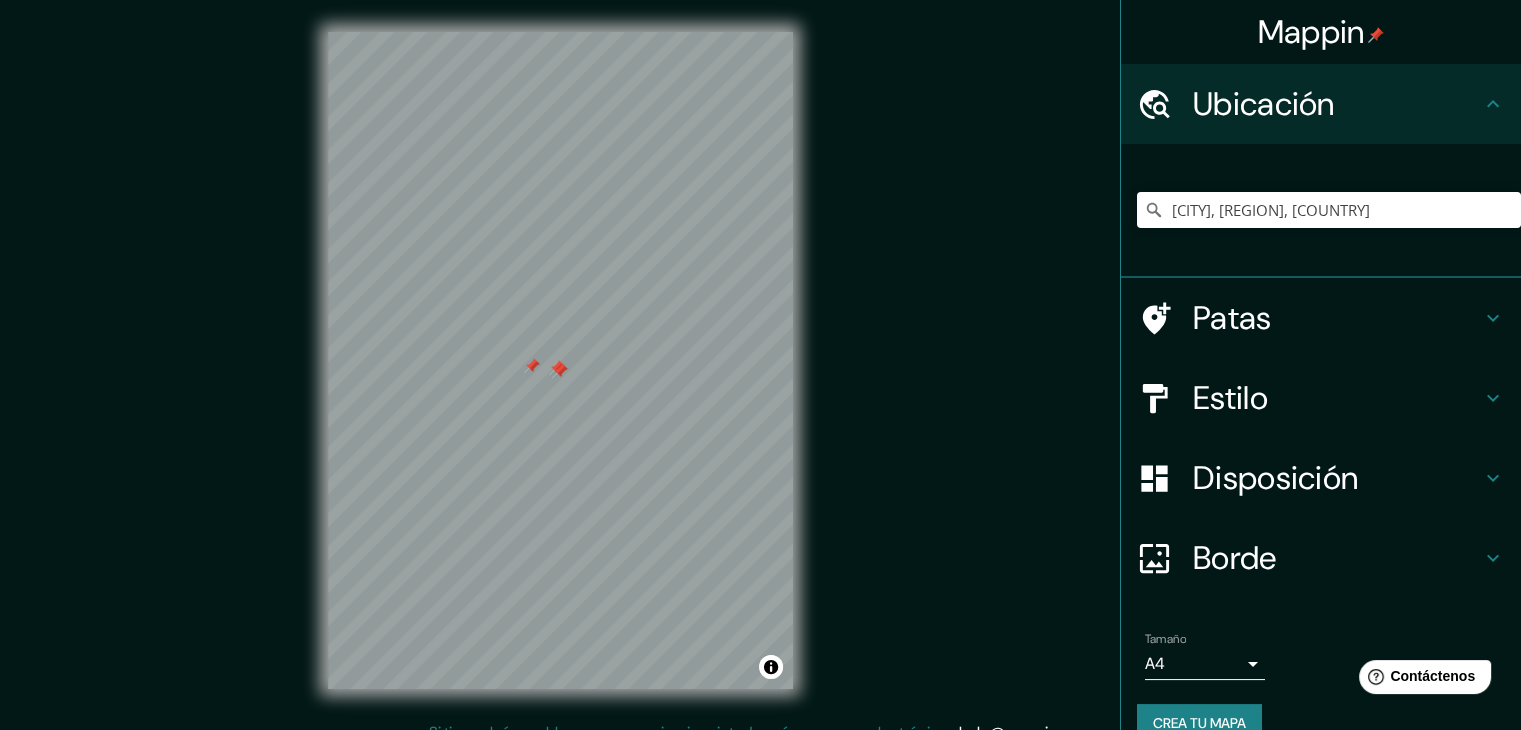 click at bounding box center (560, 371) 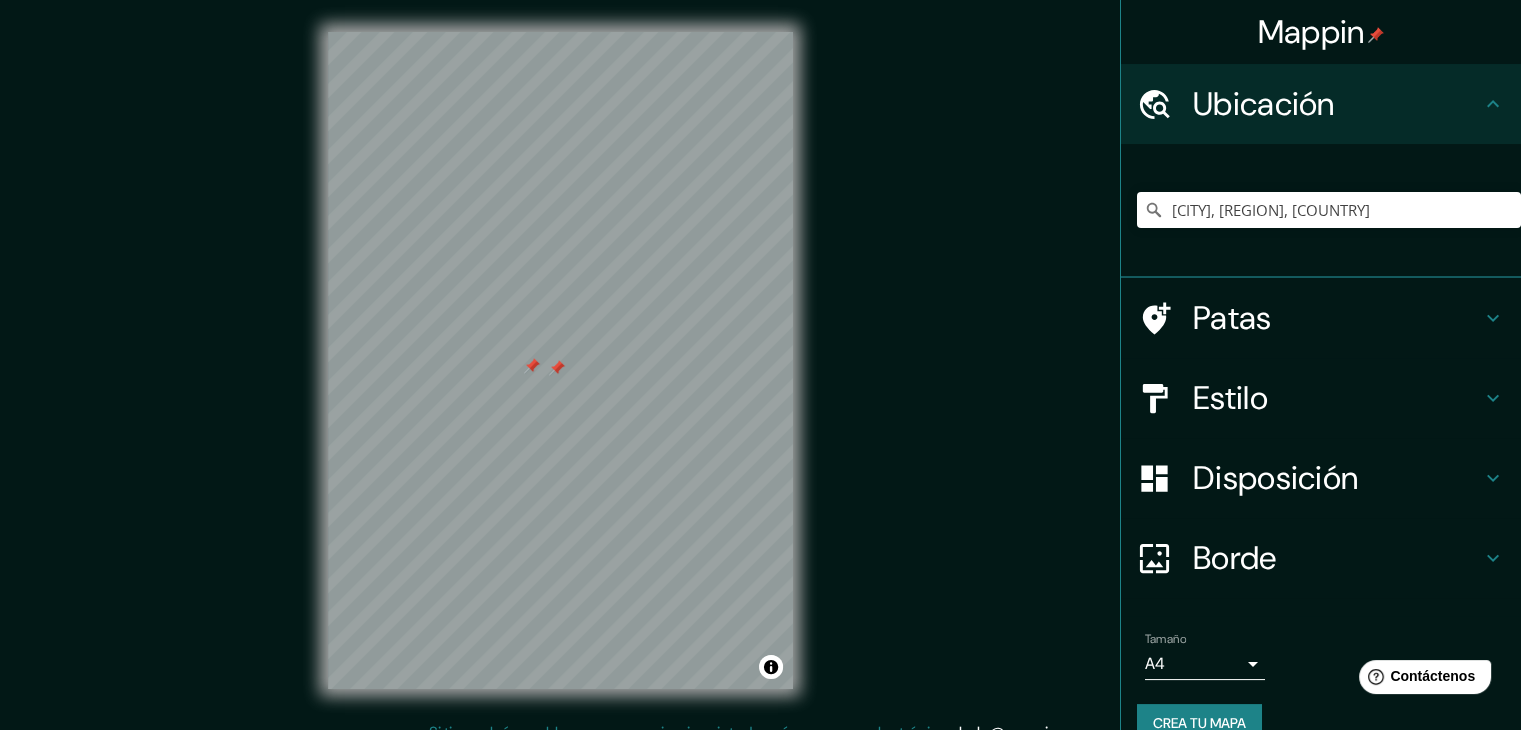 click at bounding box center [532, 366] 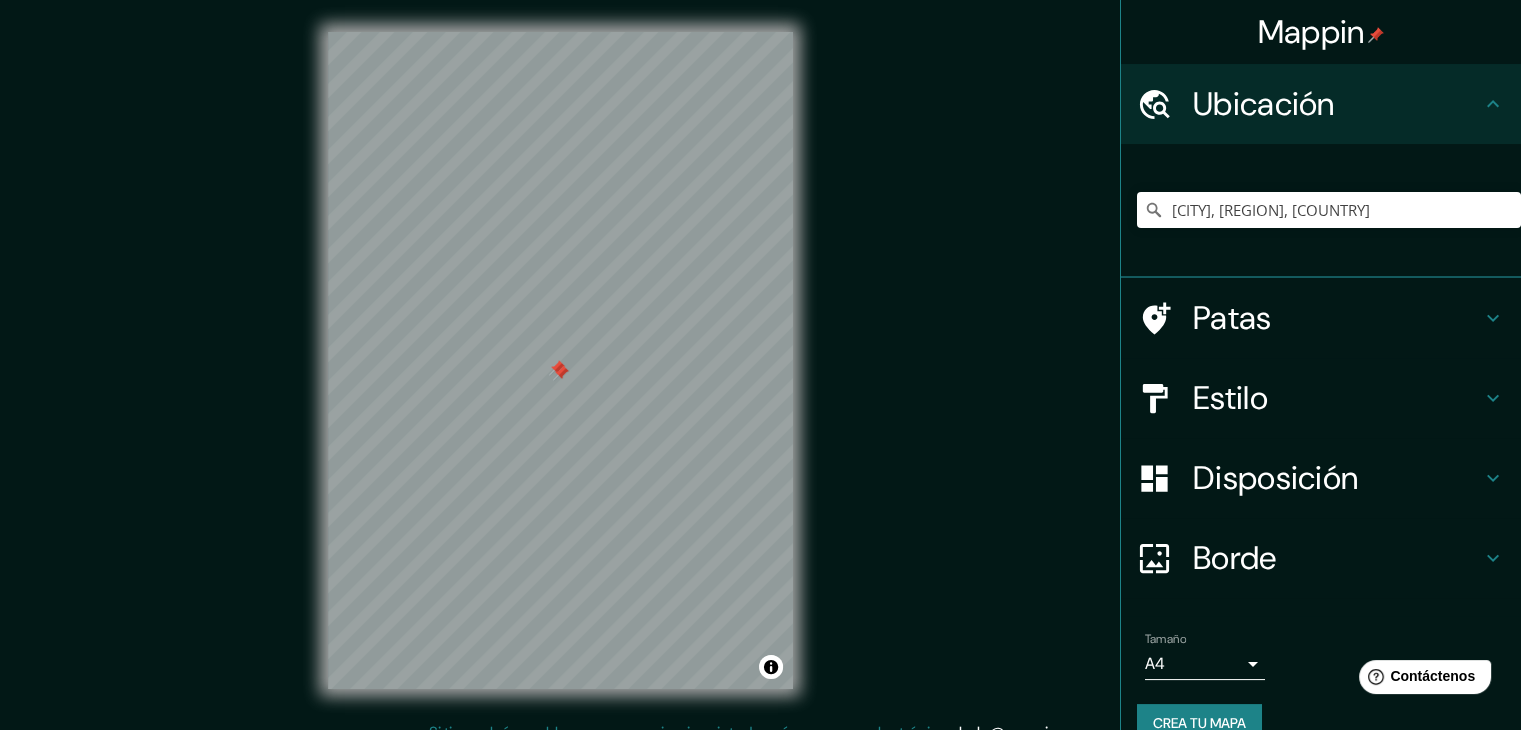 click at bounding box center [561, 373] 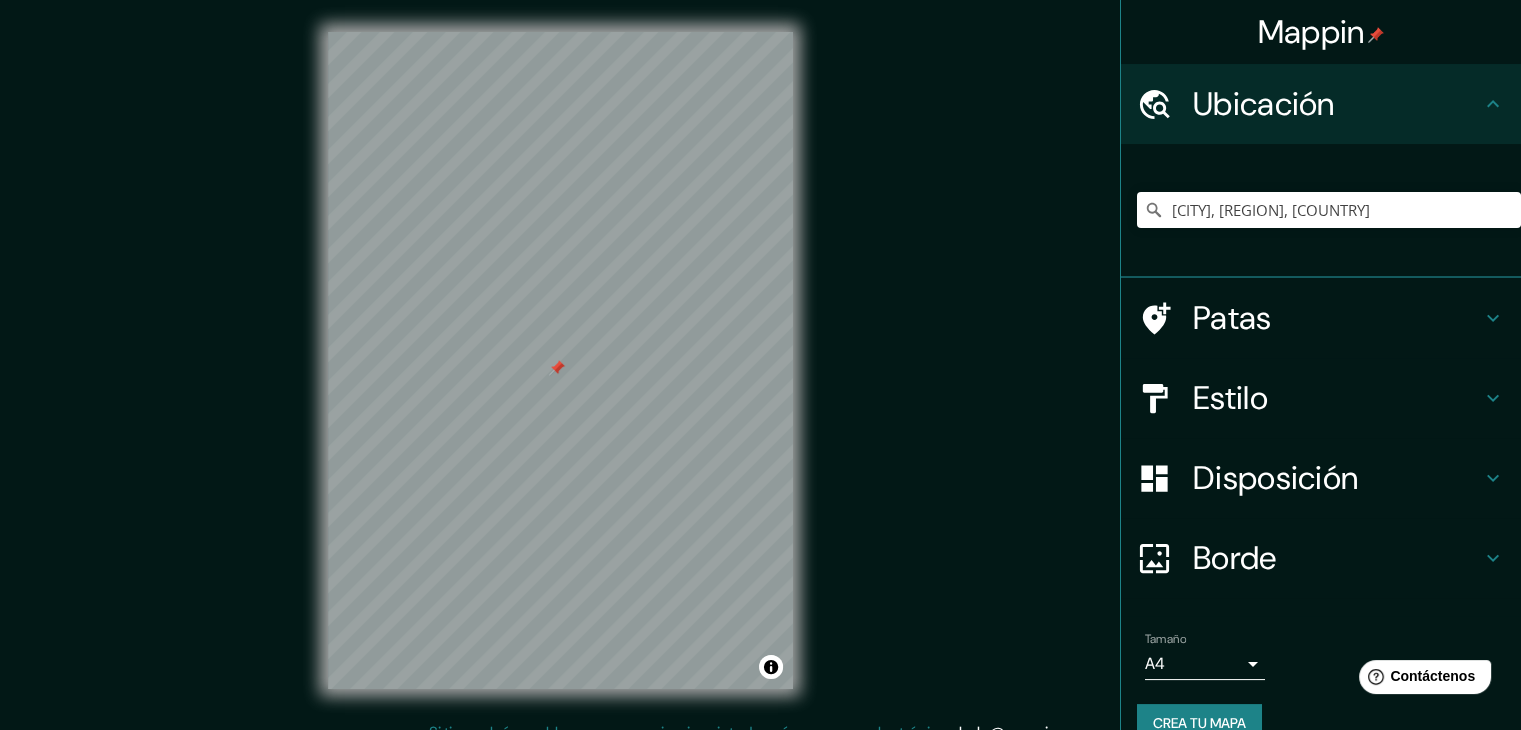 click at bounding box center (557, 368) 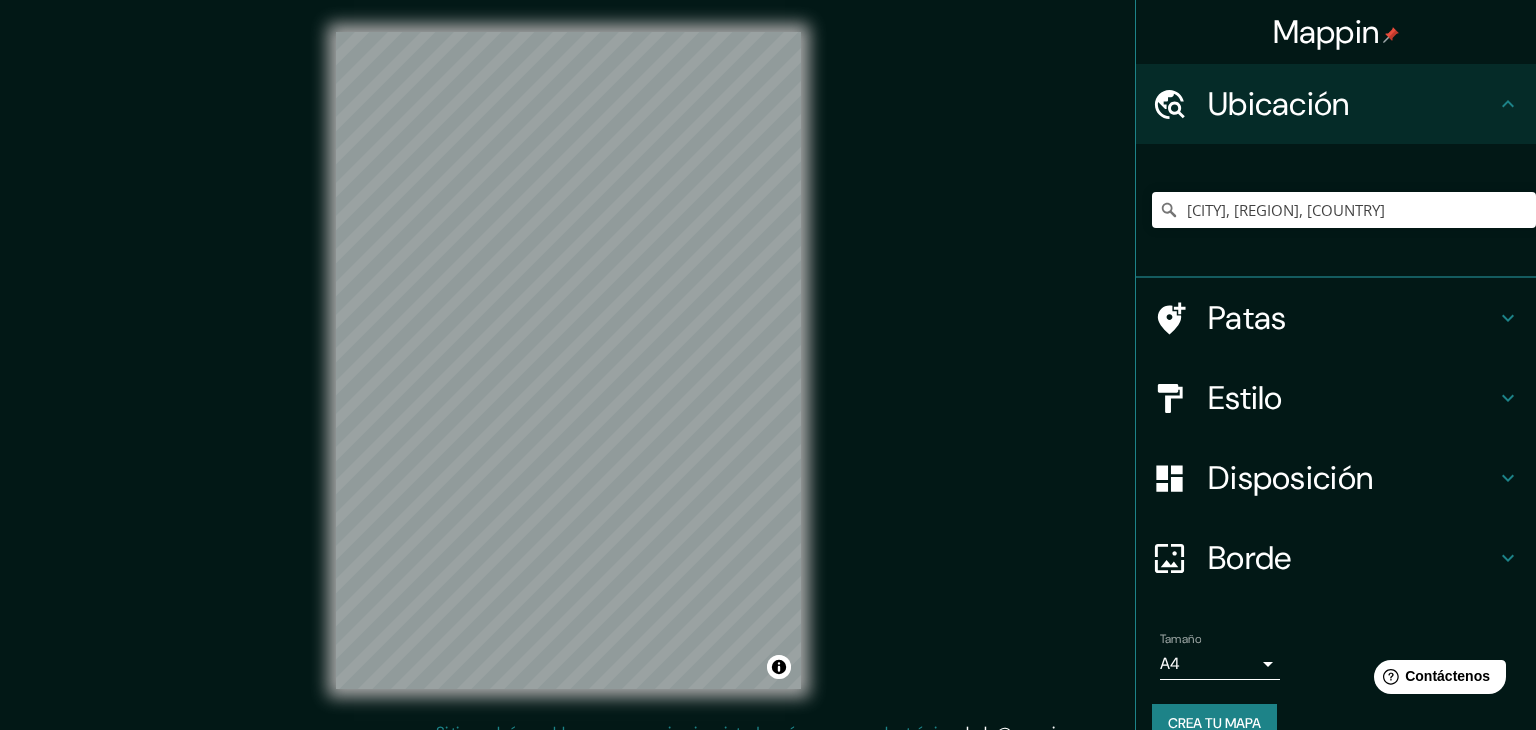 click on "Mappin Ubicación [CITY], [REGION], [COUNTRY] Patas Estilo Disposición Borde Elige un borde.  Consejo  : puedes opacar las capas del marco para crear efectos geniales. Ninguno Simple Transparente Elegante Tamaño A4 single Crea tu mapa © Mapbox   © OpenStreetMap   Improve this map Si tiene algún problema, sugerencia o inquietud, envíe un correo electrónico a  [EMAIL] .   . . Texto original Valora esta traducción Tu opinión servirá para ayudar a mejorar el Traductor de Google" at bounding box center (768, 365) 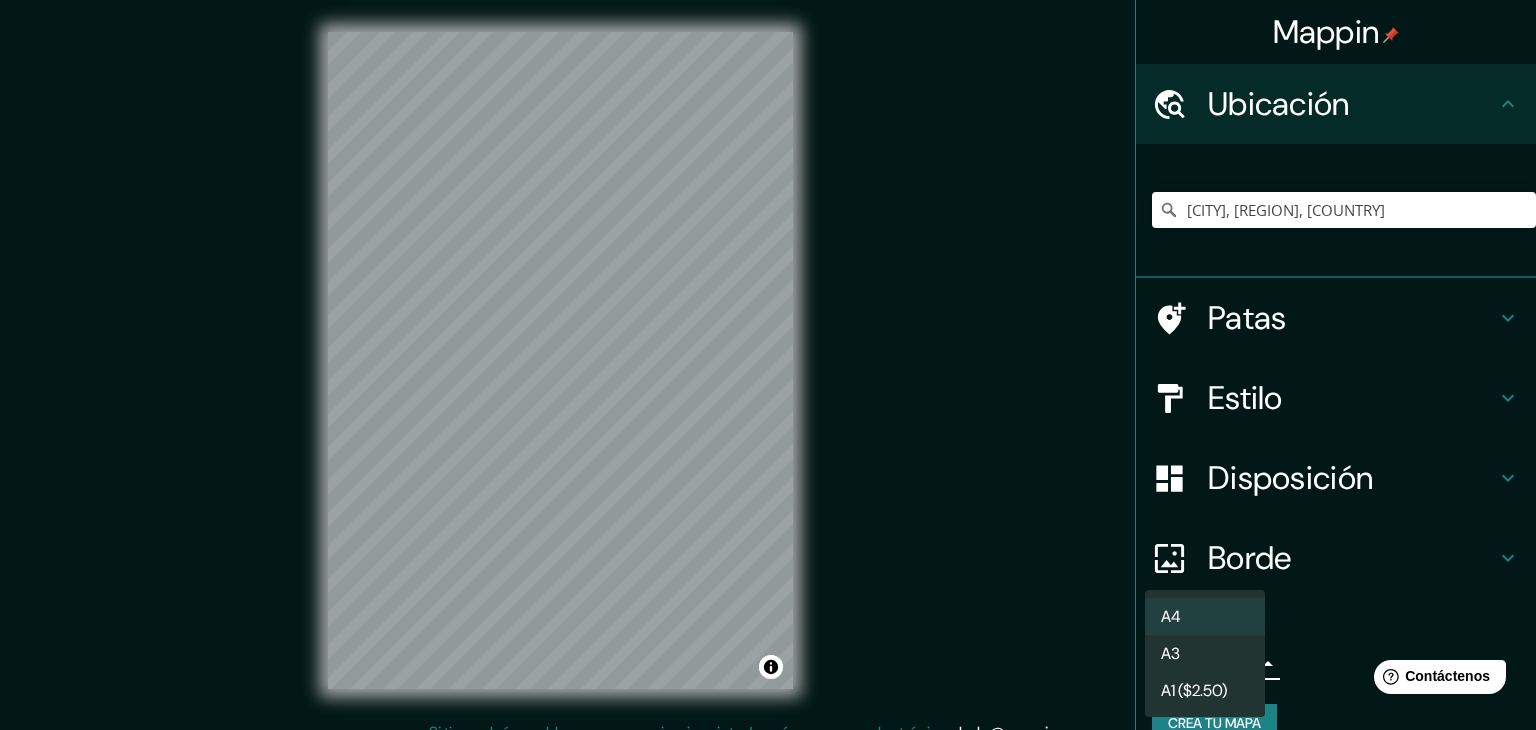click on "A3" at bounding box center (1205, 653) 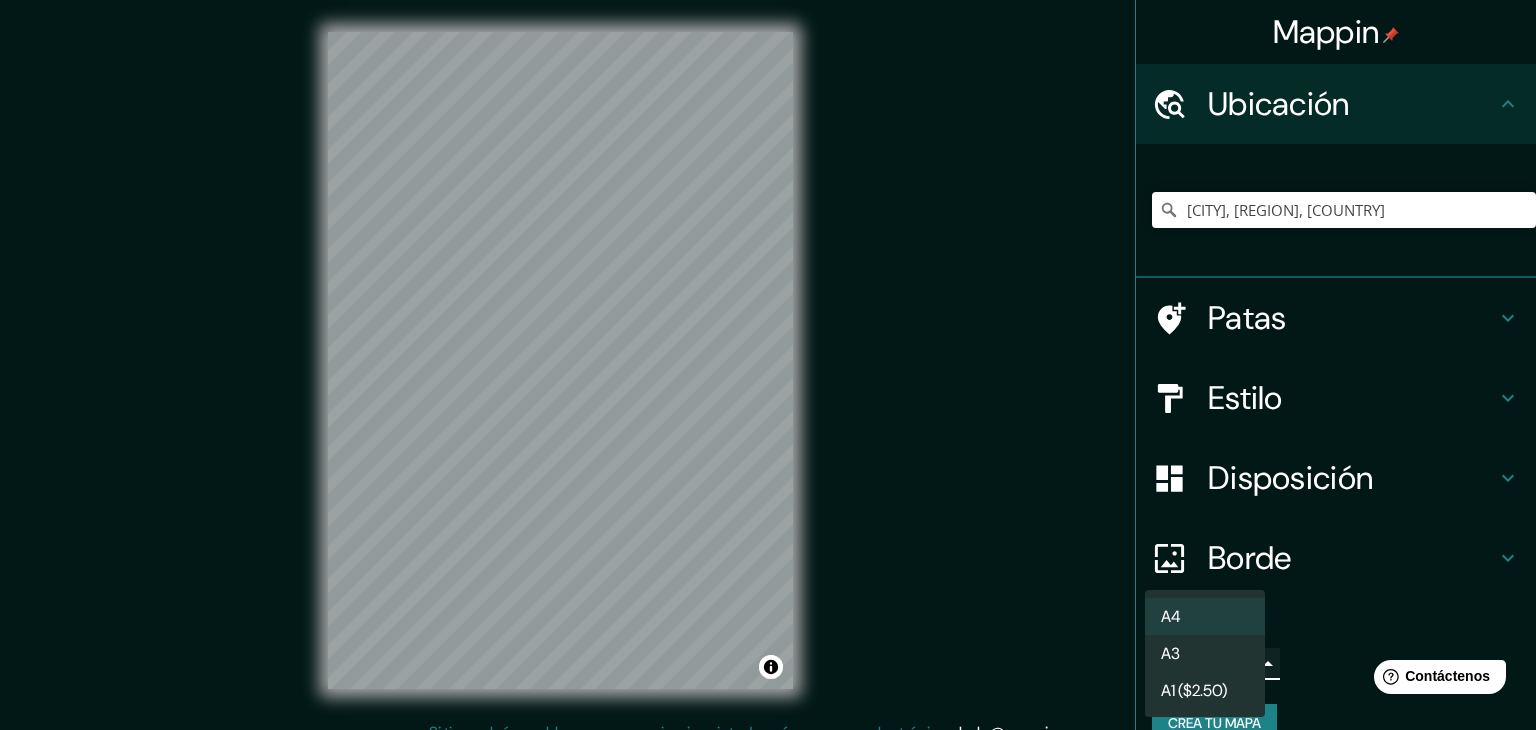 type on "a4" 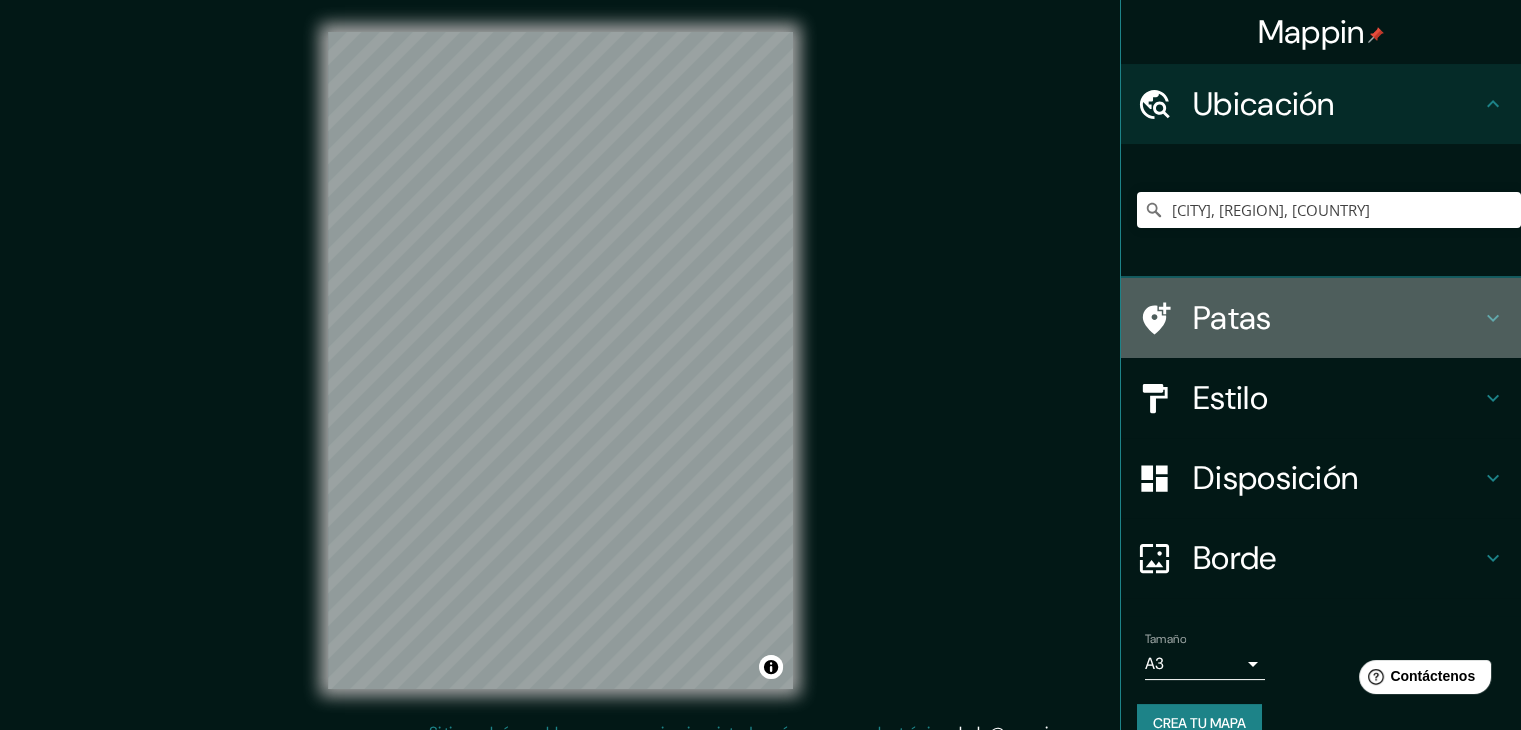 click on "Patas" at bounding box center [1337, 318] 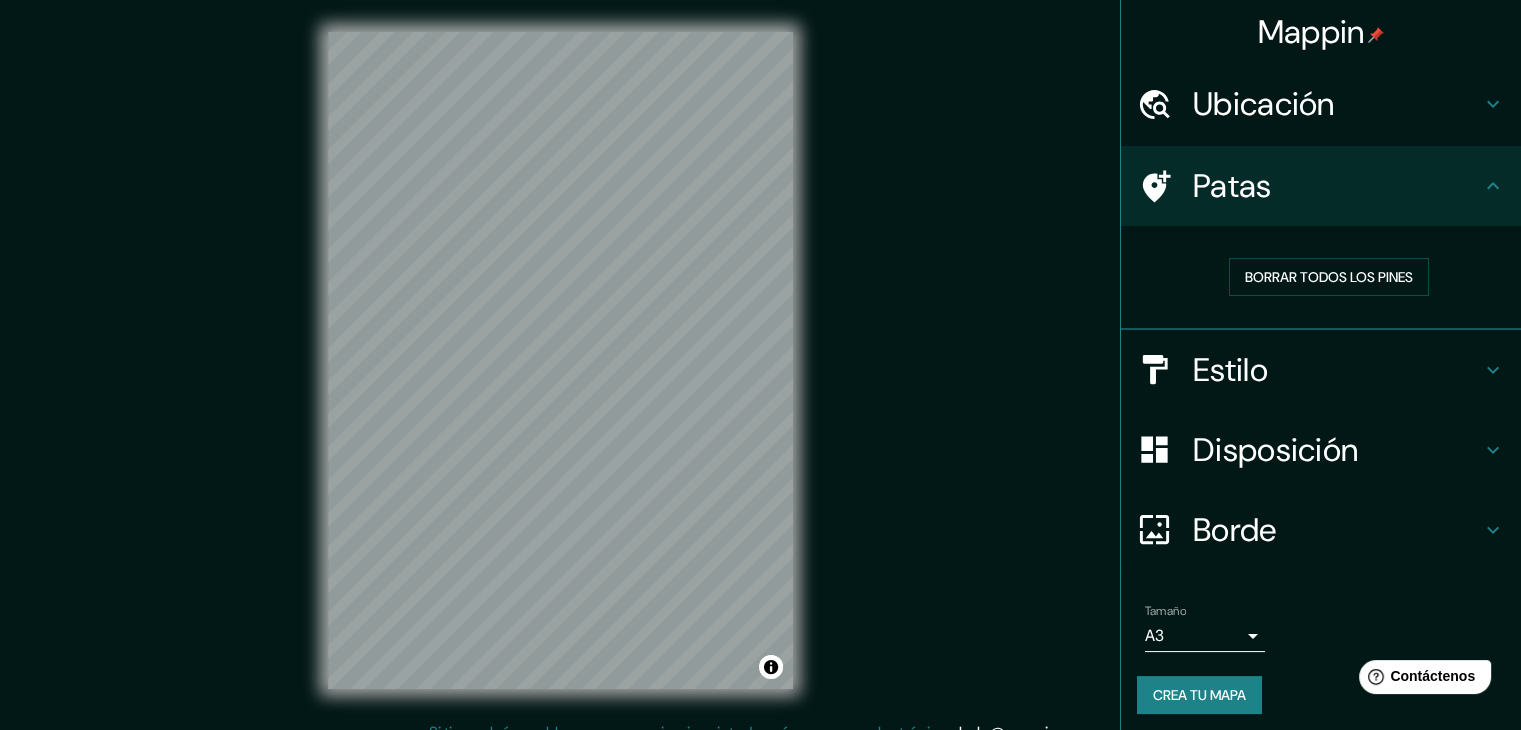 click on "Patas" at bounding box center (1321, 186) 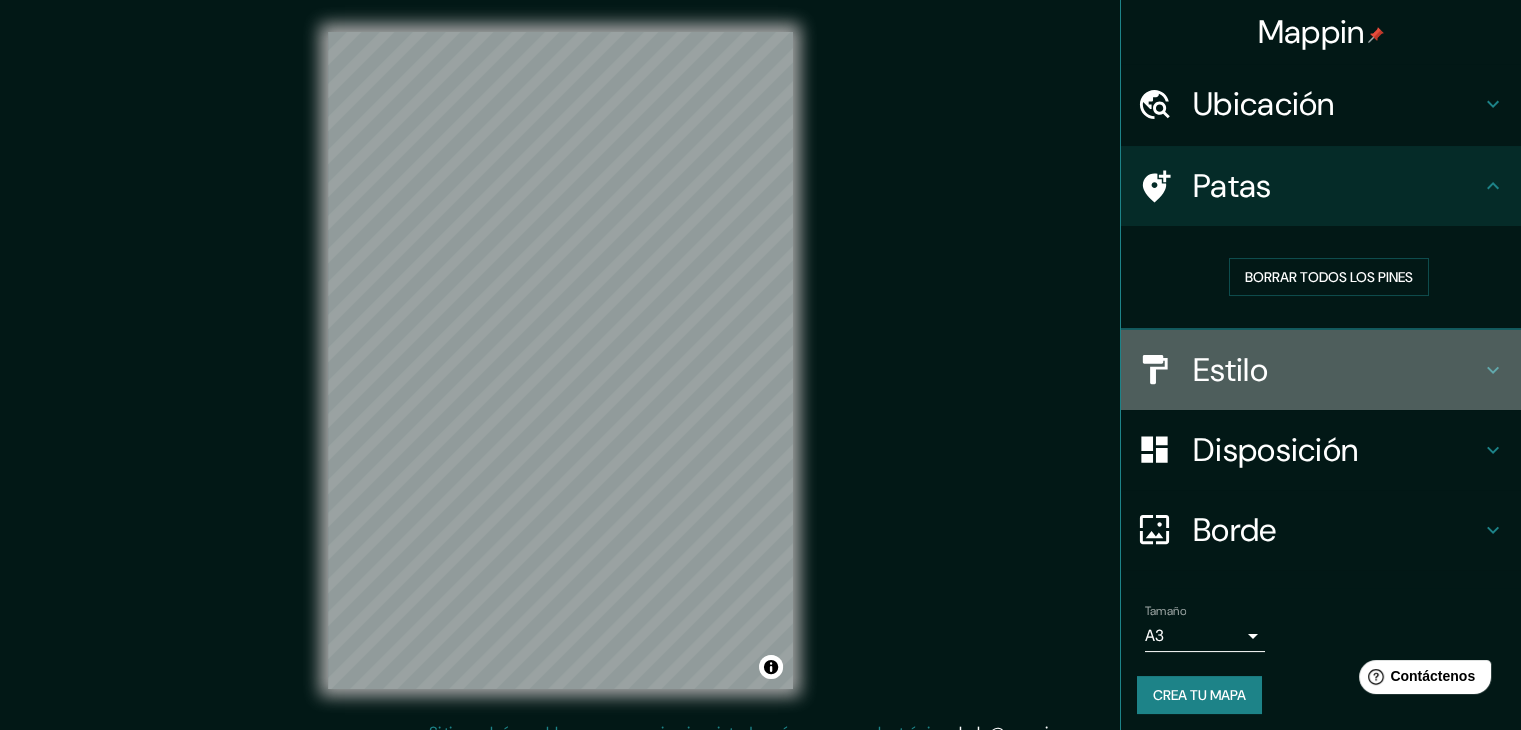 click on "Estilo" at bounding box center (1230, 370) 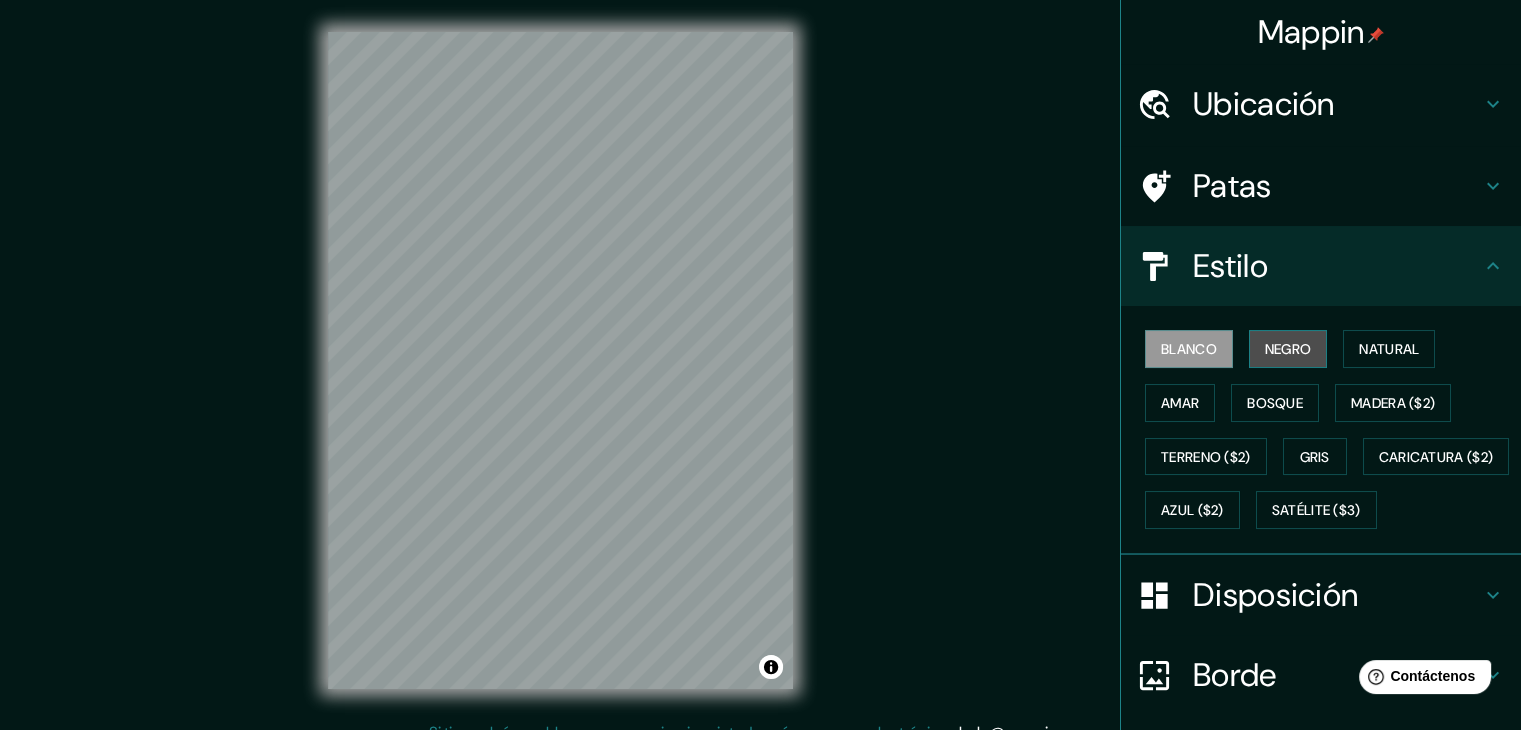click on "Negro" at bounding box center (1288, 349) 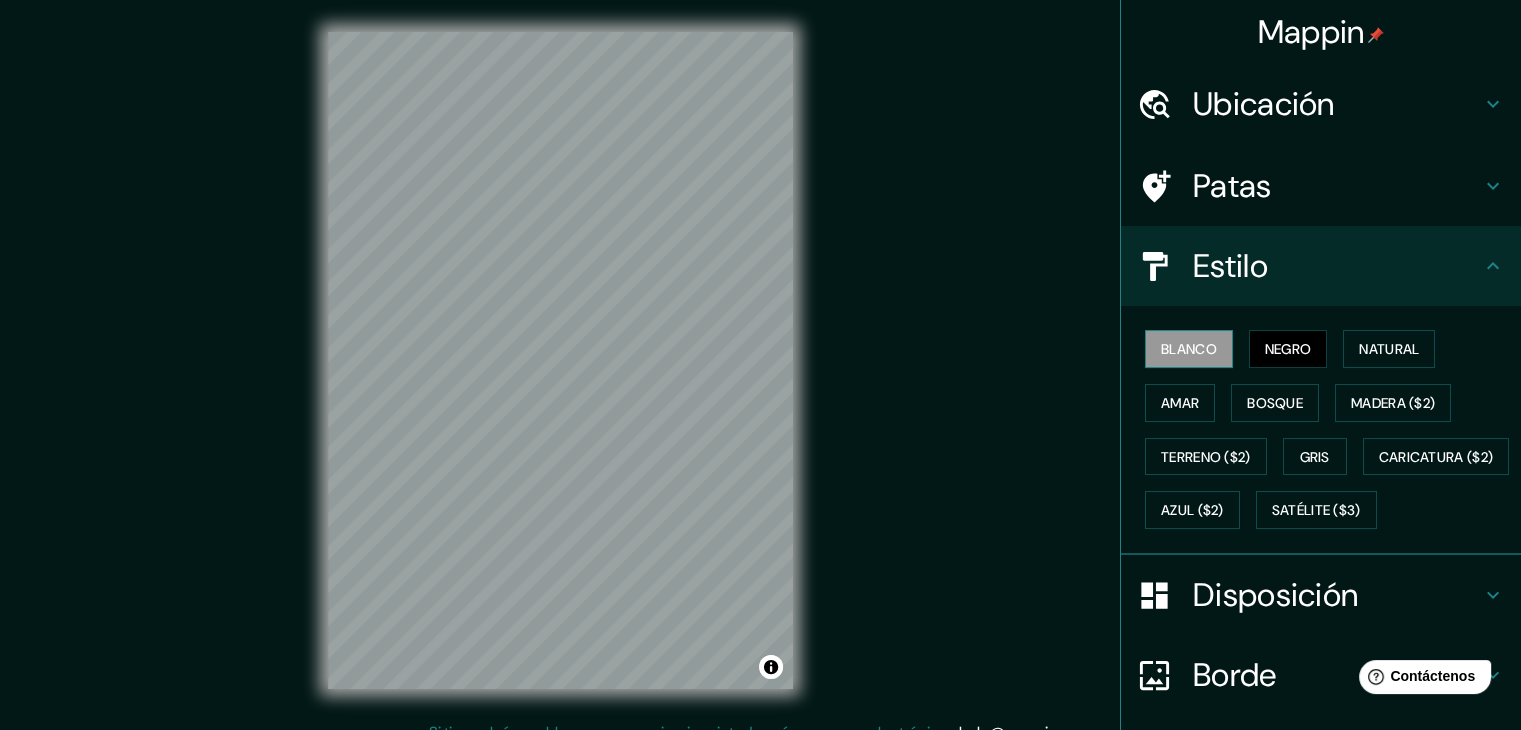 click on "Blanco" at bounding box center (1189, 349) 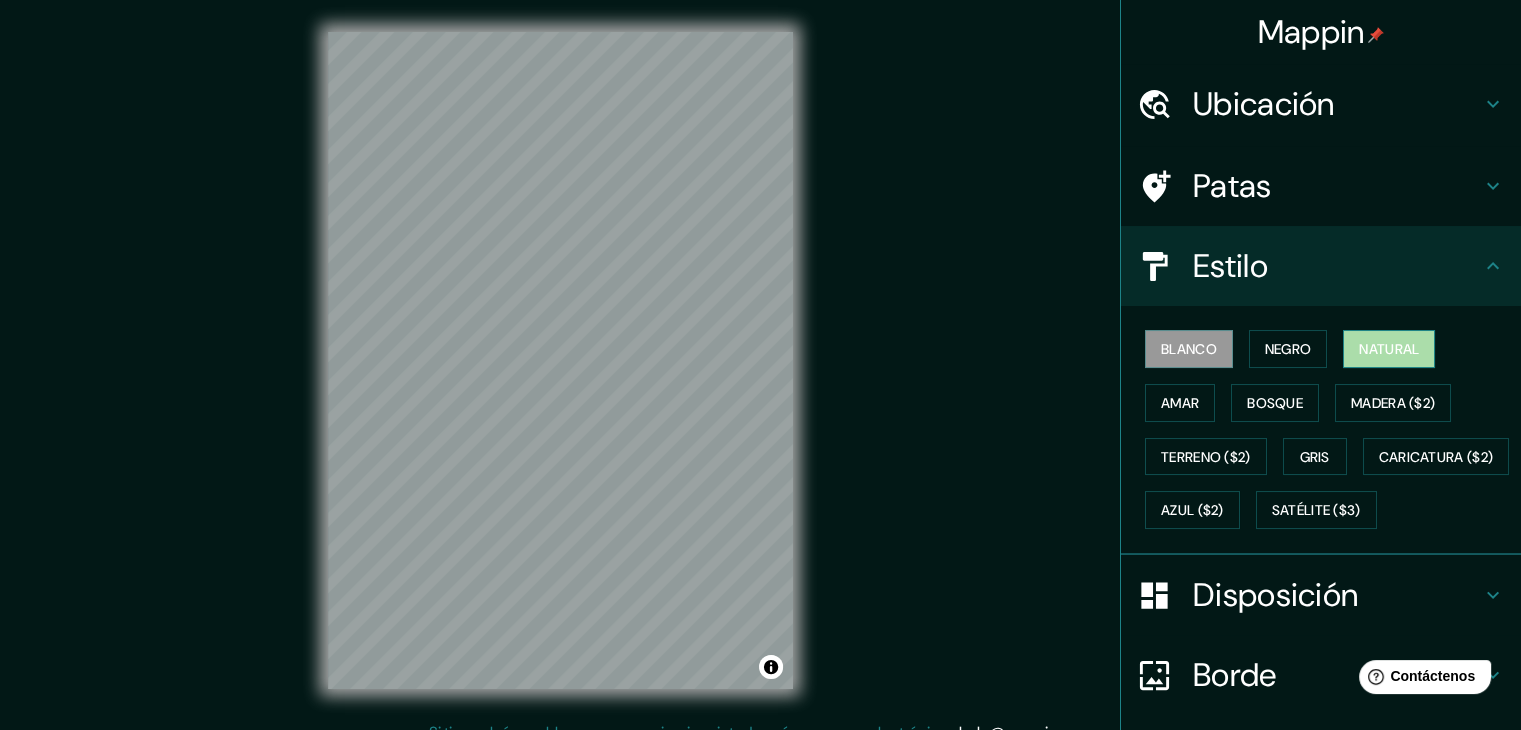 click on "Natural" at bounding box center (1389, 349) 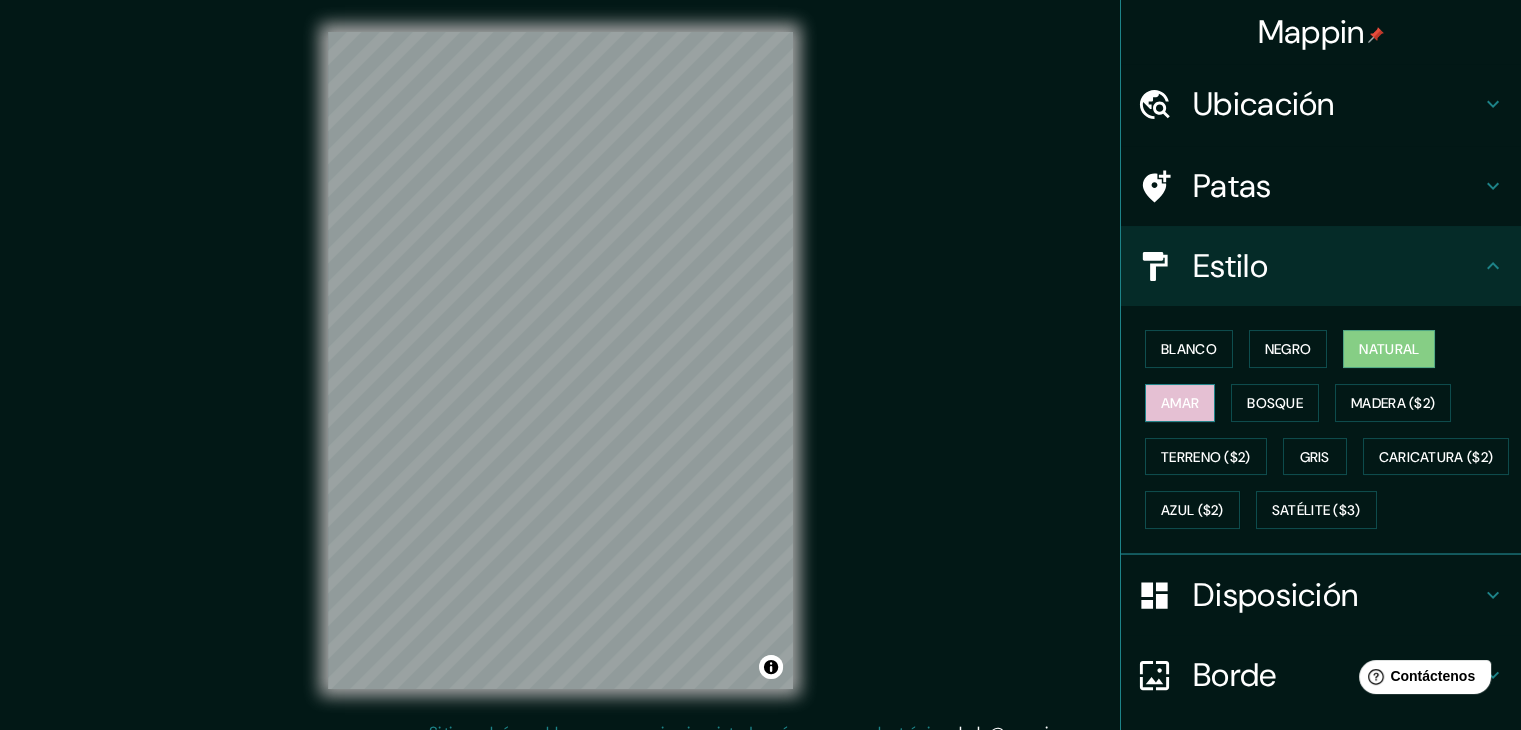 click on "Amar" at bounding box center (1180, 403) 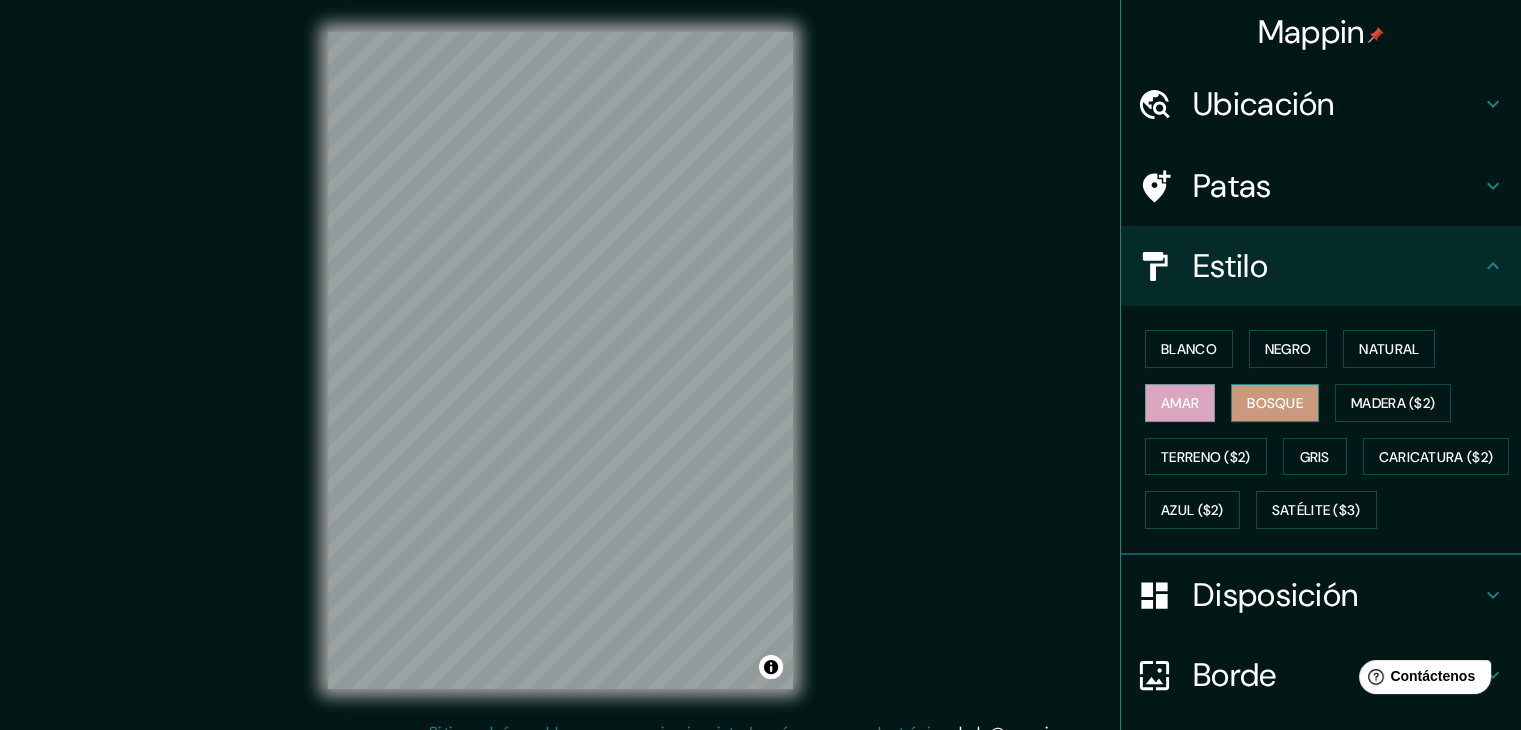 click on "Bosque" at bounding box center (1275, 403) 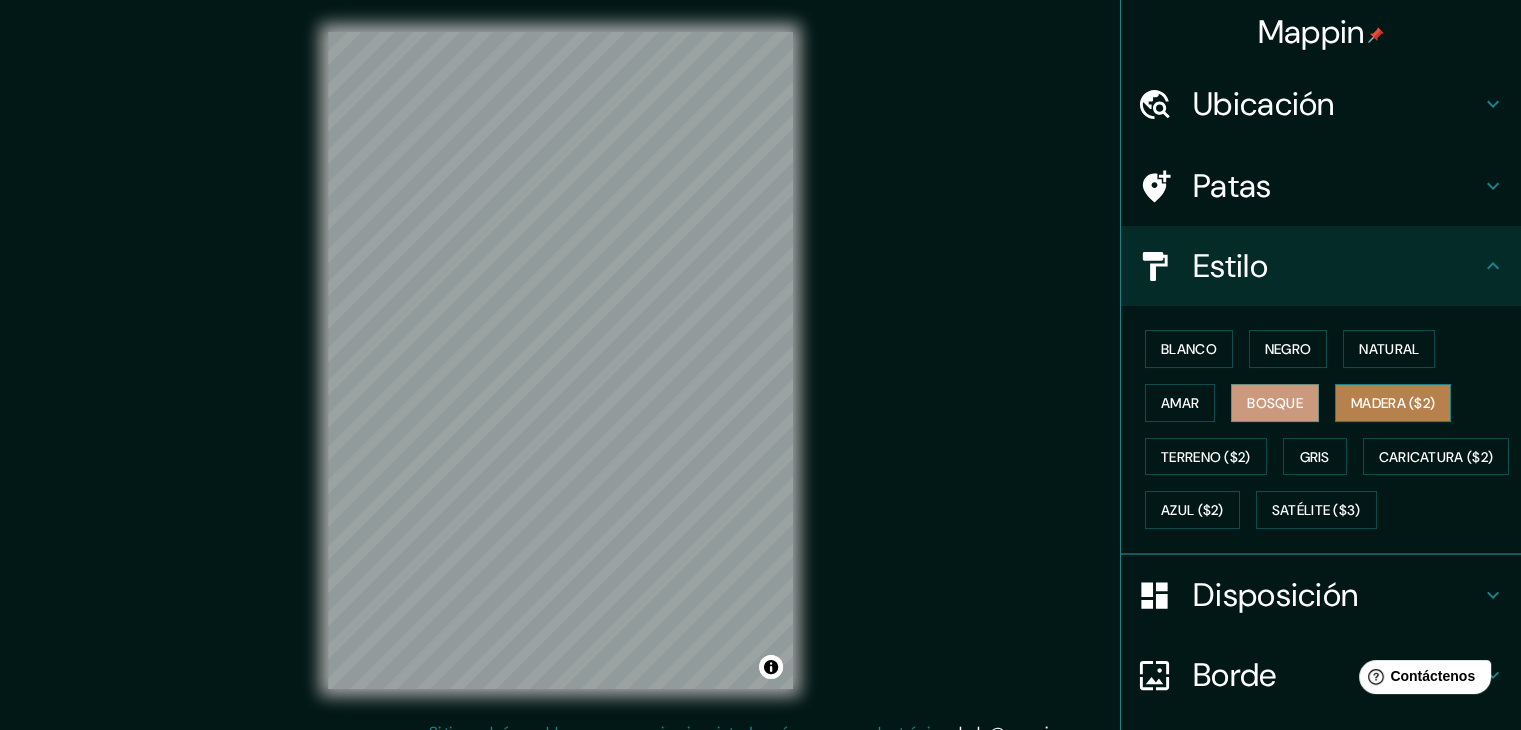 click on "Madera ($2)" at bounding box center [1393, 403] 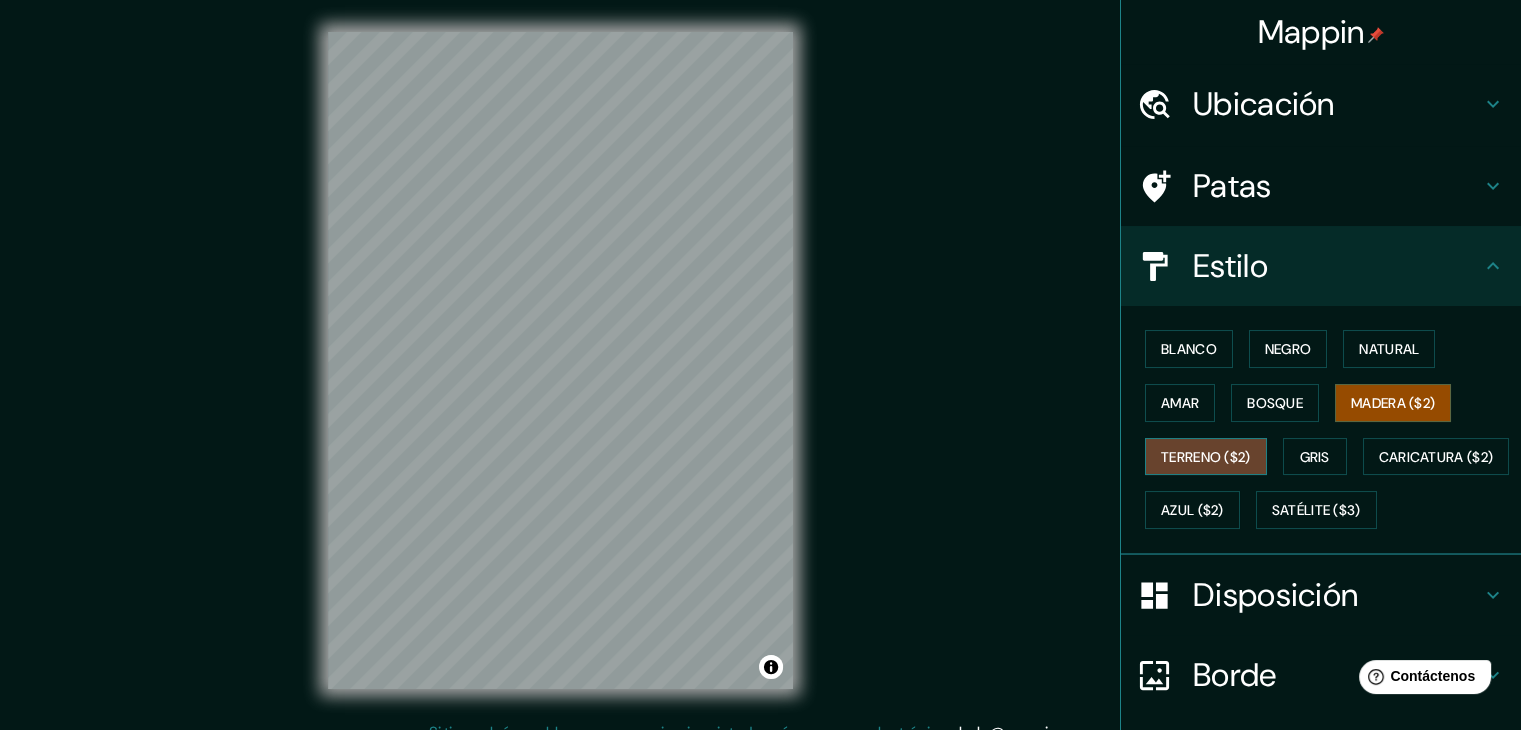 click on "Terreno ($2)" at bounding box center [1206, 457] 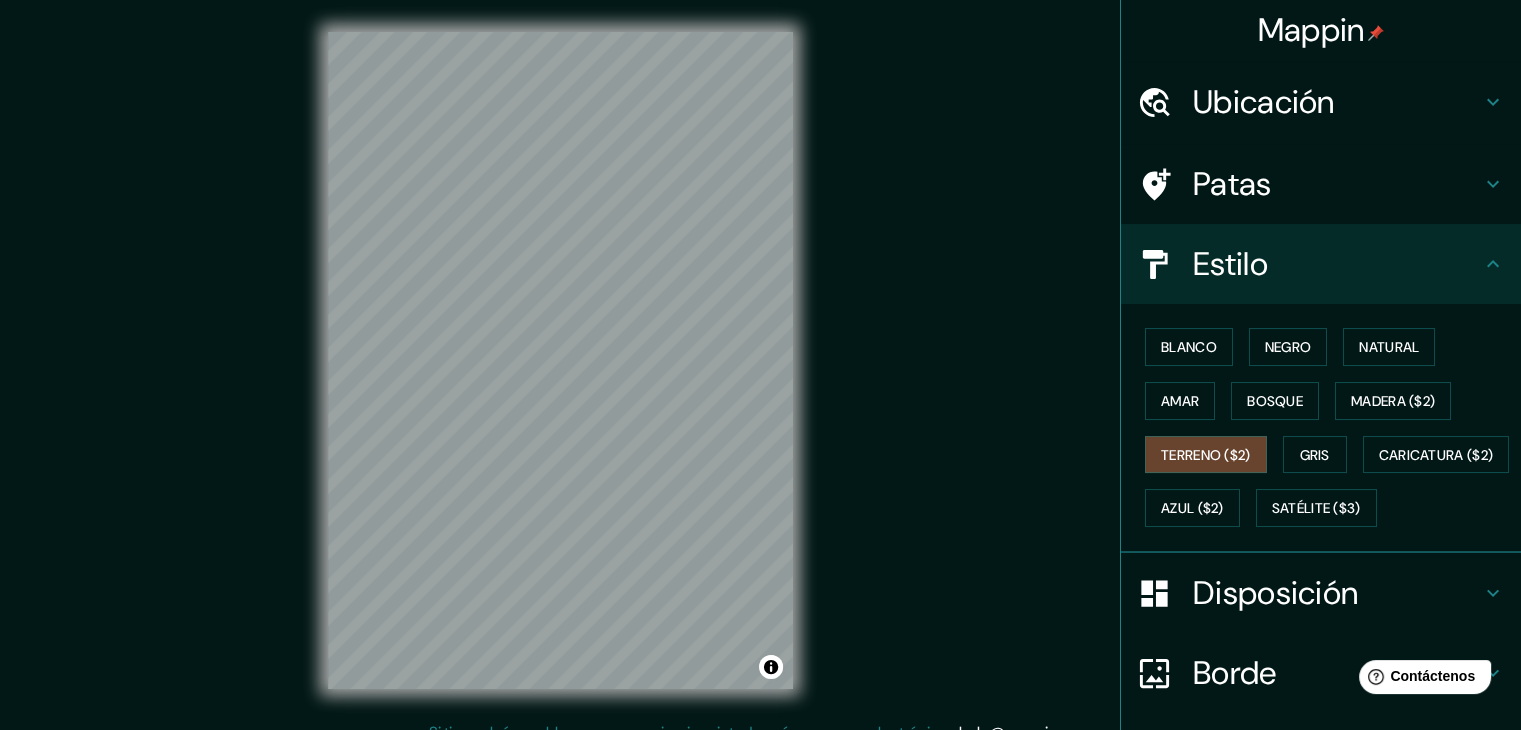 scroll, scrollTop: 0, scrollLeft: 0, axis: both 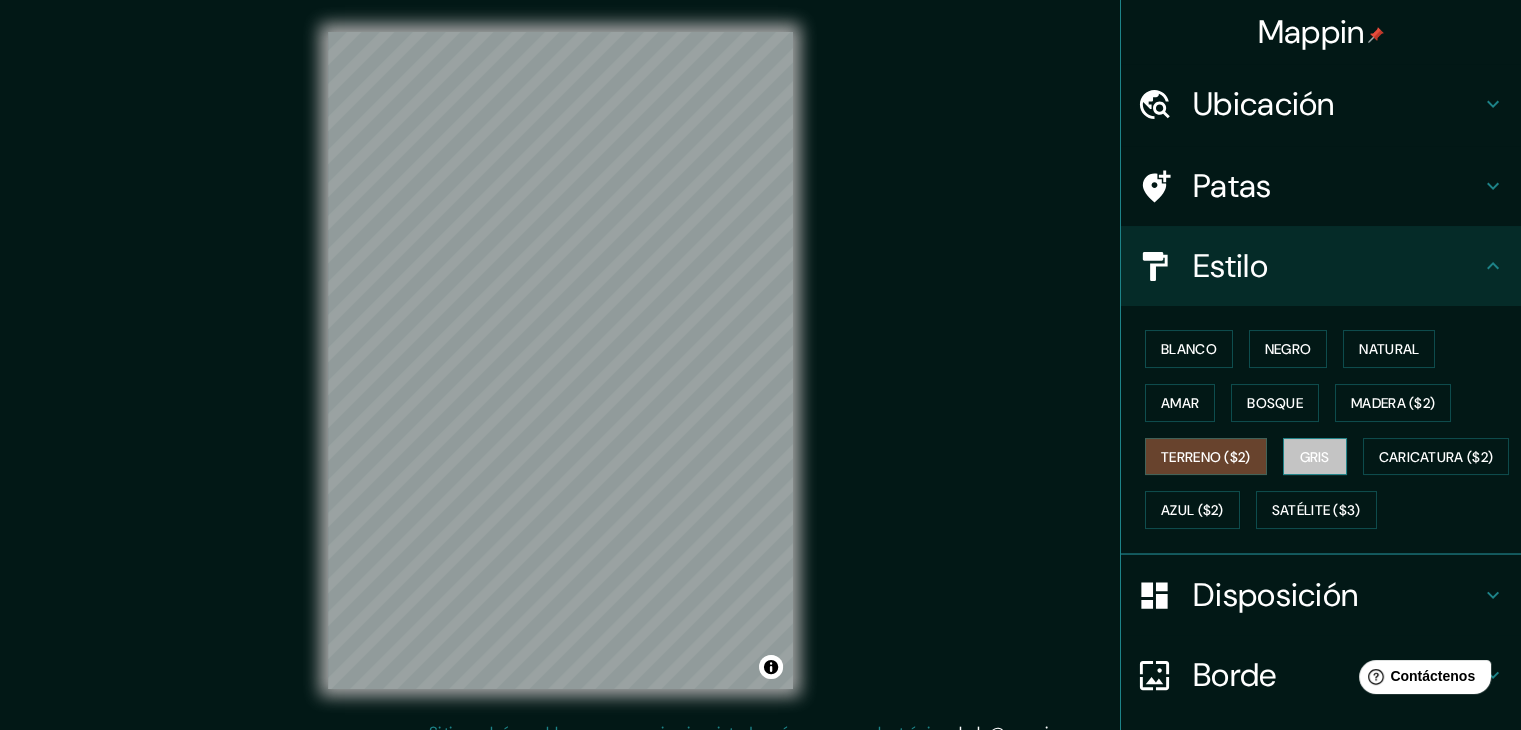 click on "Gris" at bounding box center [1315, 457] 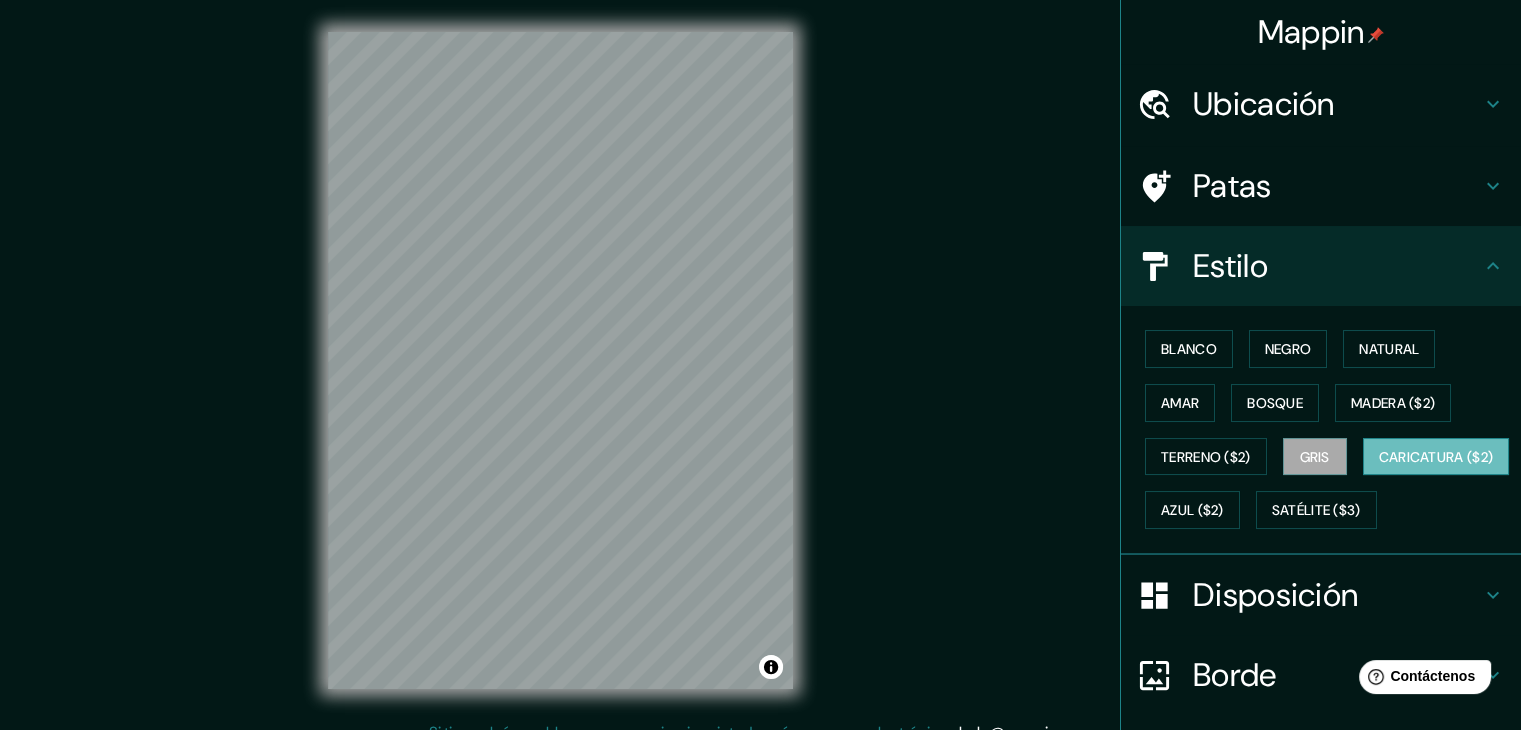 click on "Caricatura ($2)" at bounding box center (1436, 457) 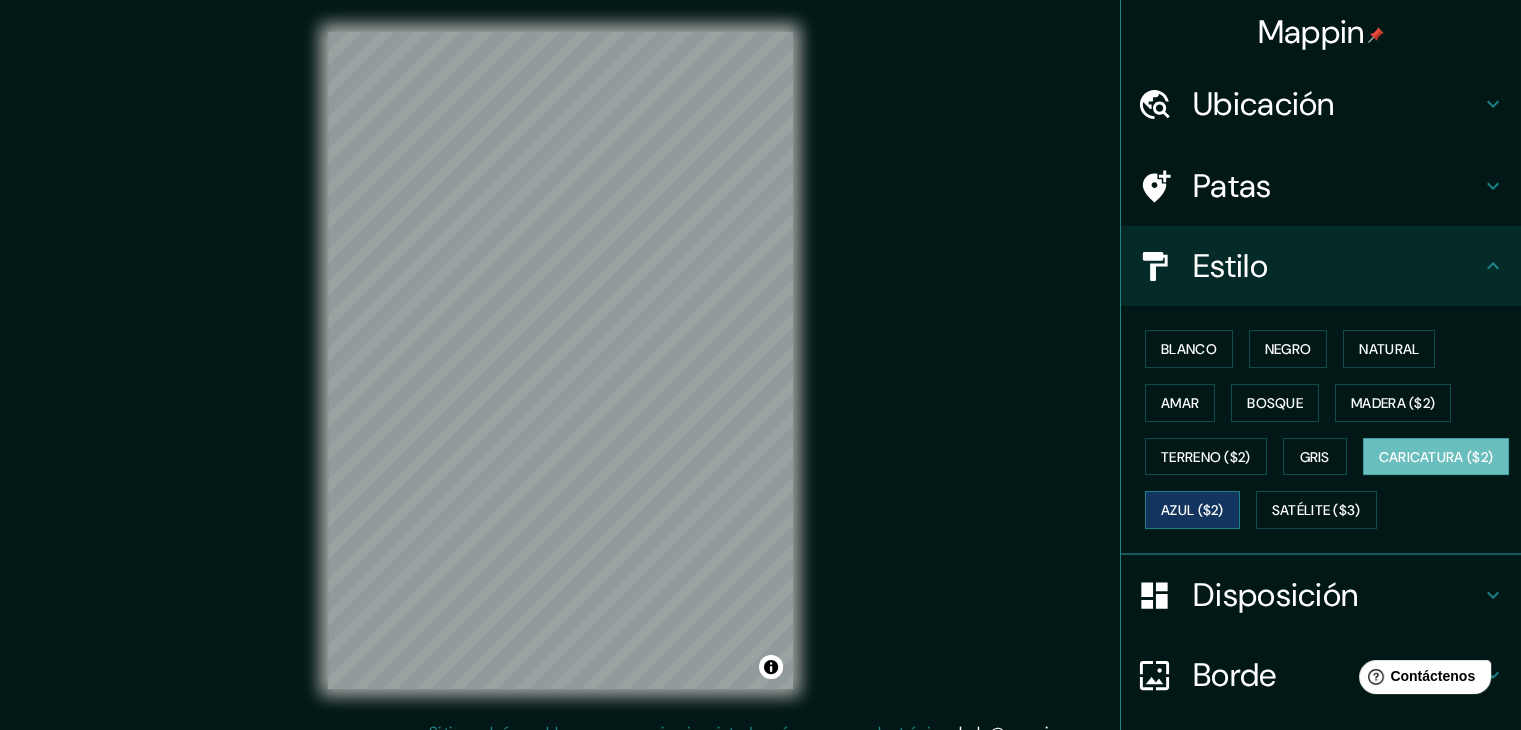 click on "Azul ($2)" at bounding box center (1192, 511) 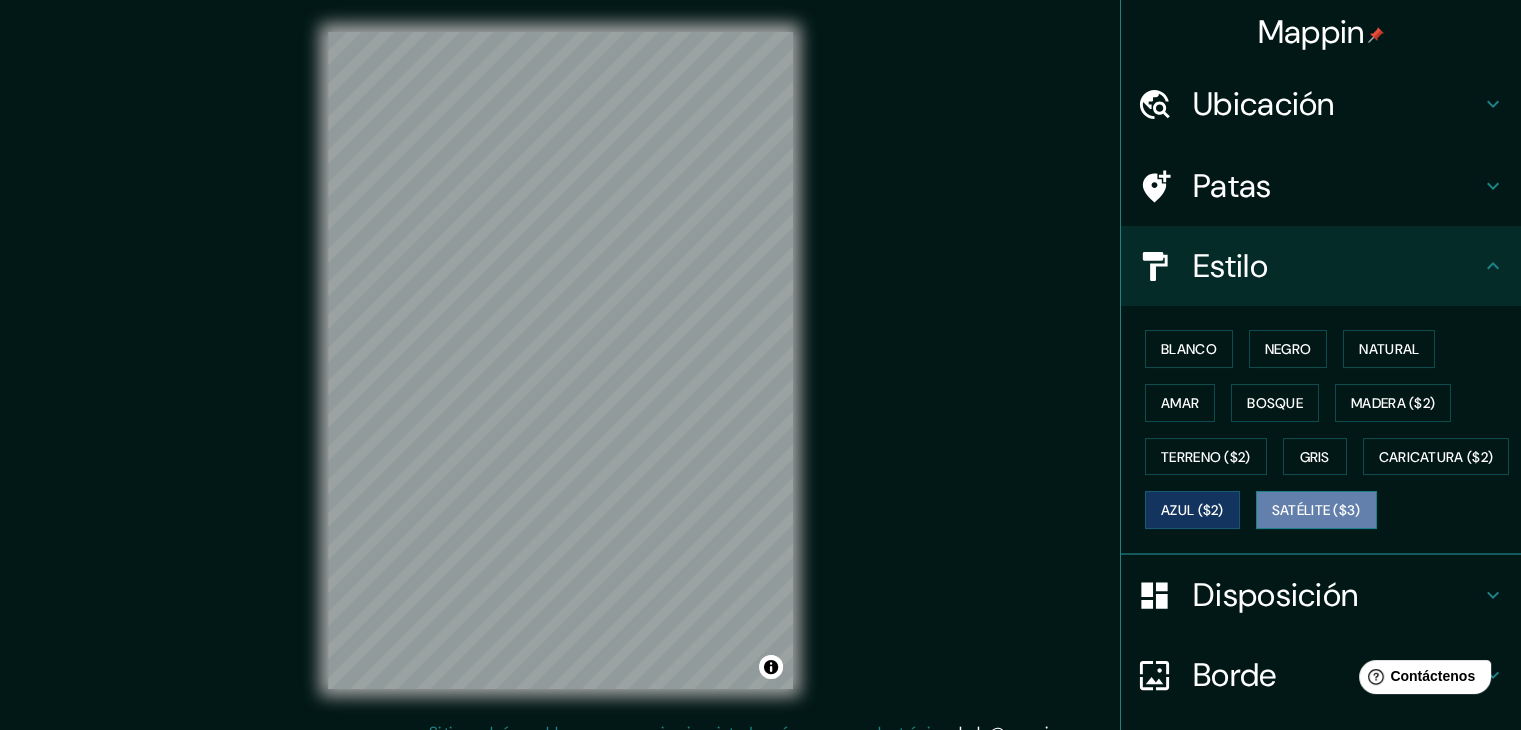 click on "Satélite ($3)" at bounding box center (1316, 511) 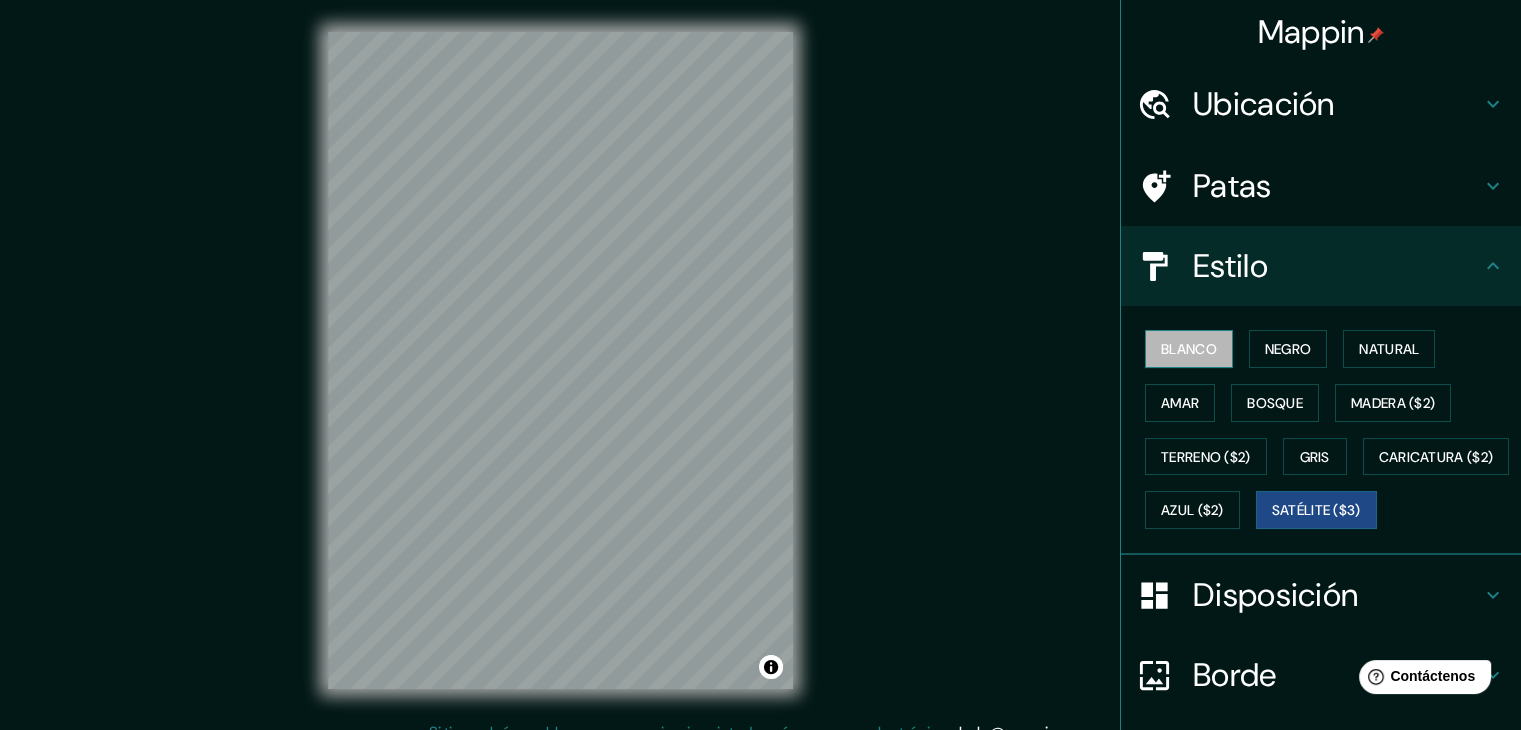 click on "Blanco" at bounding box center [1189, 349] 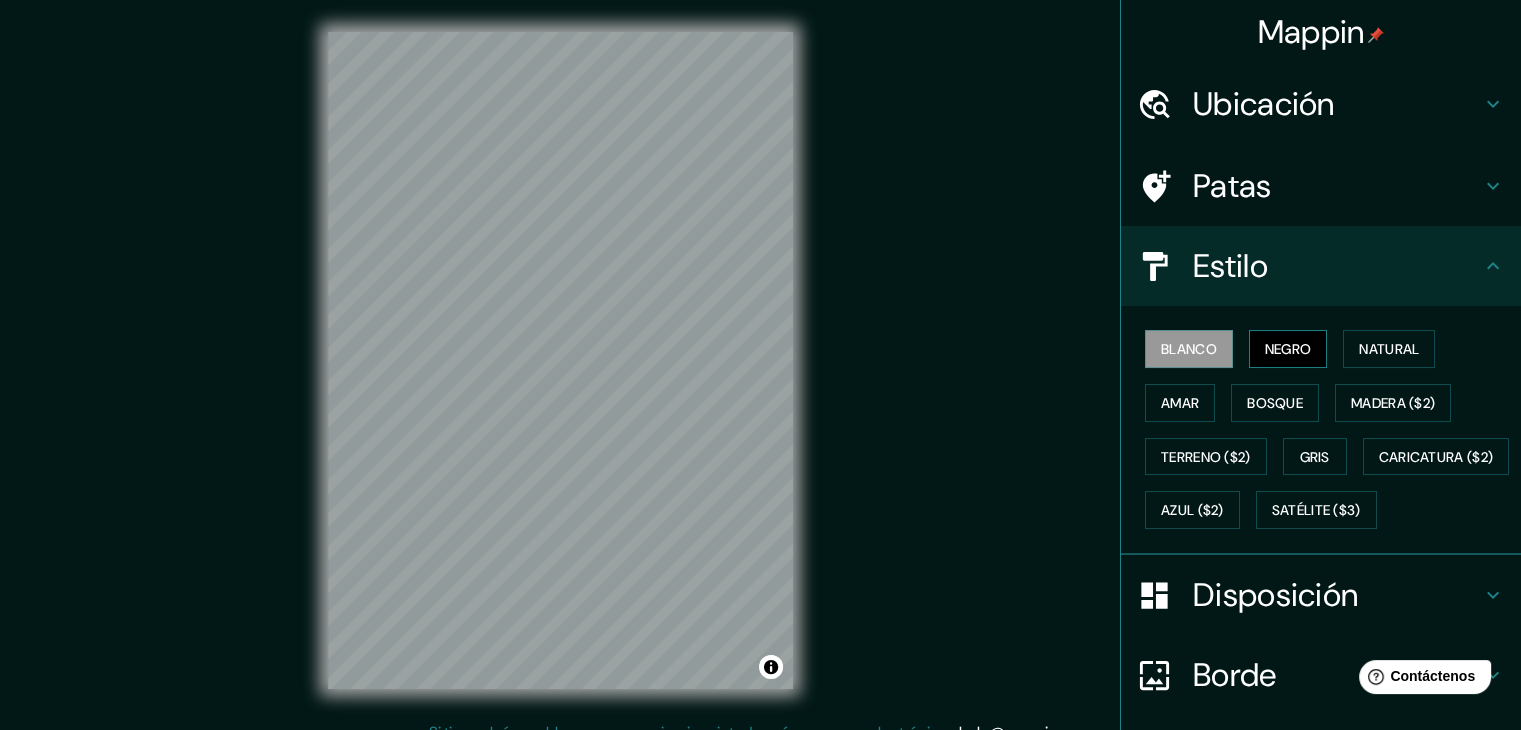 click on "Negro" at bounding box center [1288, 349] 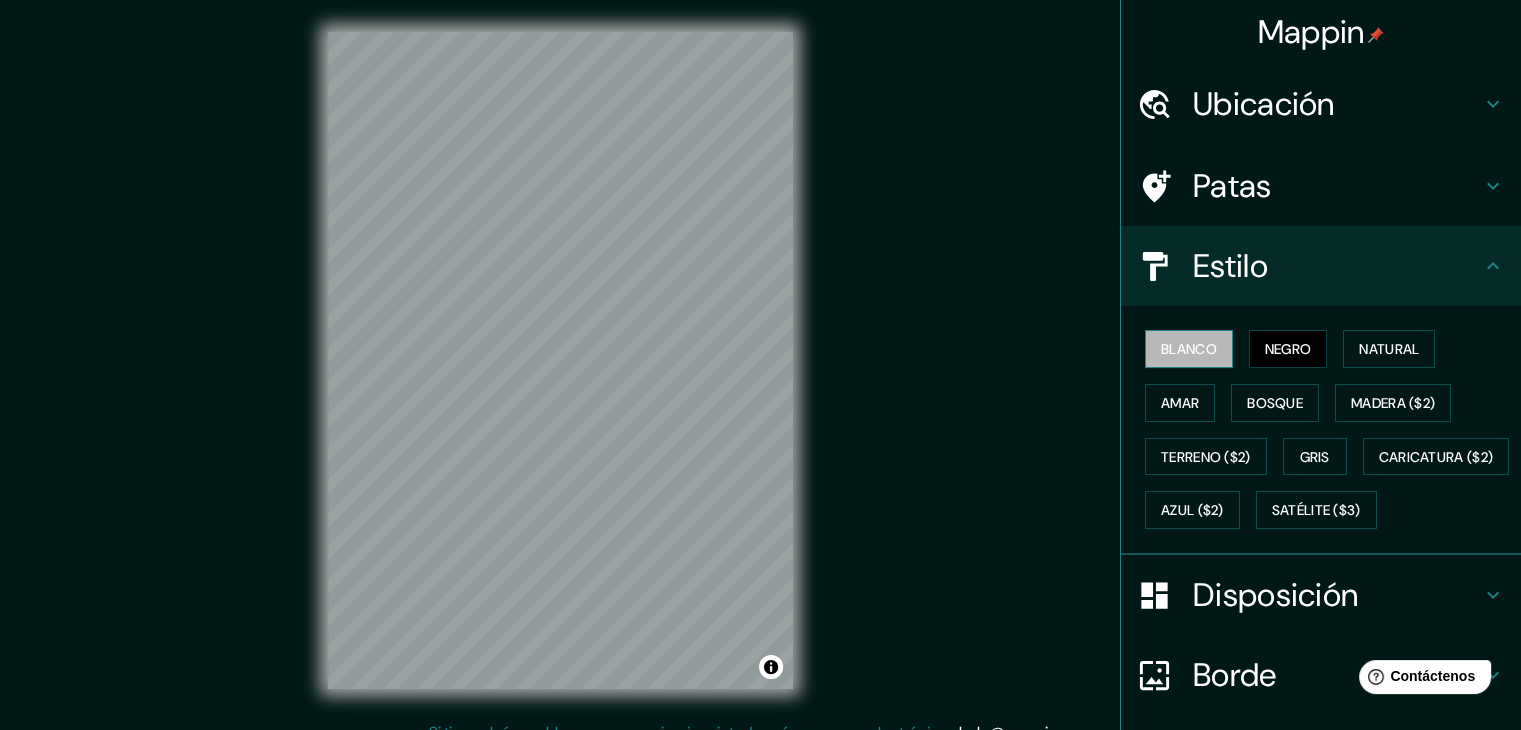 click on "Blanco" at bounding box center [1189, 349] 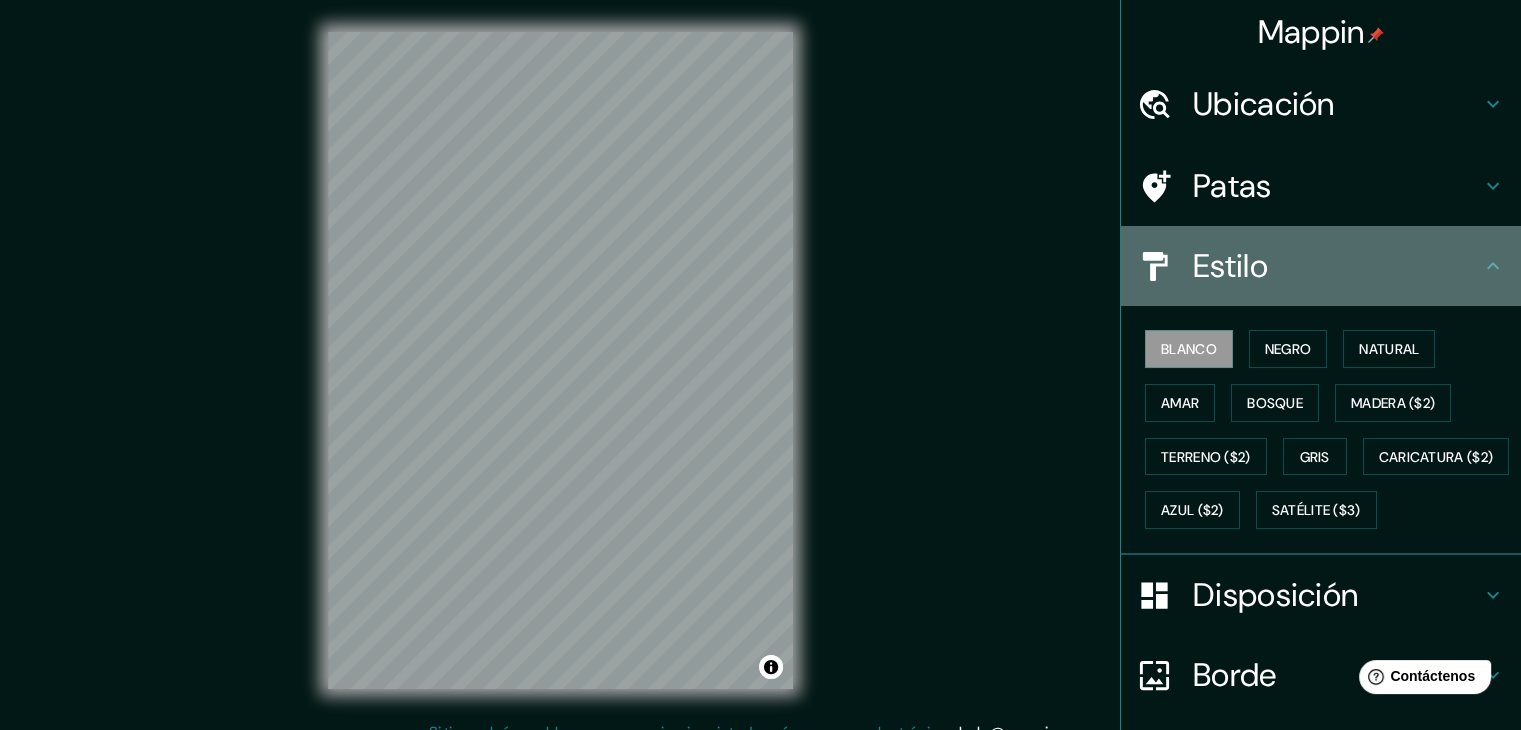 click on "Estilo" at bounding box center [1337, 266] 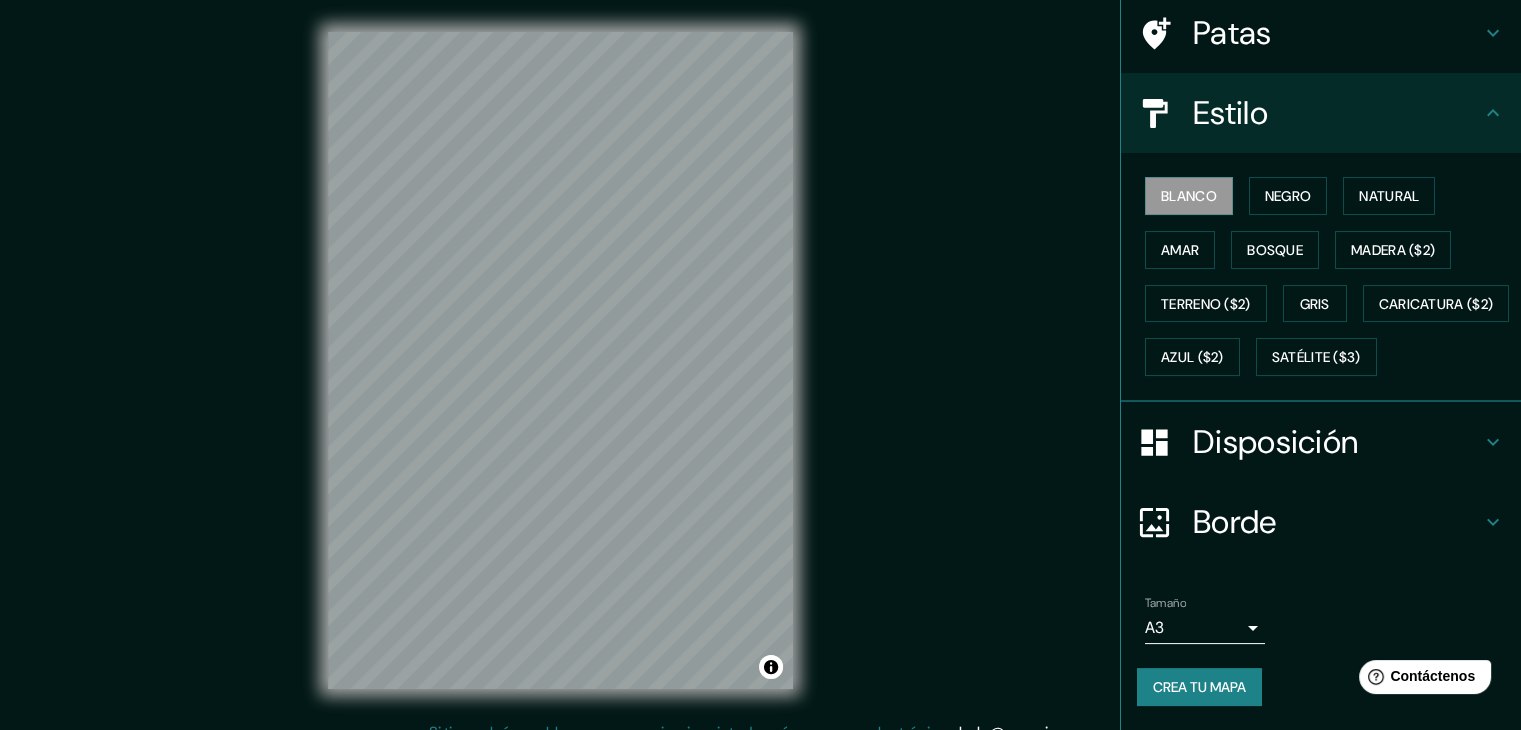 scroll, scrollTop: 202, scrollLeft: 0, axis: vertical 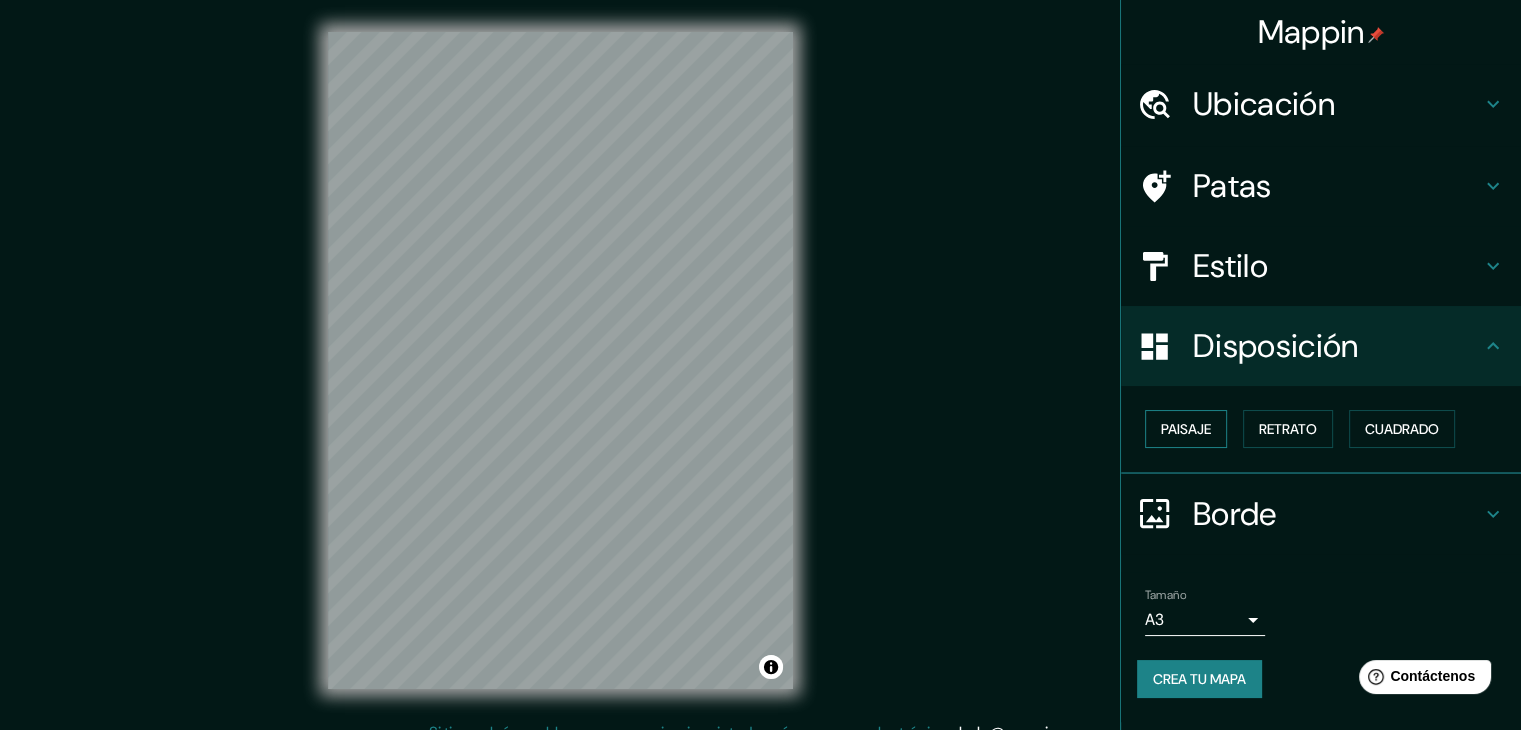 click on "Paisaje" at bounding box center [1186, 429] 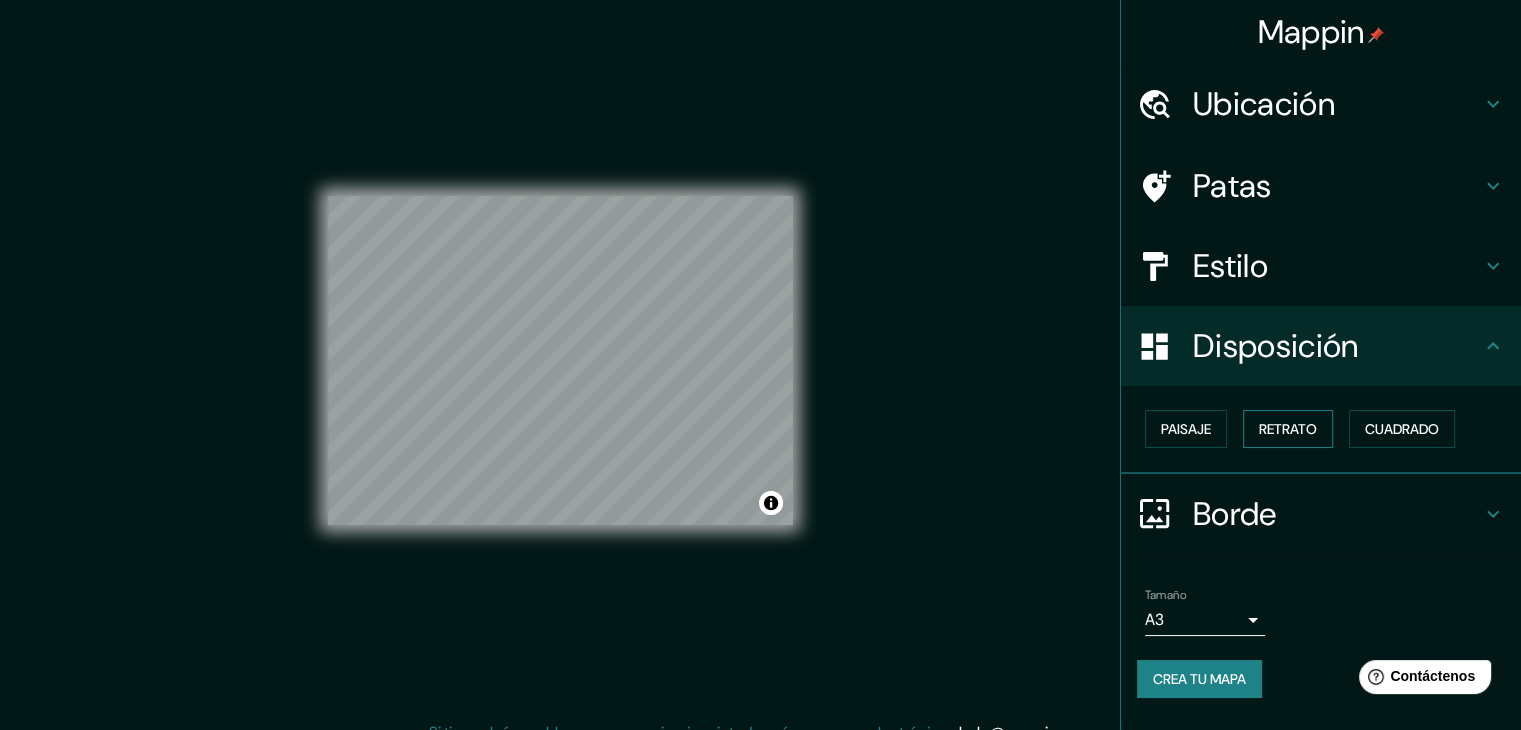 click on "Retrato" at bounding box center (1288, 429) 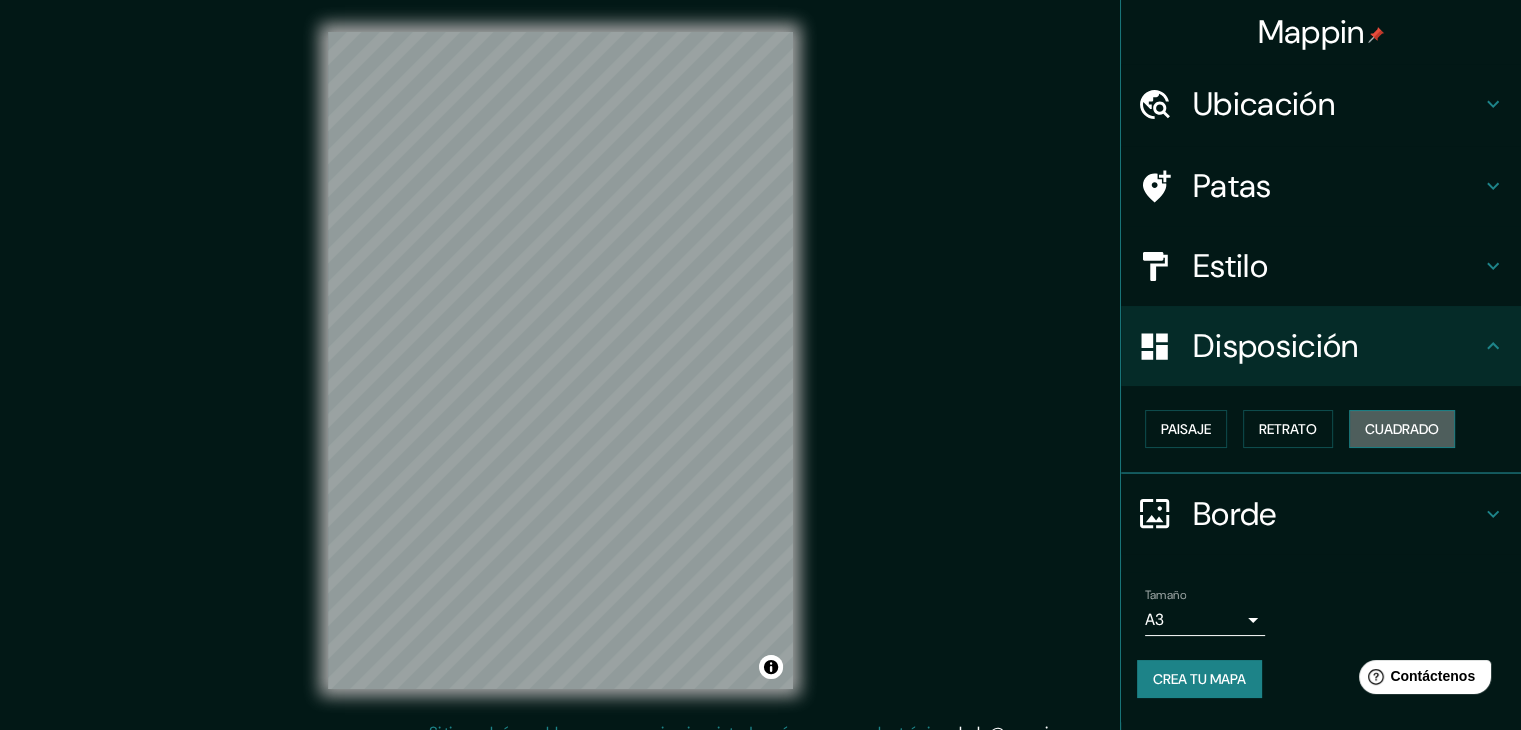 click on "Cuadrado" at bounding box center [1402, 429] 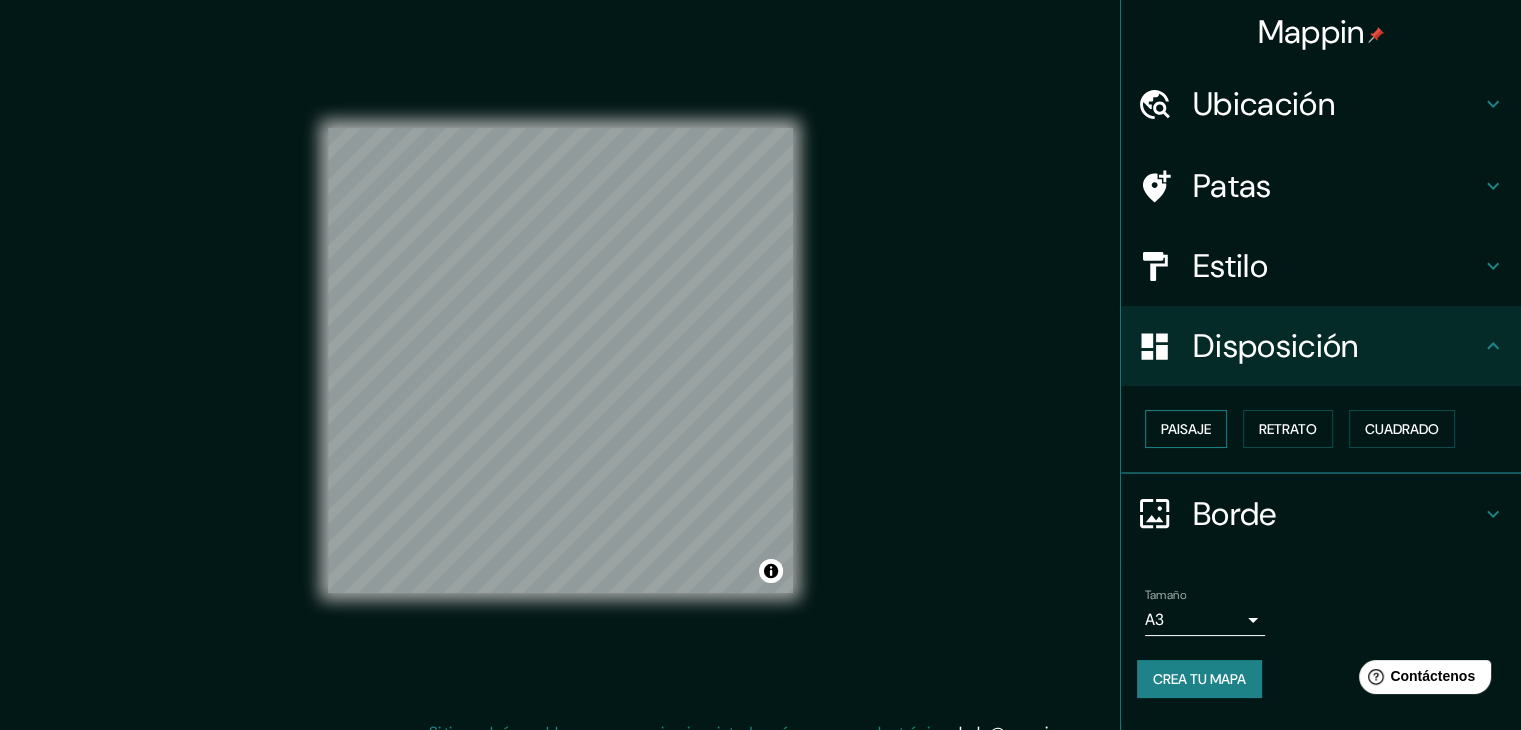 click on "Paisaje" at bounding box center [1186, 429] 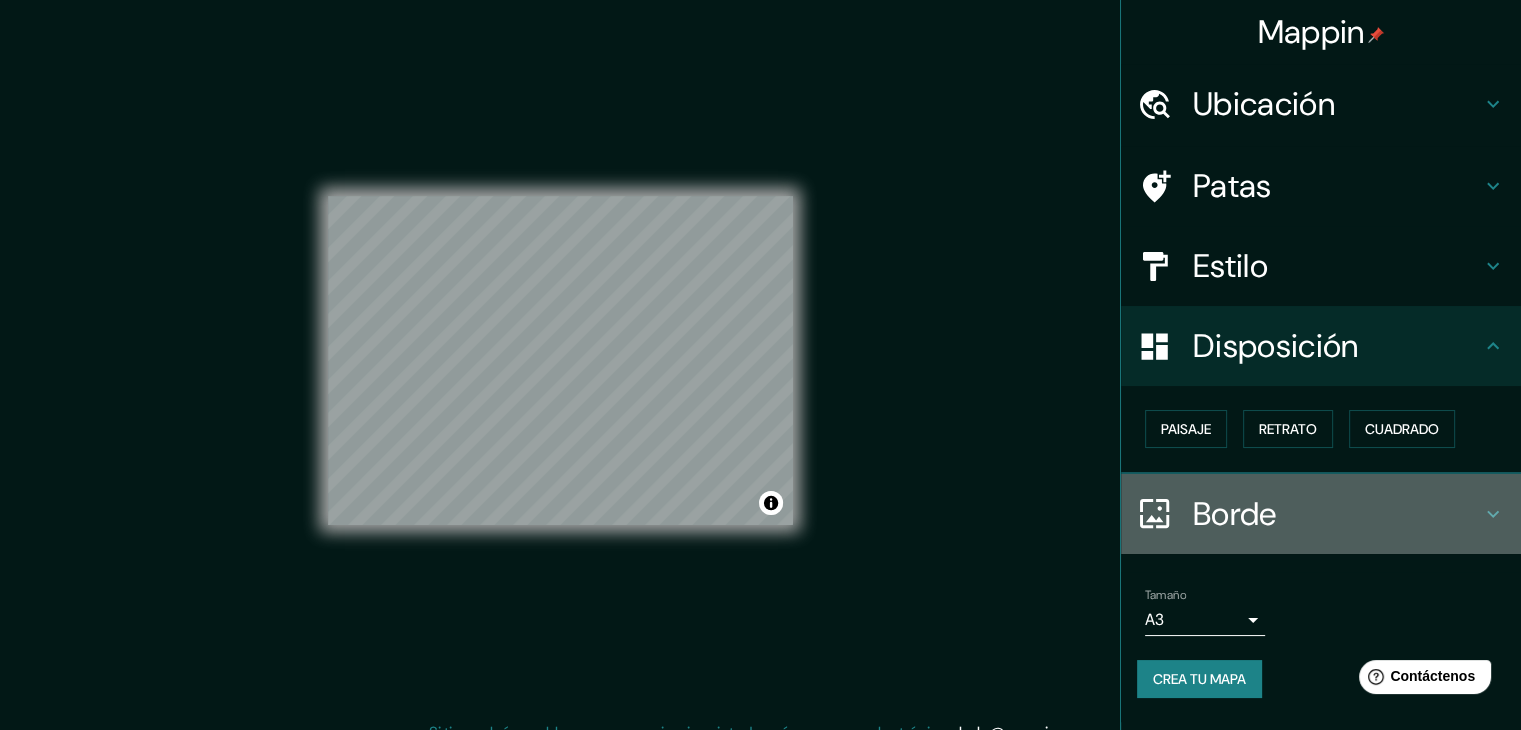 click on "Borde" at bounding box center (1235, 514) 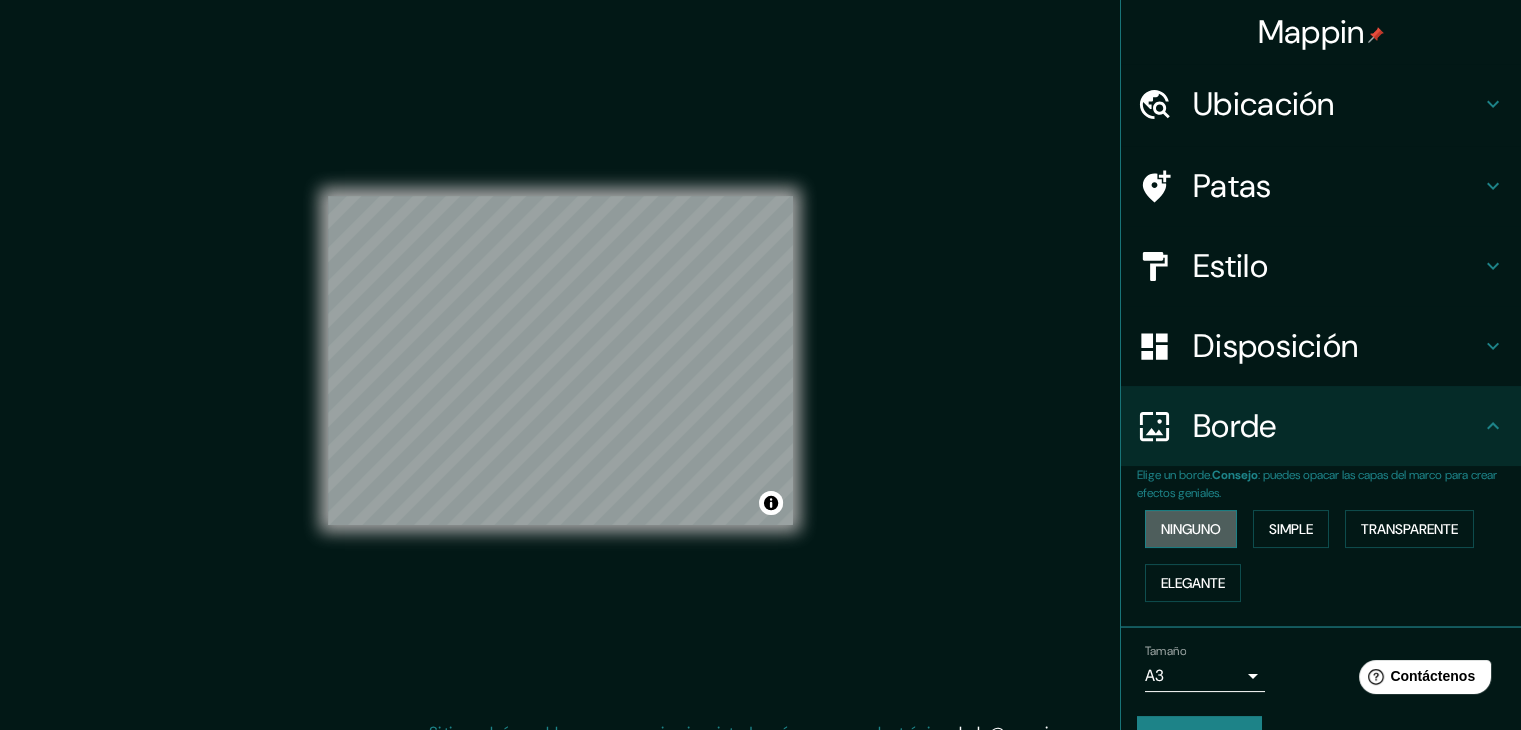 click on "Ninguno" at bounding box center (1191, 529) 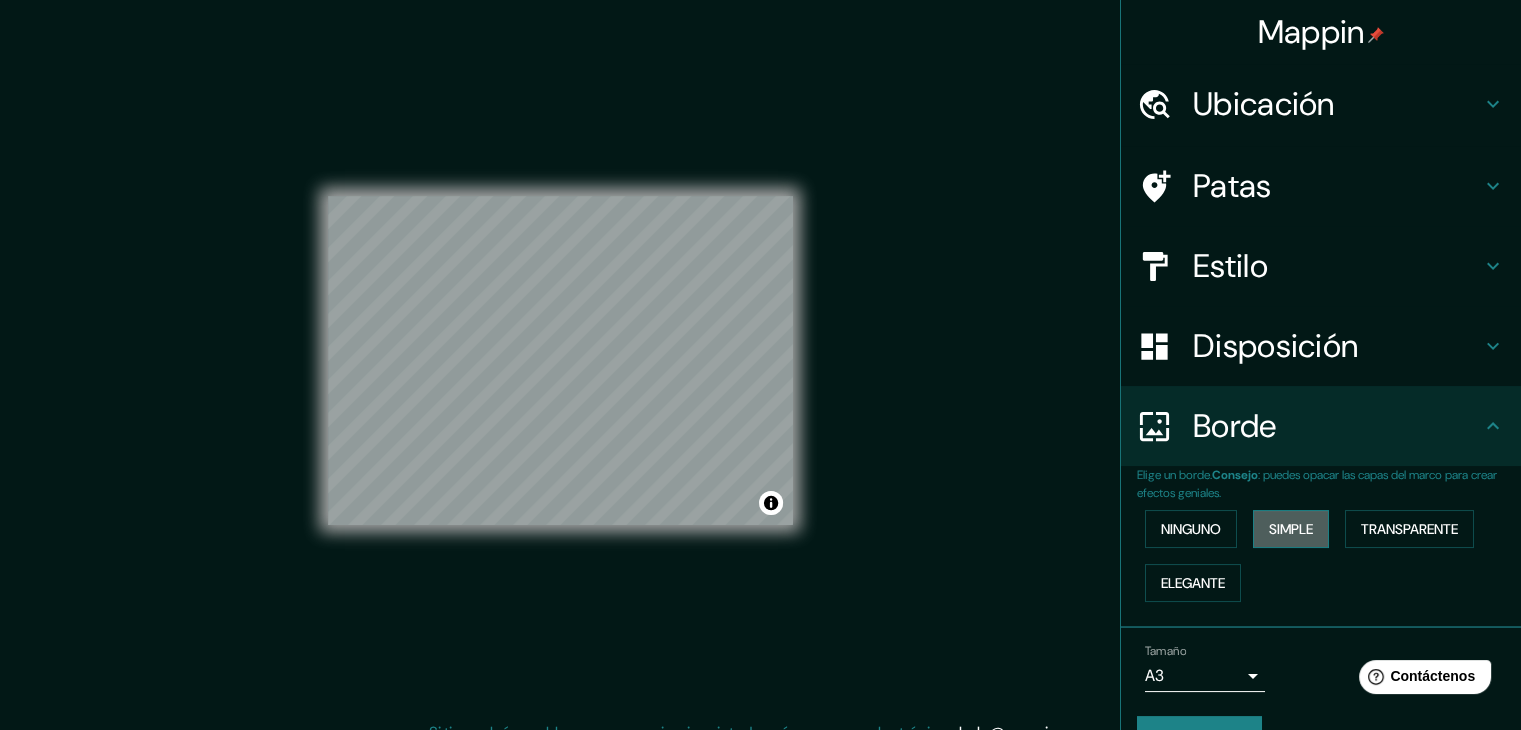 click on "Simple" at bounding box center (1291, 529) 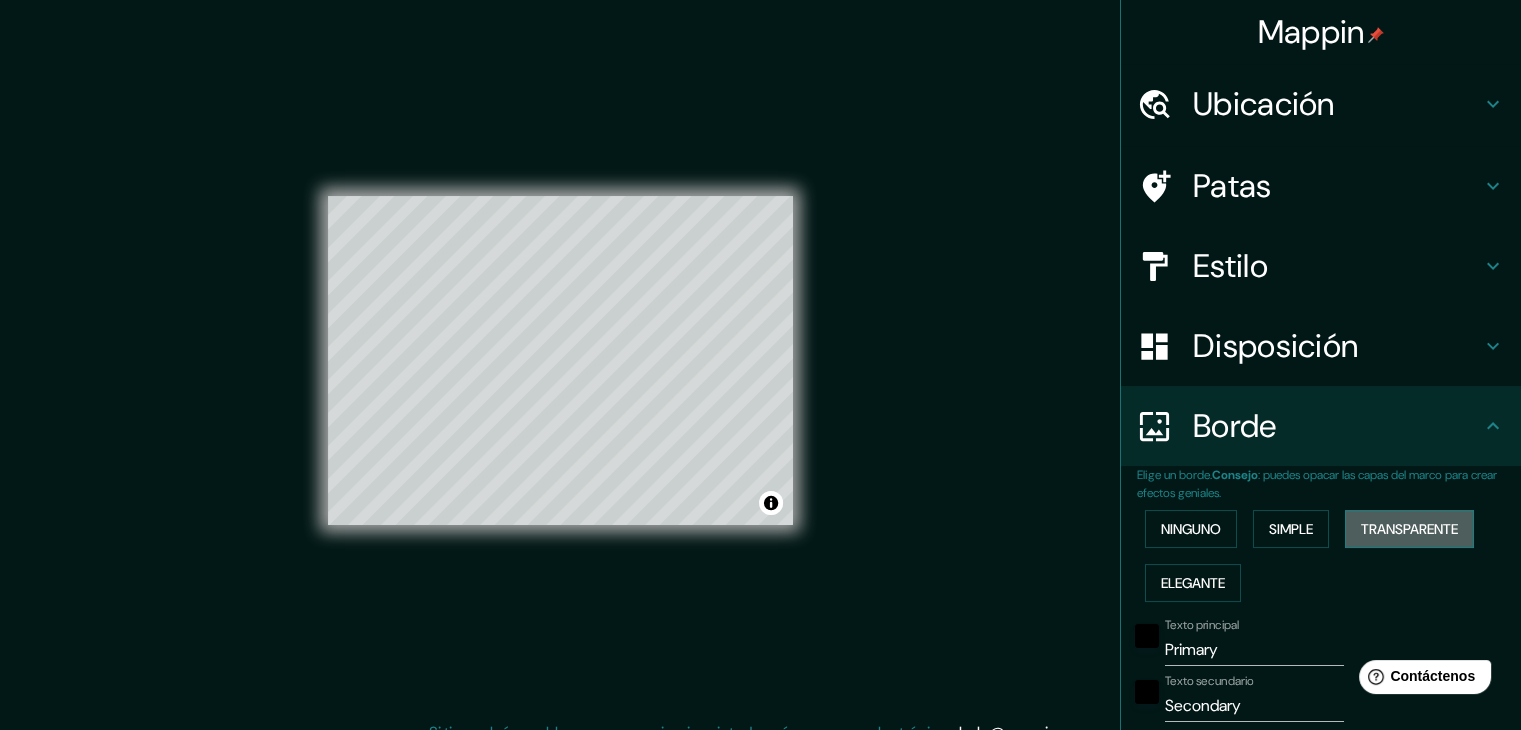 click on "Transparente" at bounding box center (1409, 529) 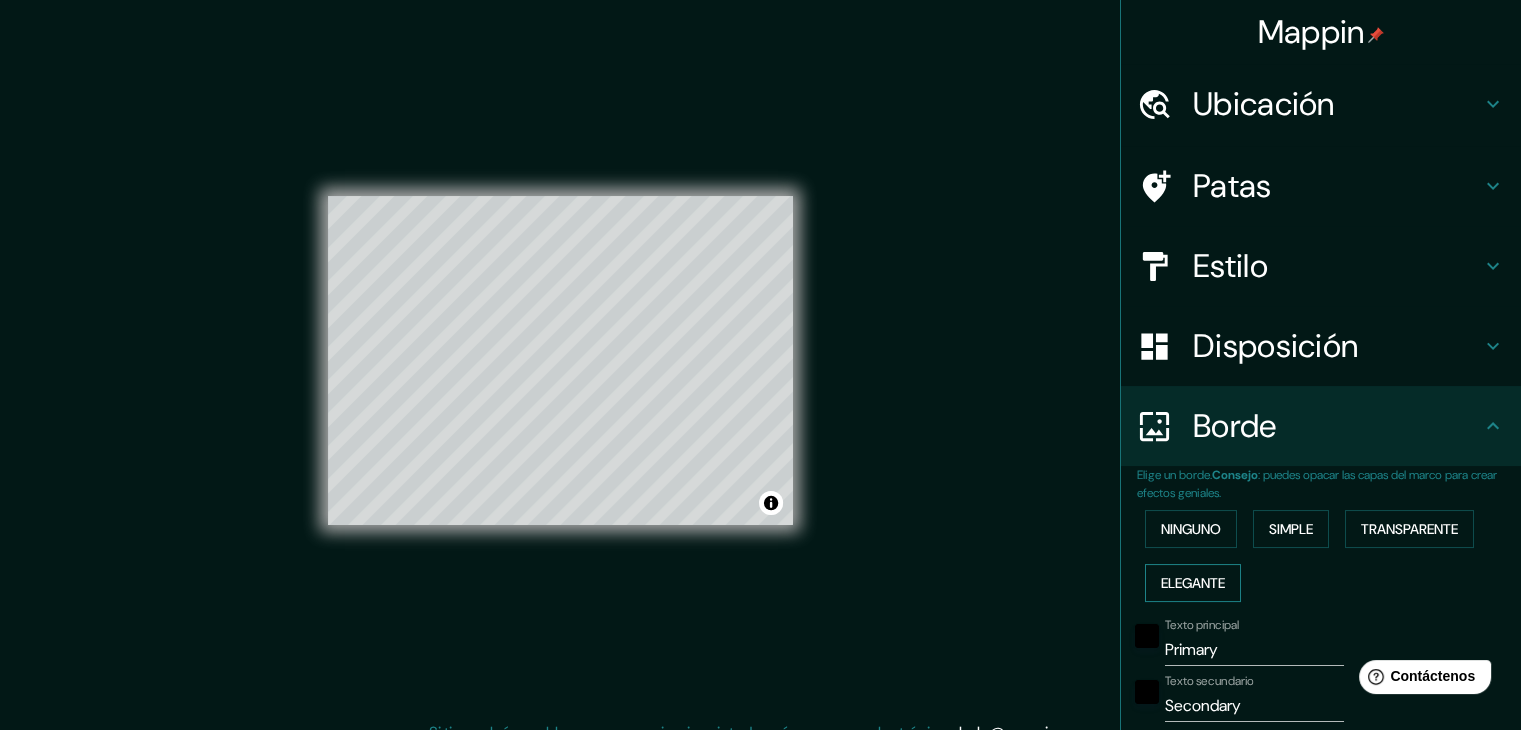 type 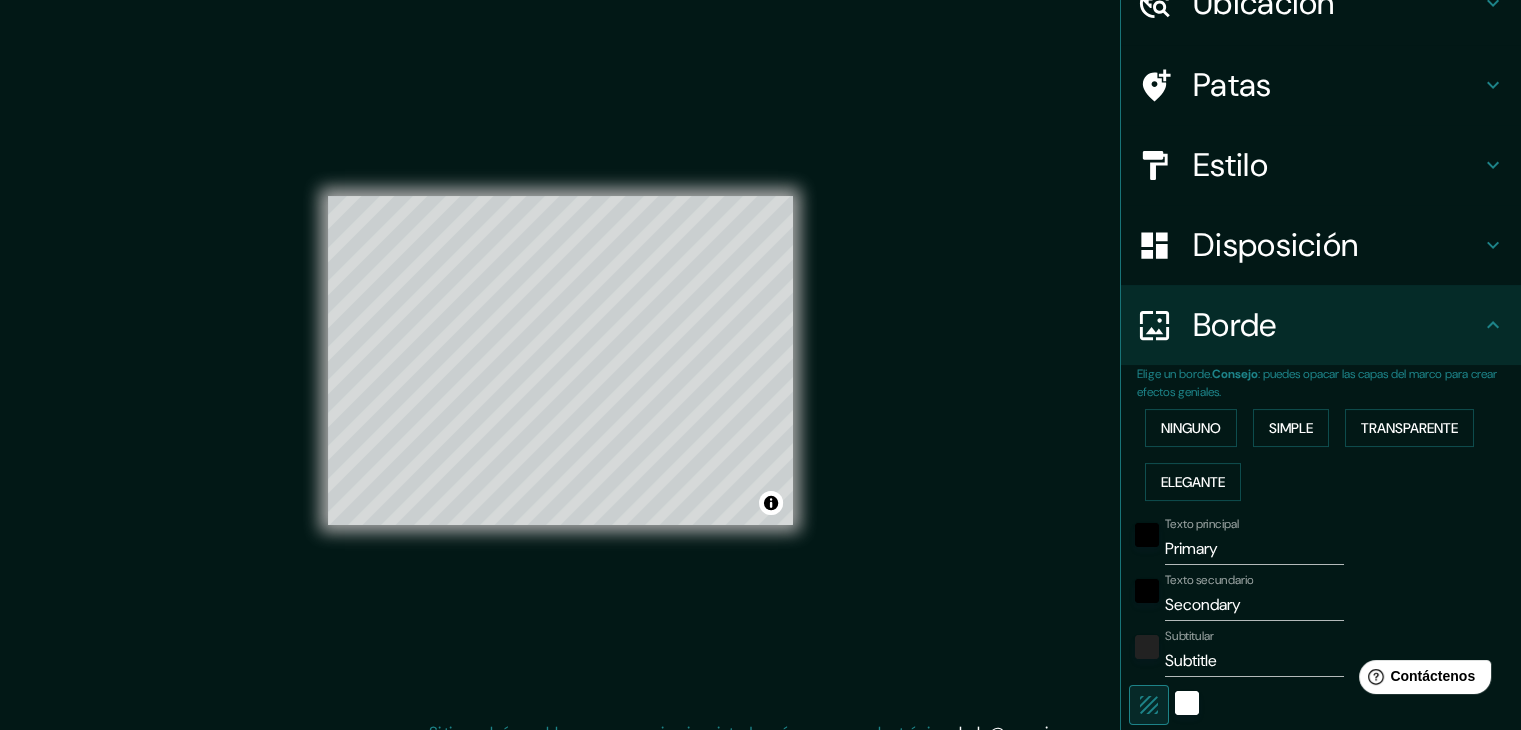 scroll, scrollTop: 200, scrollLeft: 0, axis: vertical 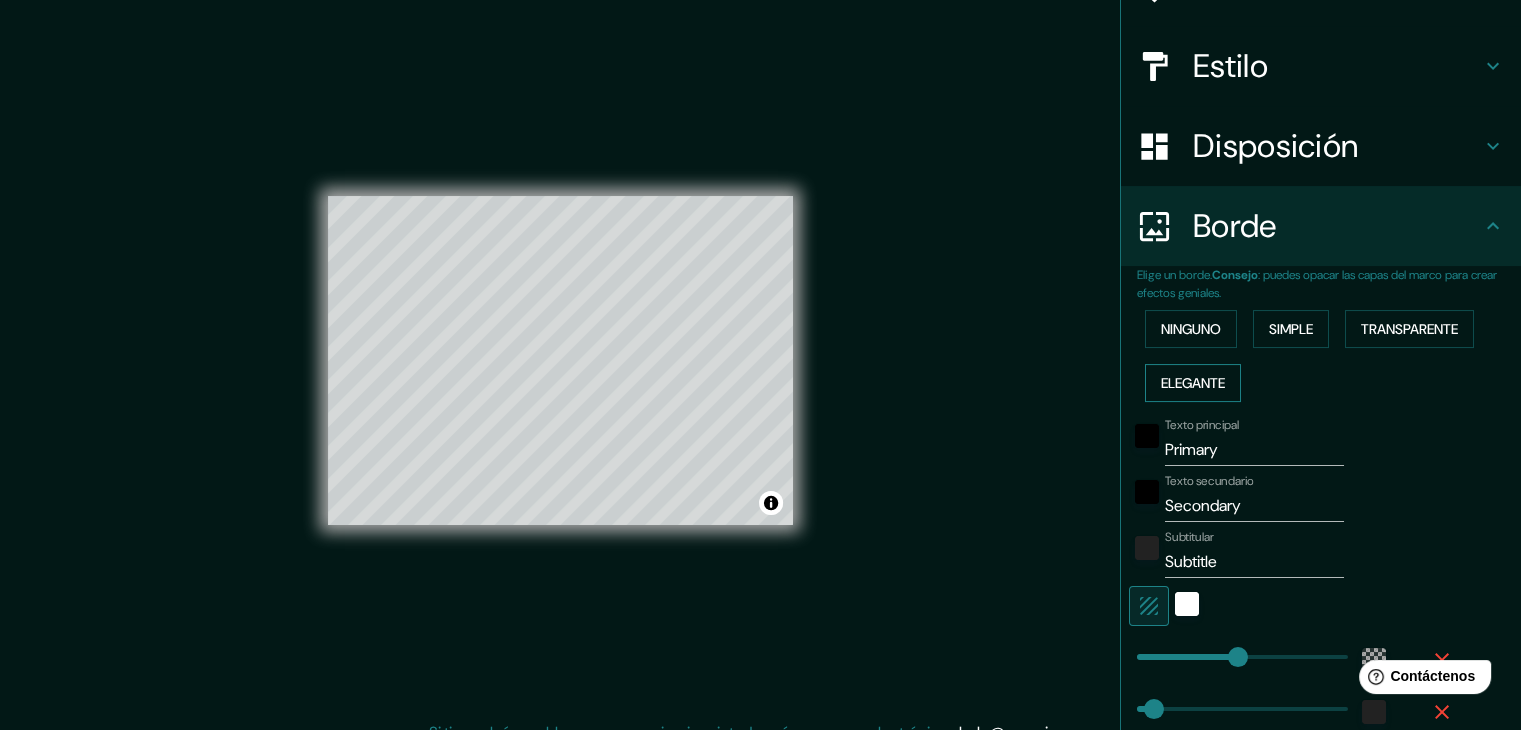 click on "Elegante" at bounding box center (1193, 383) 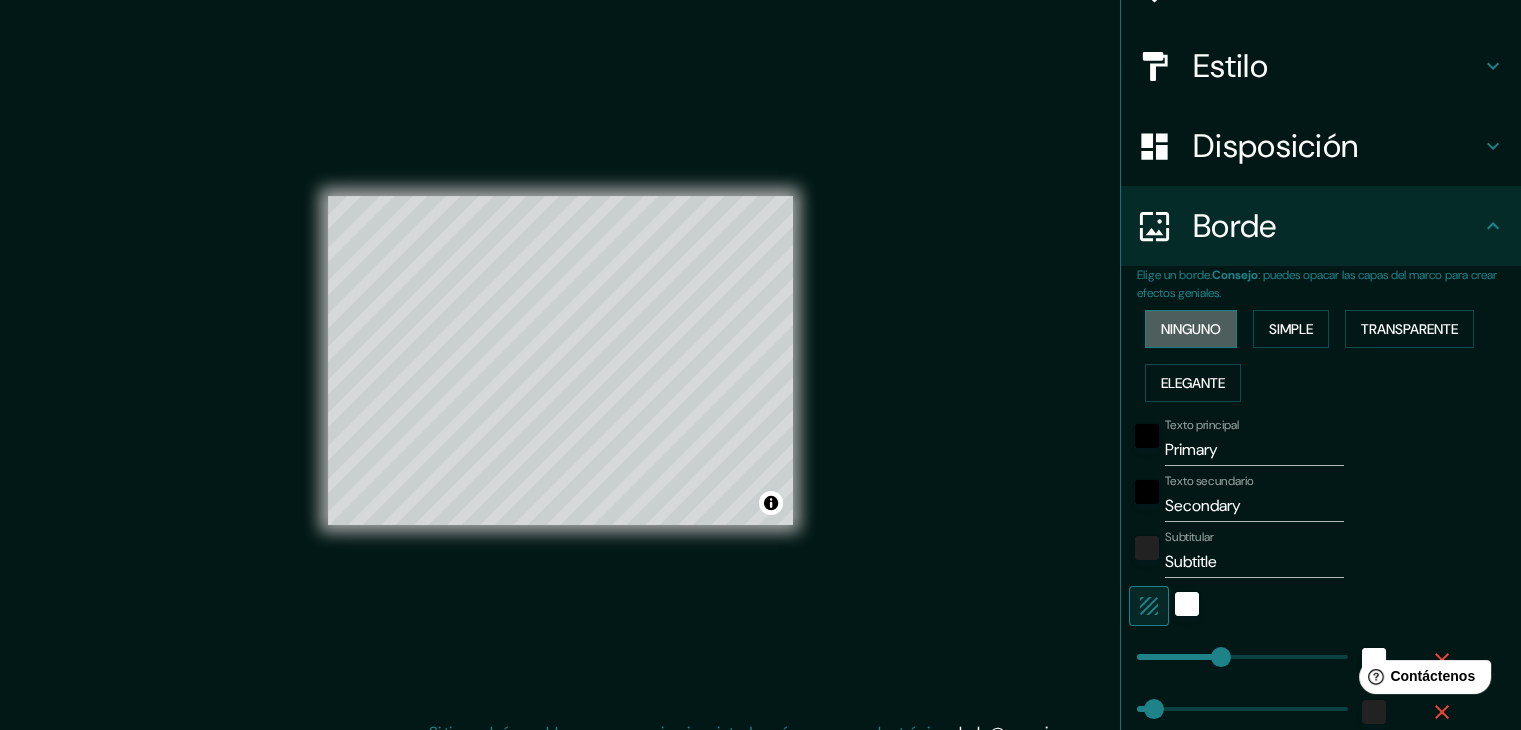 click on "Ninguno" at bounding box center (1191, 329) 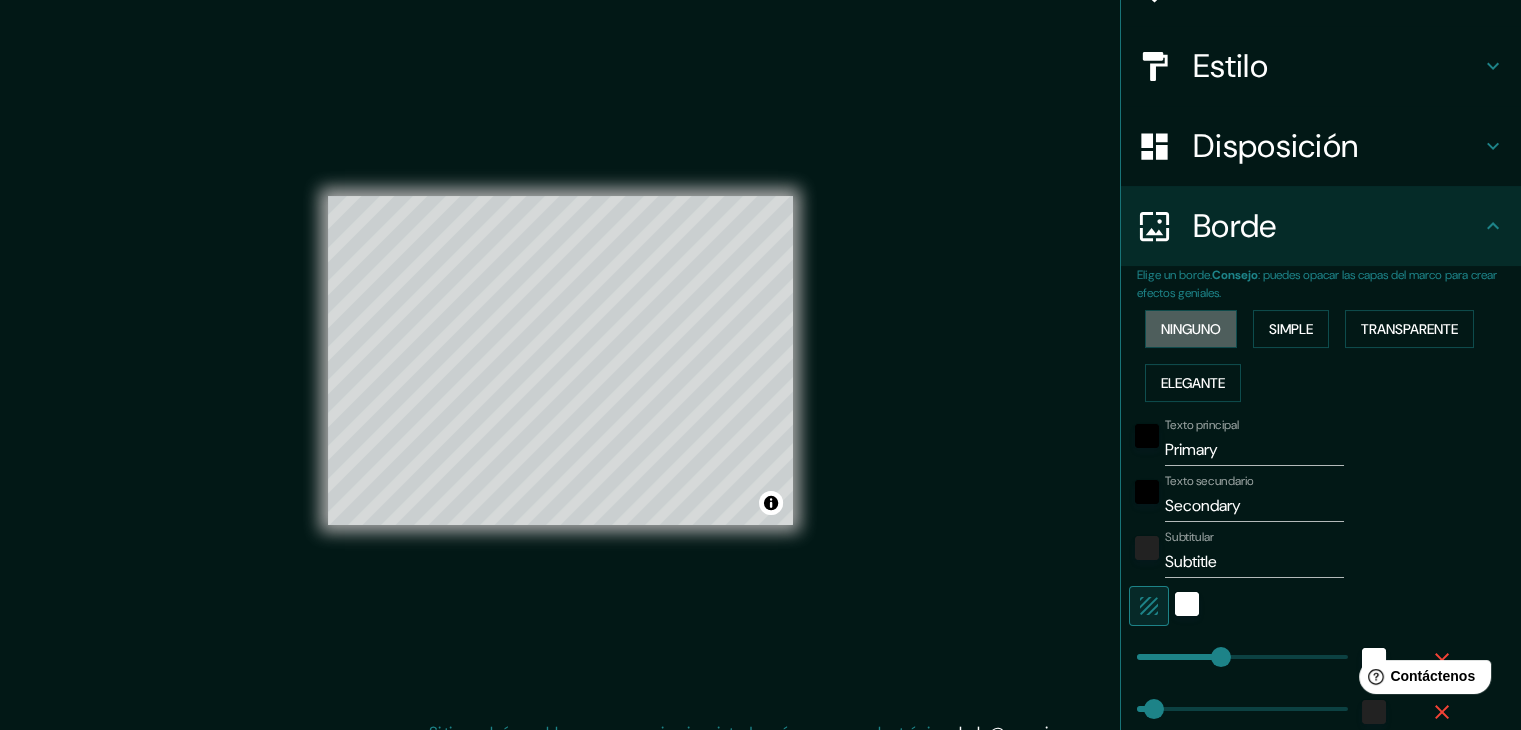 scroll, scrollTop: 45, scrollLeft: 0, axis: vertical 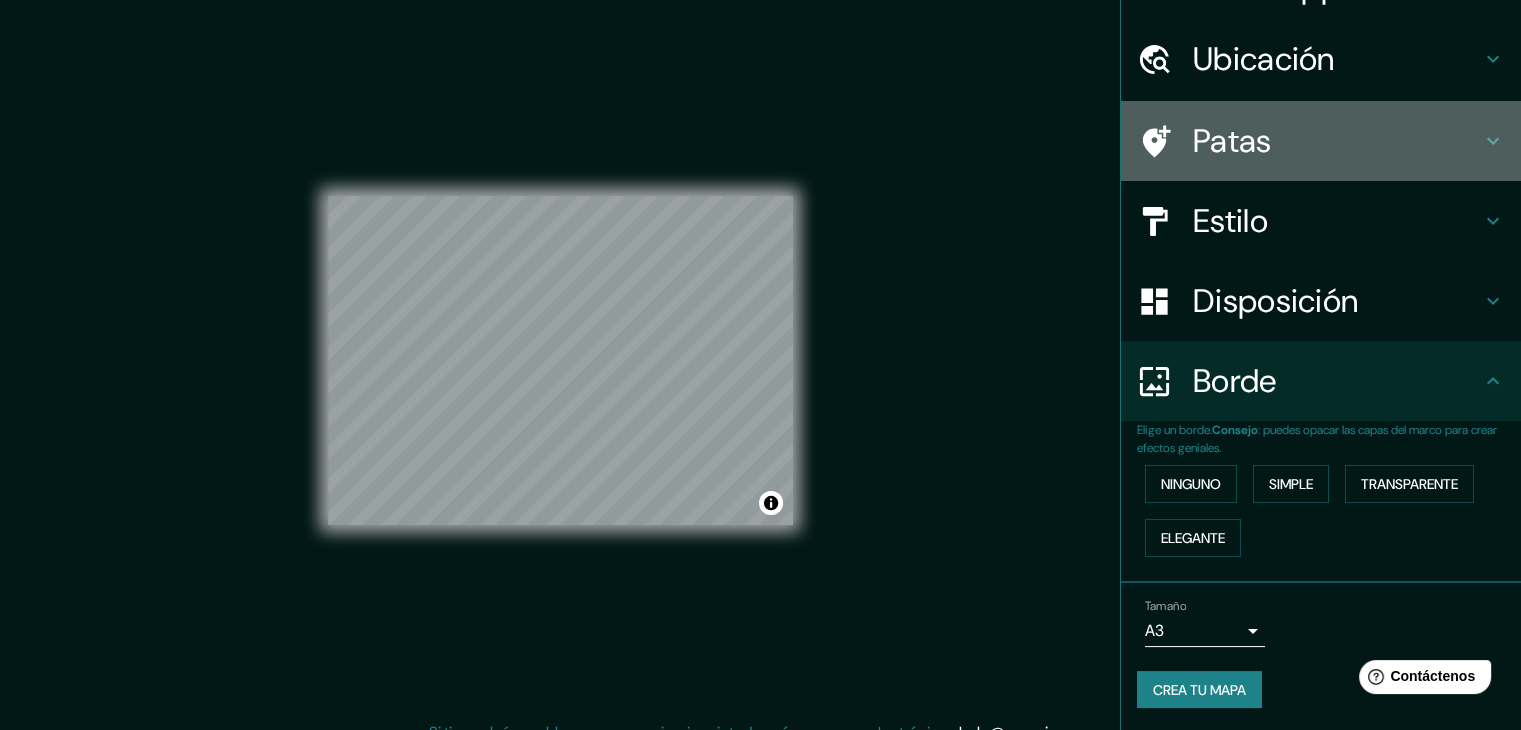 click on "Patas" at bounding box center (1337, 141) 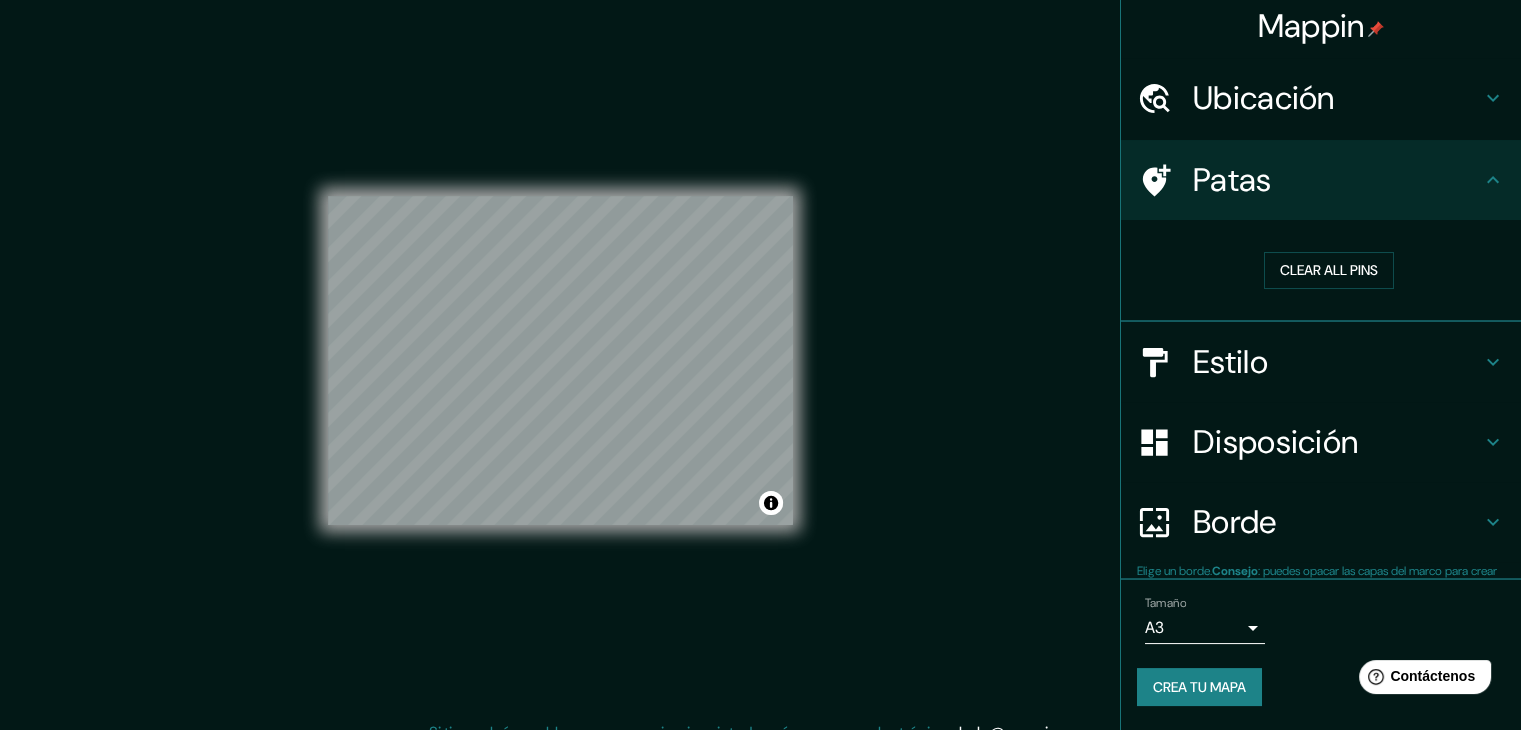 scroll, scrollTop: 4, scrollLeft: 0, axis: vertical 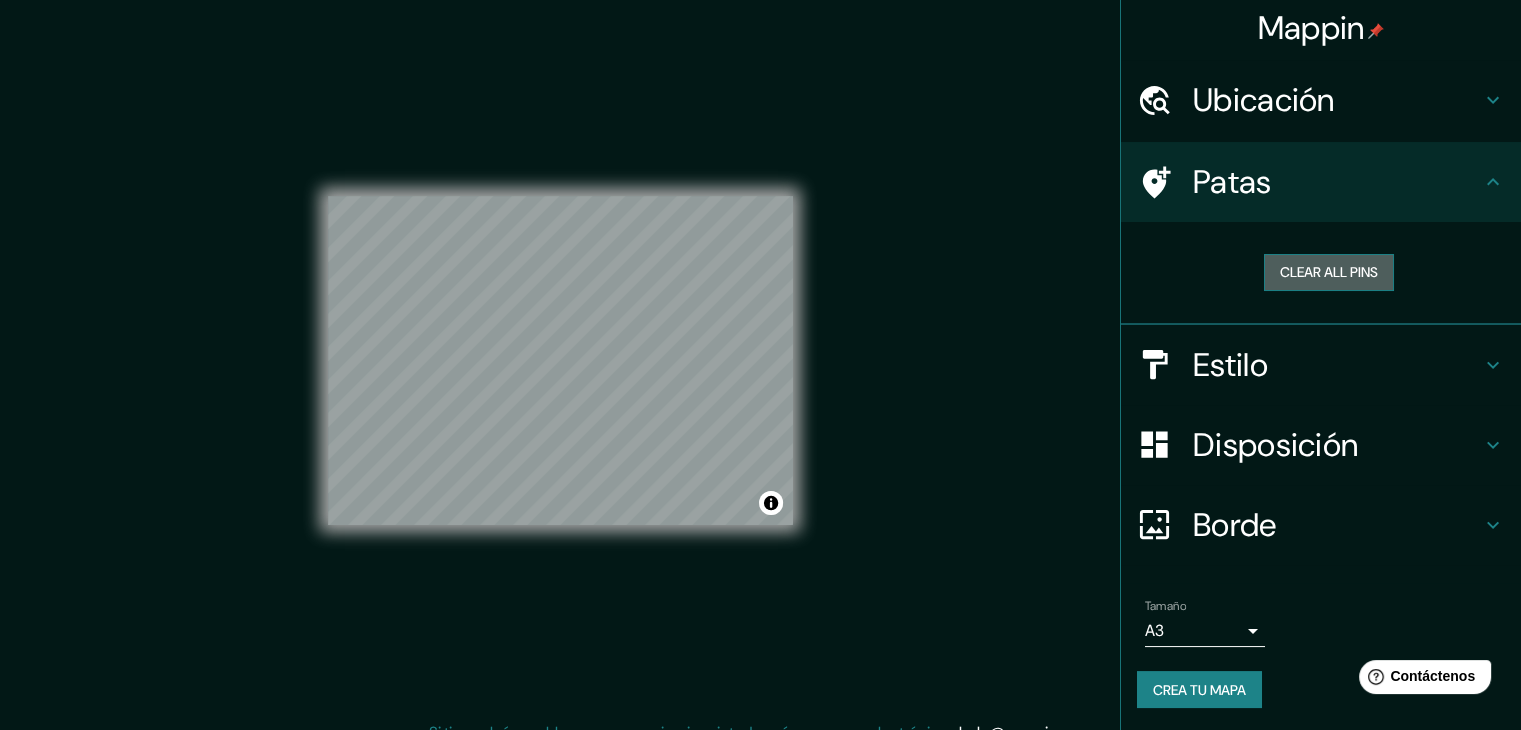 click on "Clear all pins" at bounding box center [1329, 272] 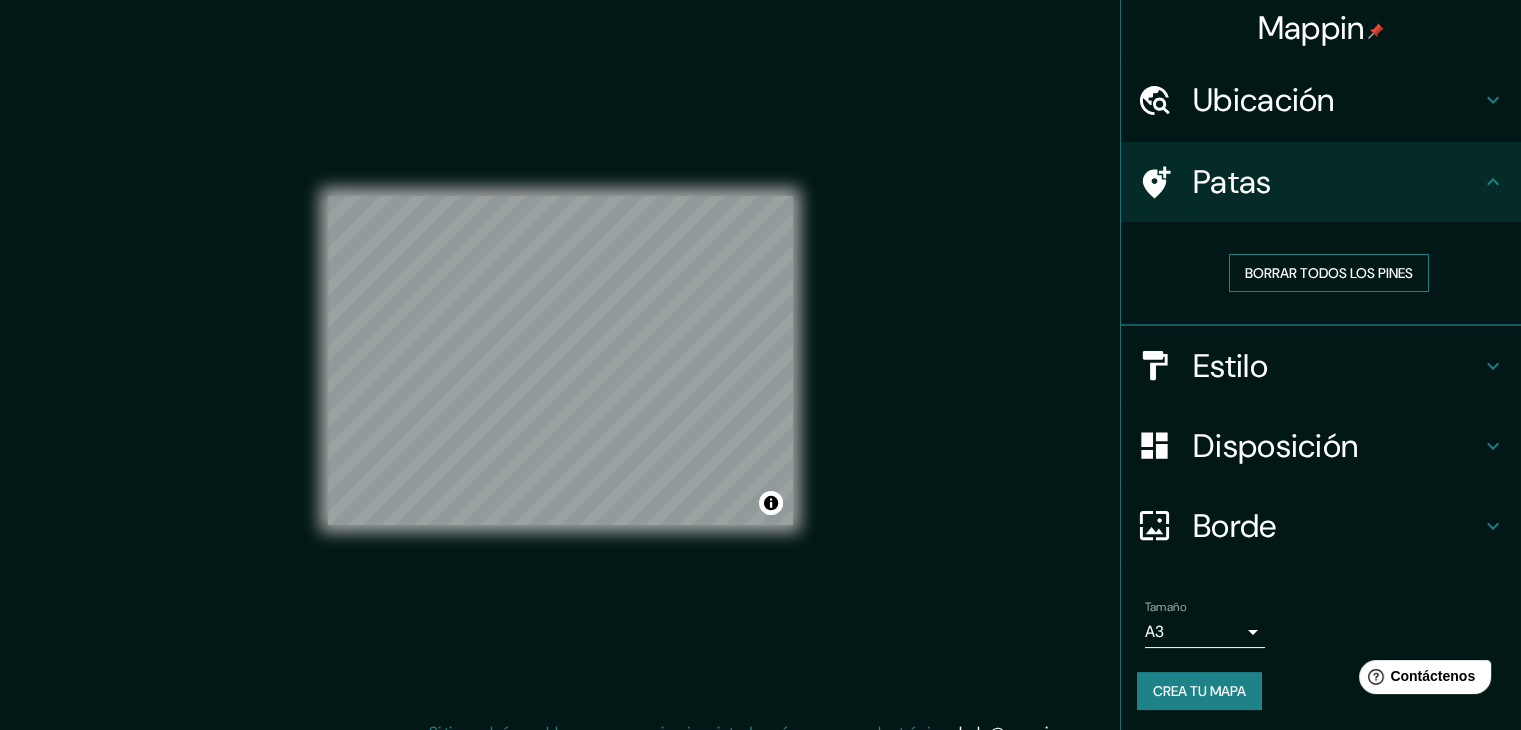 click on "Borrar todos los pines" at bounding box center [1329, 273] 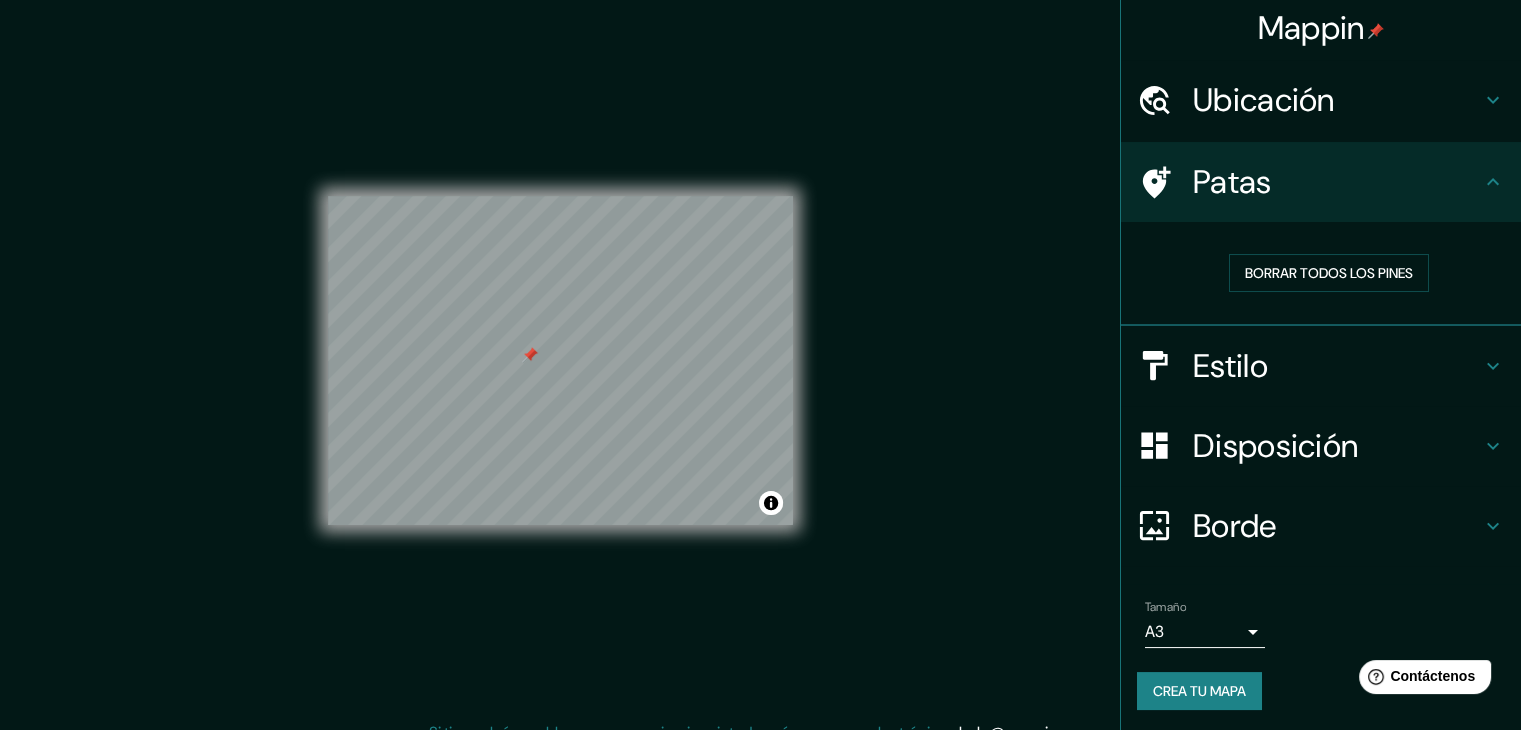 click at bounding box center [530, 355] 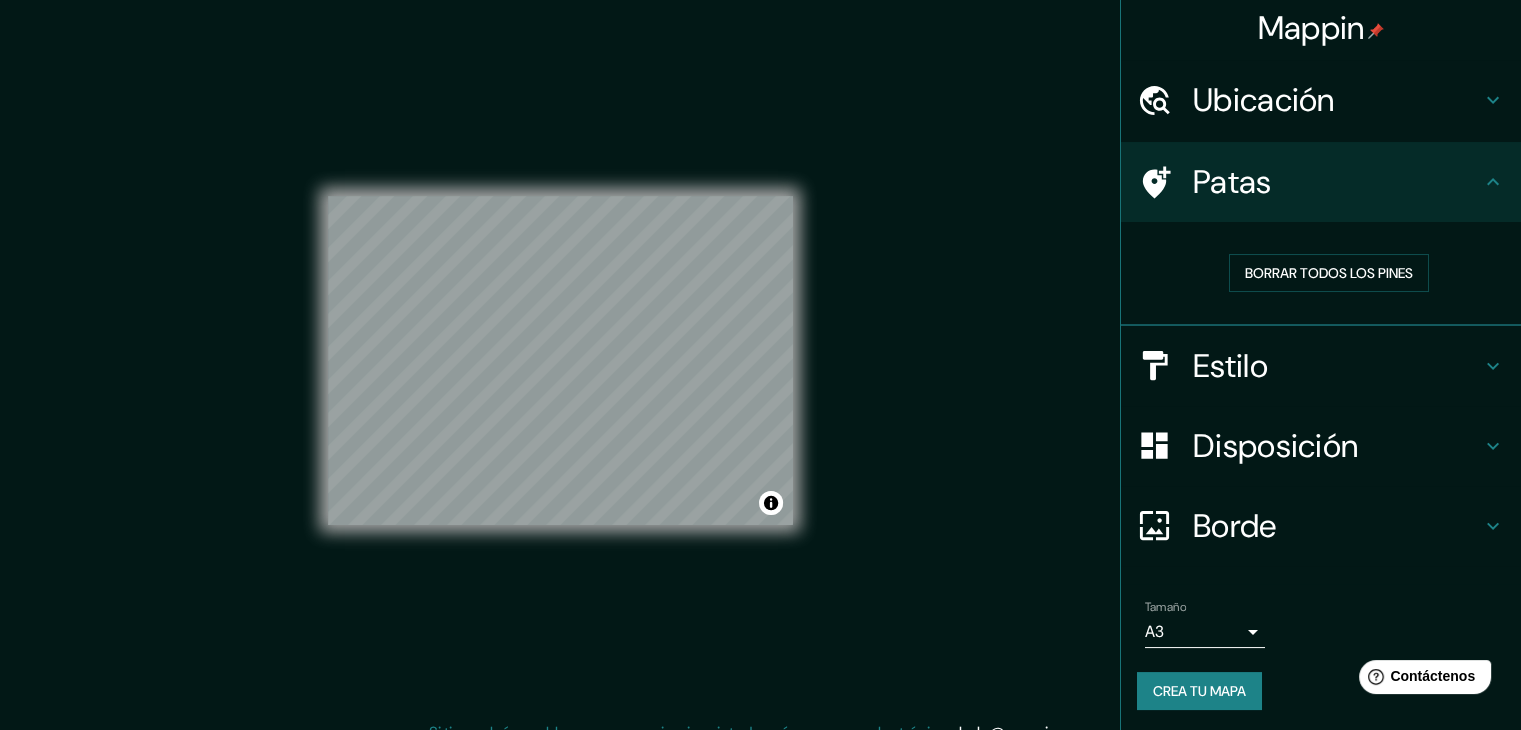 click on "Ubicación" at bounding box center (1264, 100) 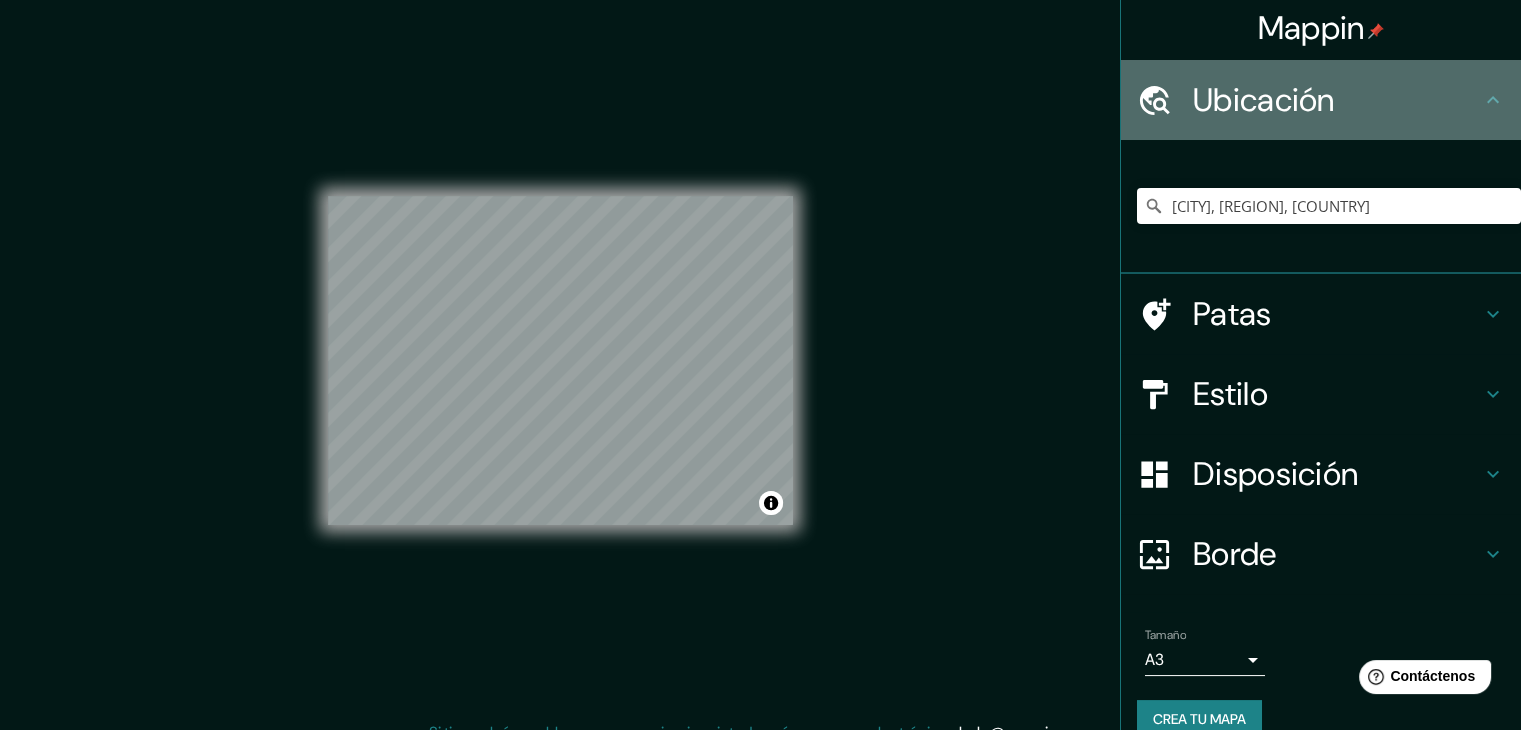 click on "Ubicación" at bounding box center [1264, 100] 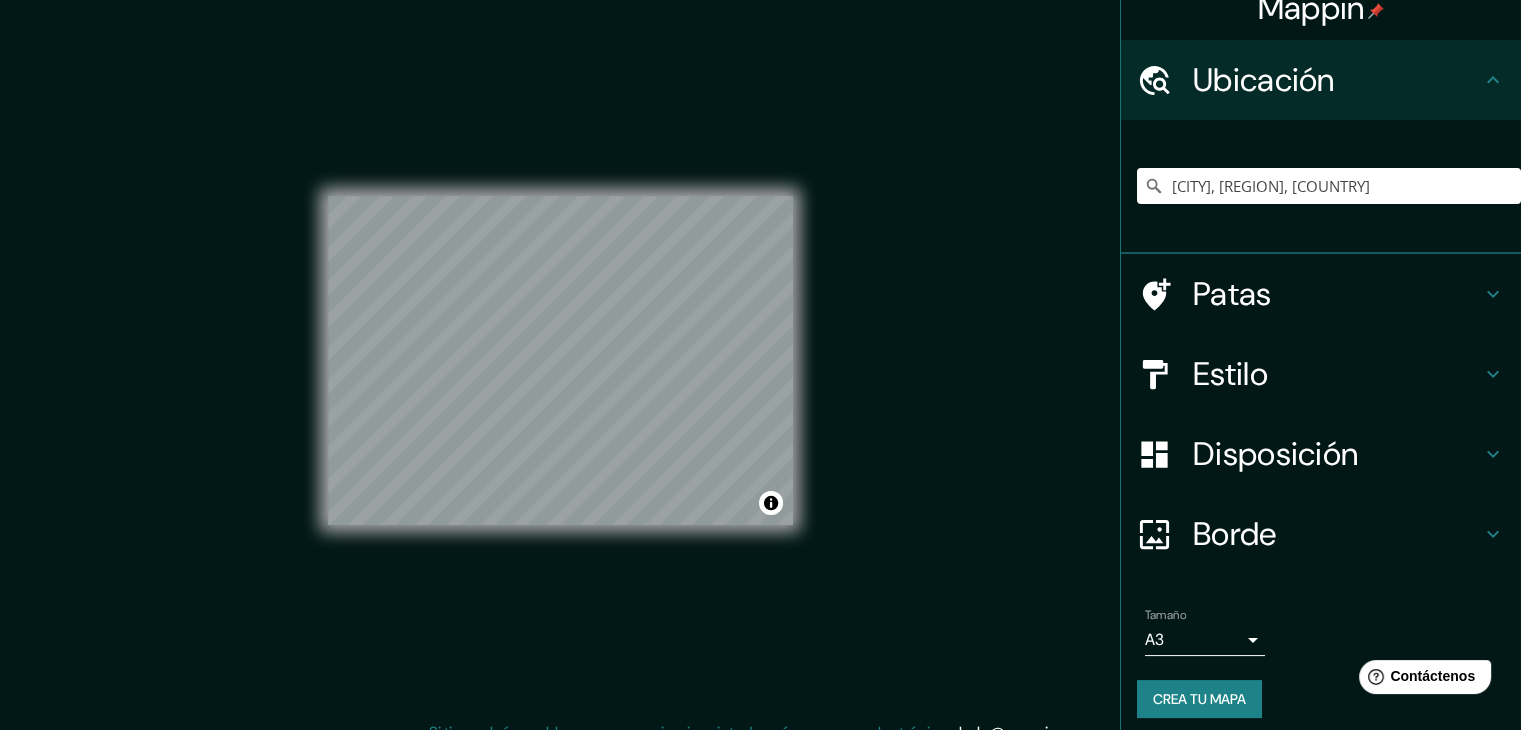 scroll, scrollTop: 35, scrollLeft: 0, axis: vertical 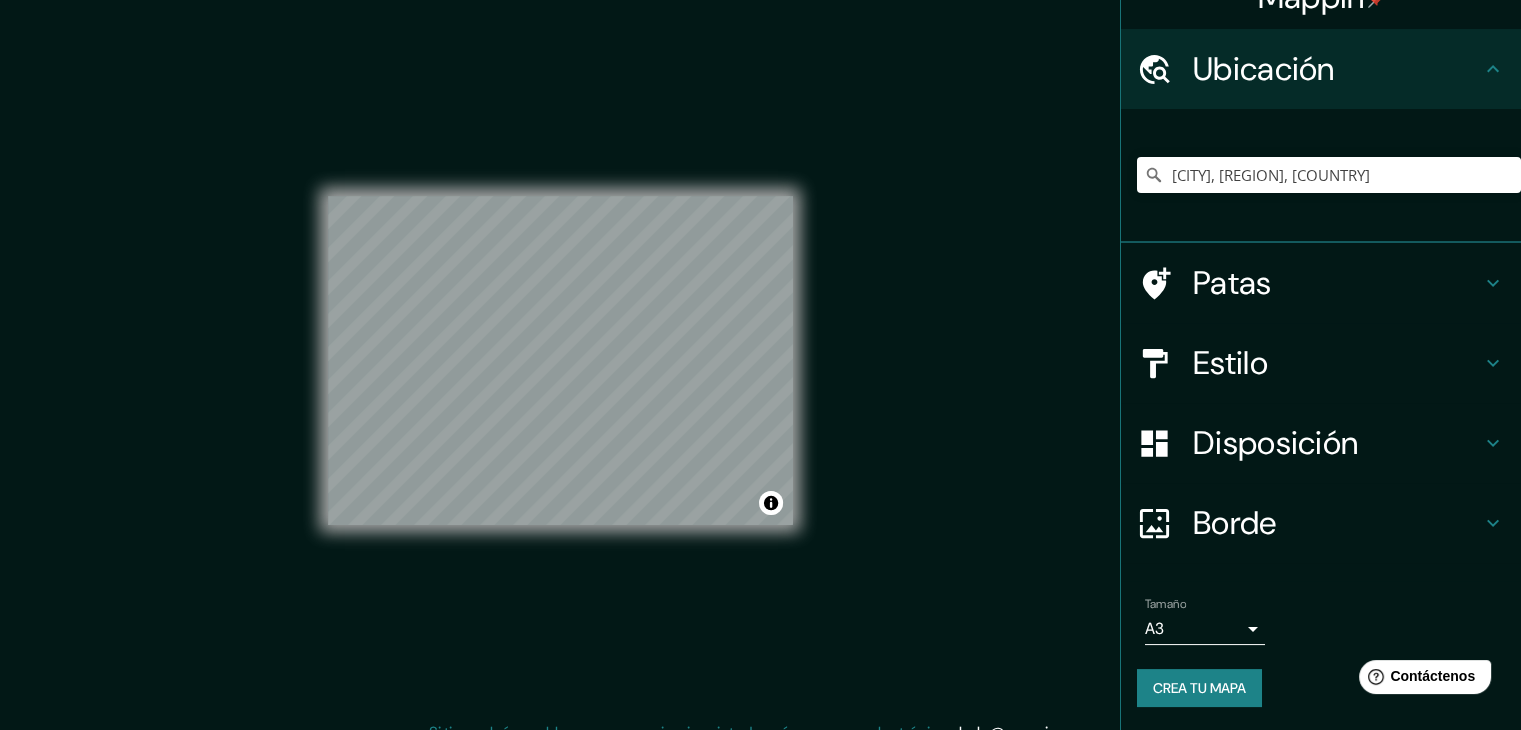 click on "Estilo" at bounding box center [1230, 363] 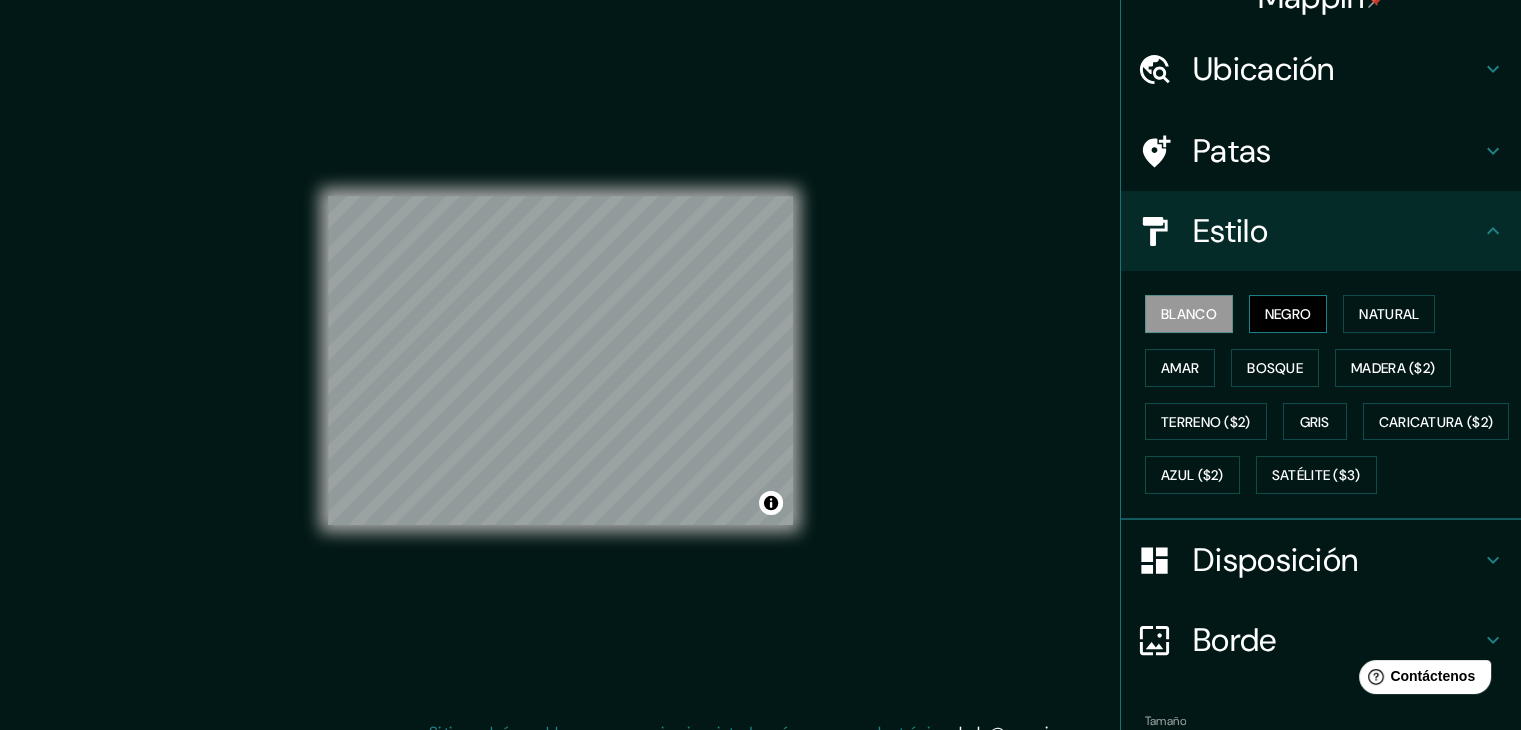 click on "Negro" at bounding box center [1288, 314] 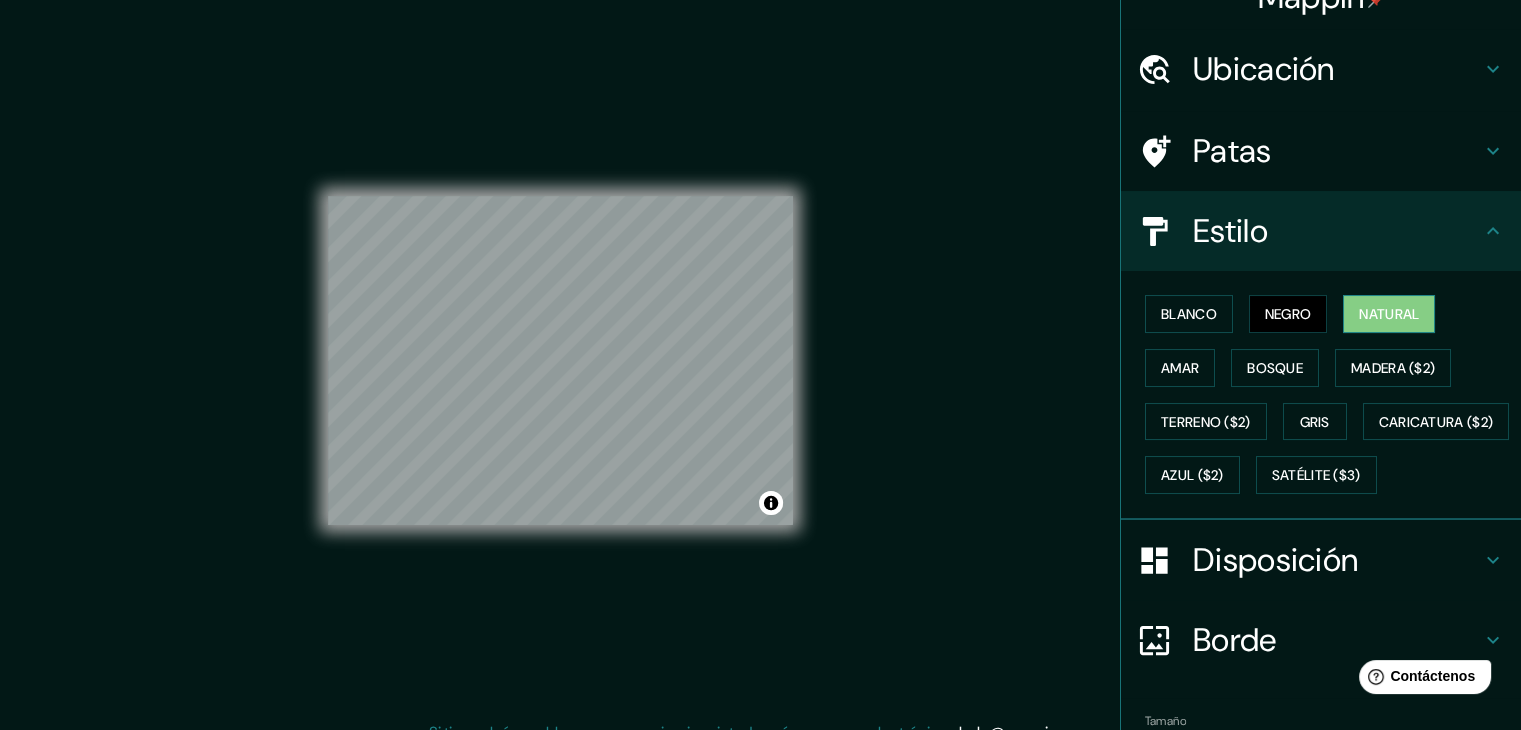 click on "Natural" at bounding box center [1389, 314] 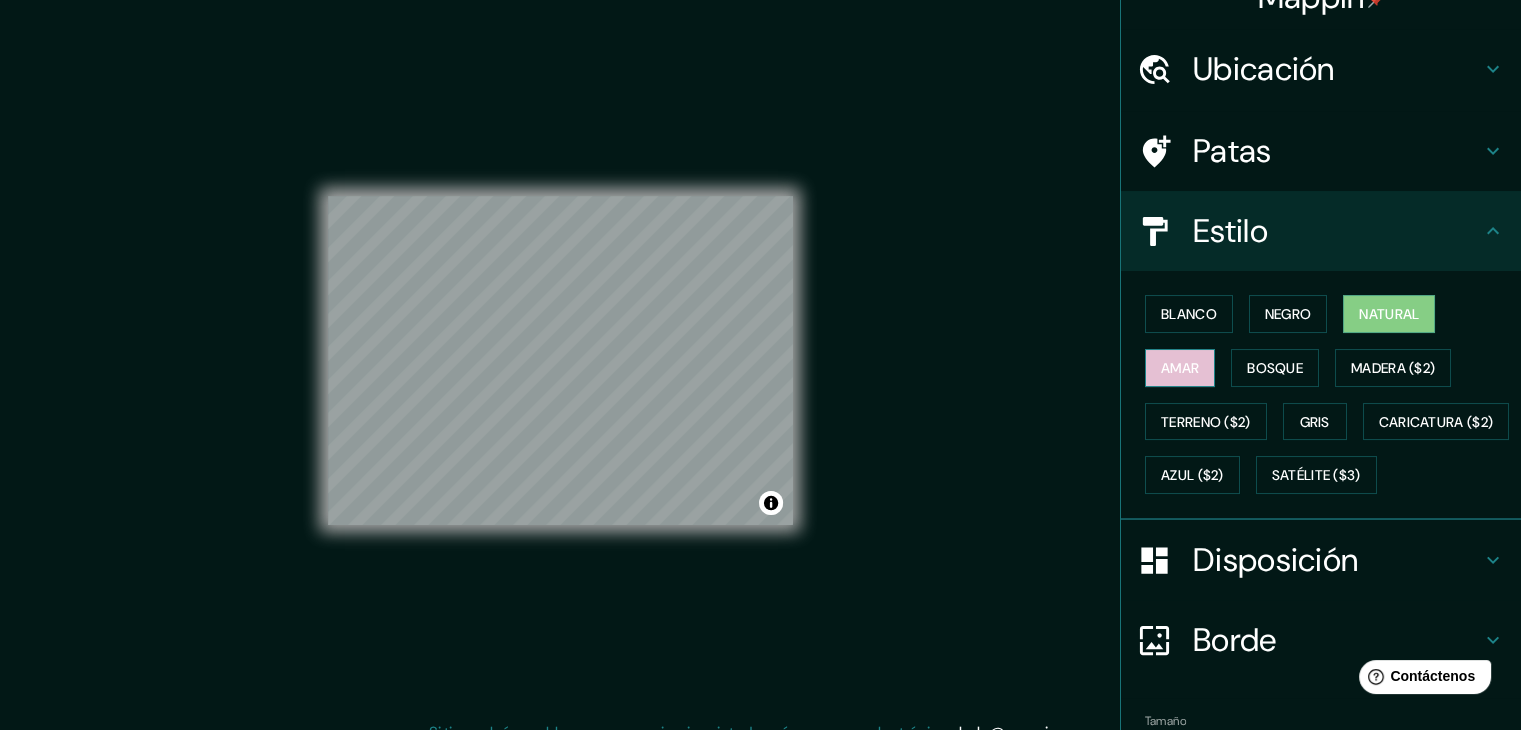 click on "Amar" at bounding box center (1180, 368) 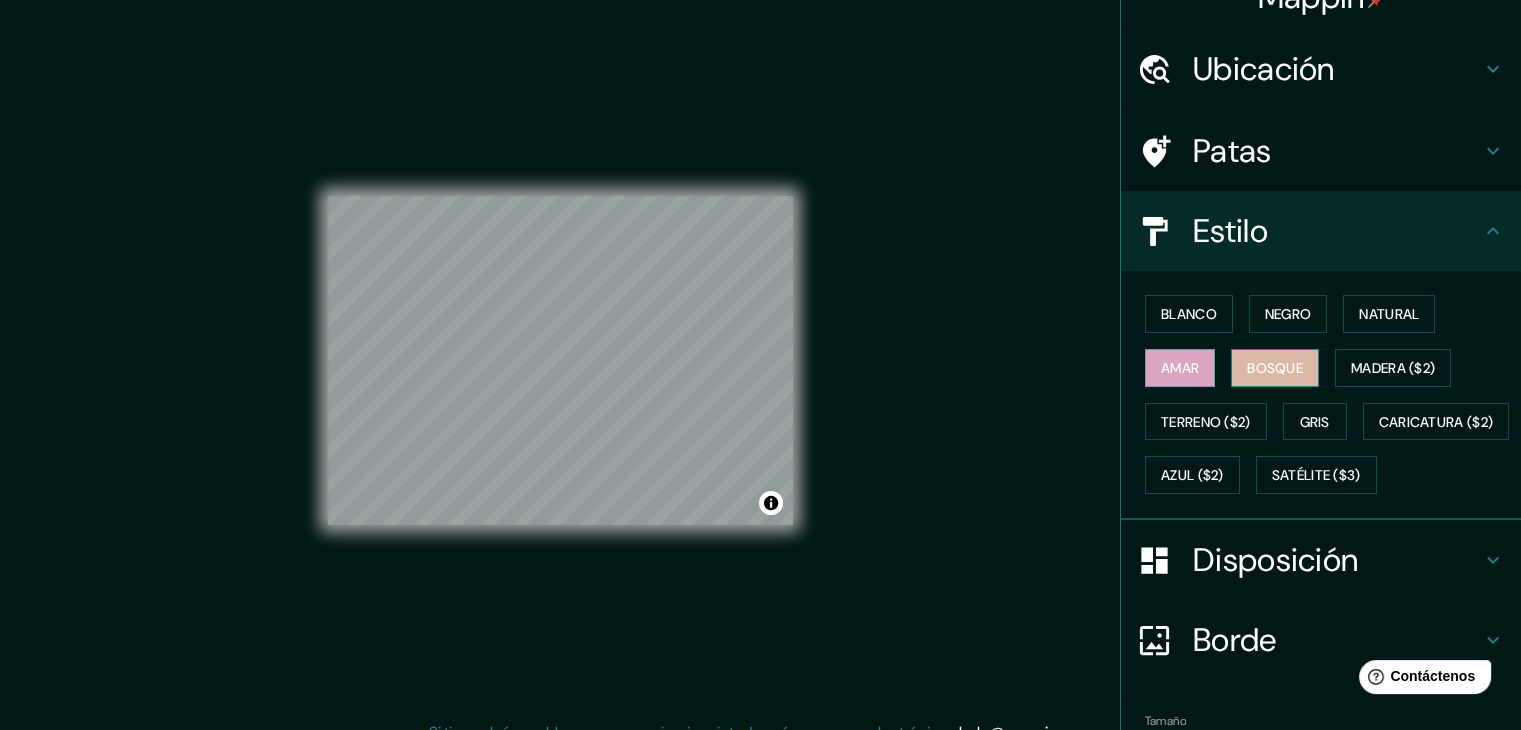 click on "Bosque" at bounding box center [1275, 368] 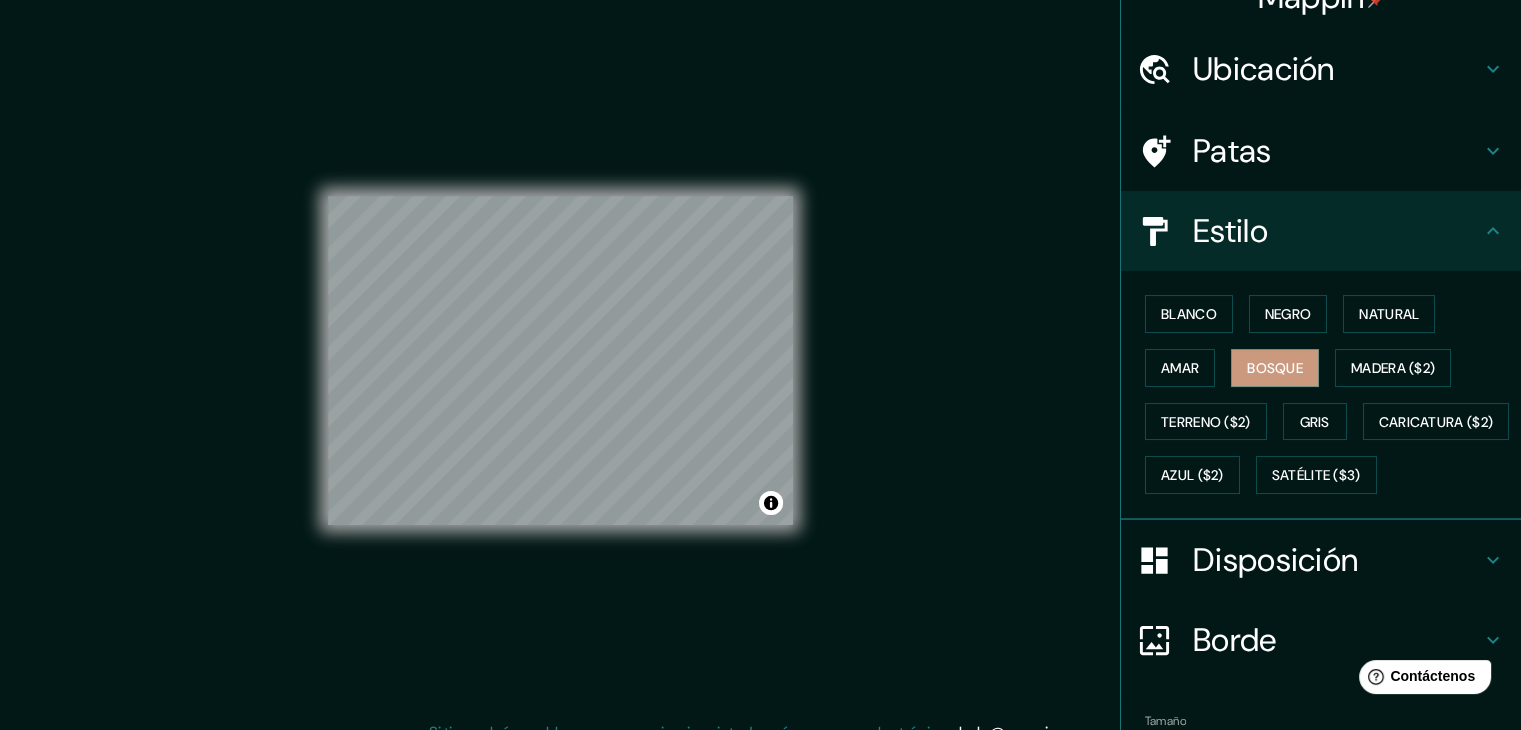 click on "Blanco Negro Natural Amar Bosque Madera ($2) Terreno ($2) Gris Caricatura ($2) Azul ($2) Satélite ($3)" at bounding box center [1329, 394] 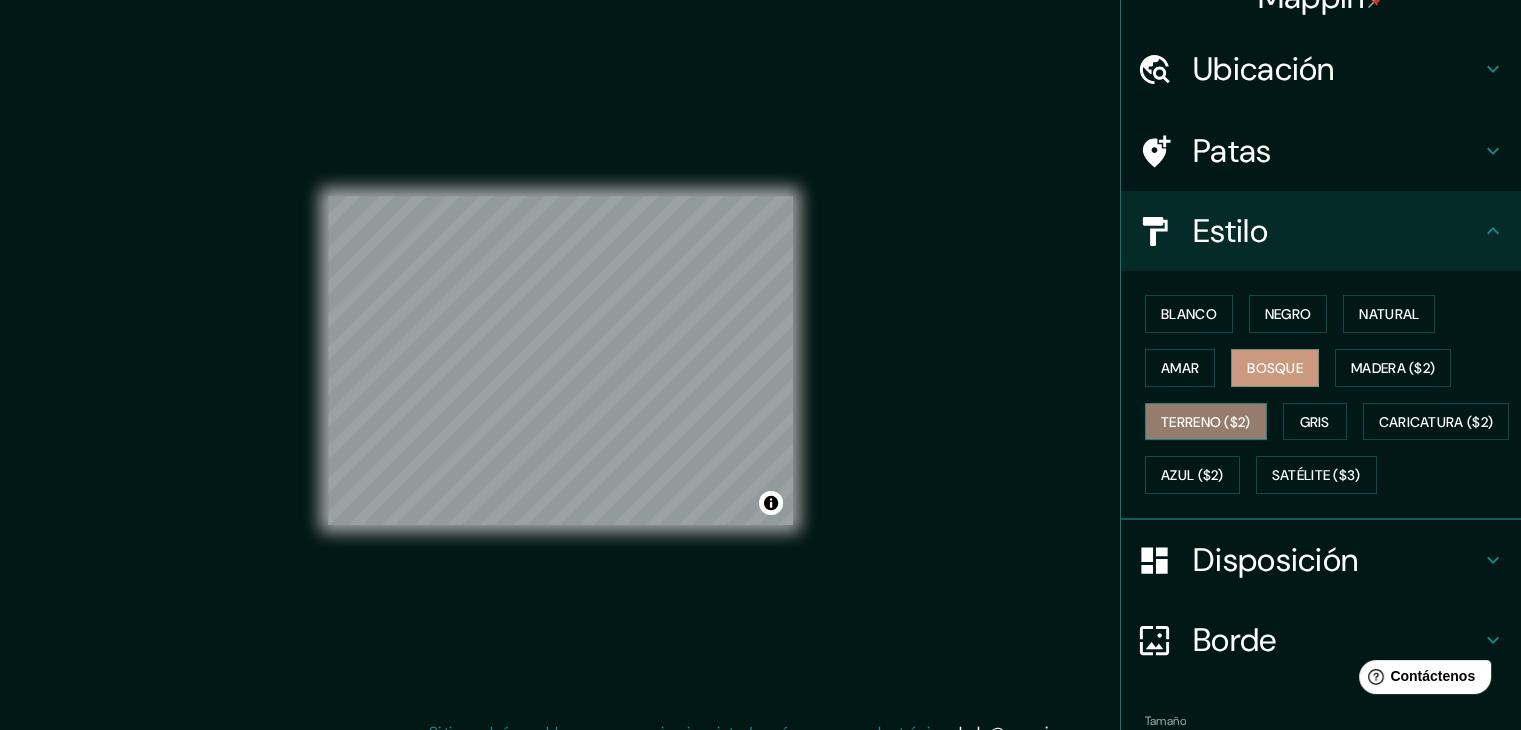 click on "Terreno ($2)" at bounding box center [1206, 422] 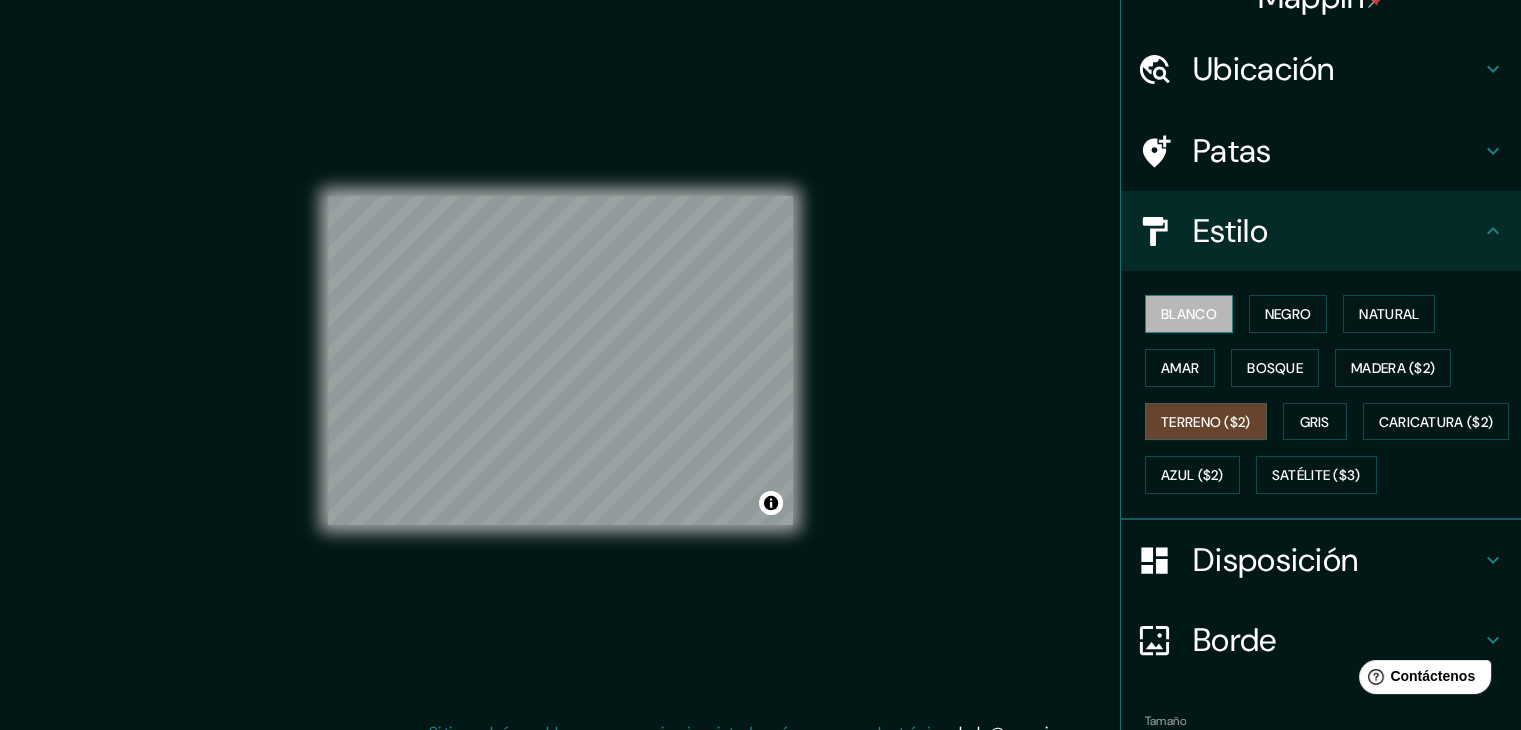 click on "Blanco" at bounding box center [1189, 314] 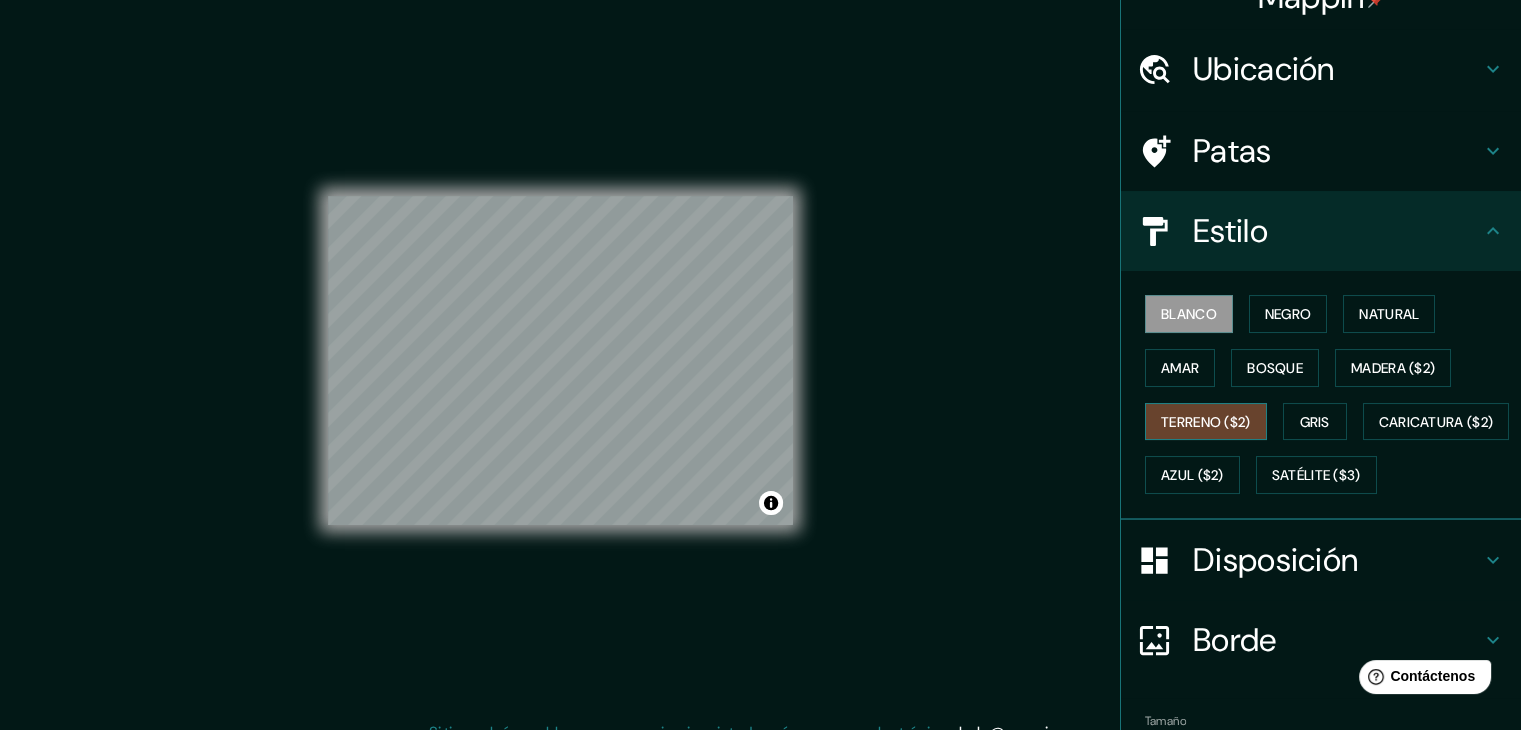 click on "Terreno ($2)" at bounding box center [1206, 422] 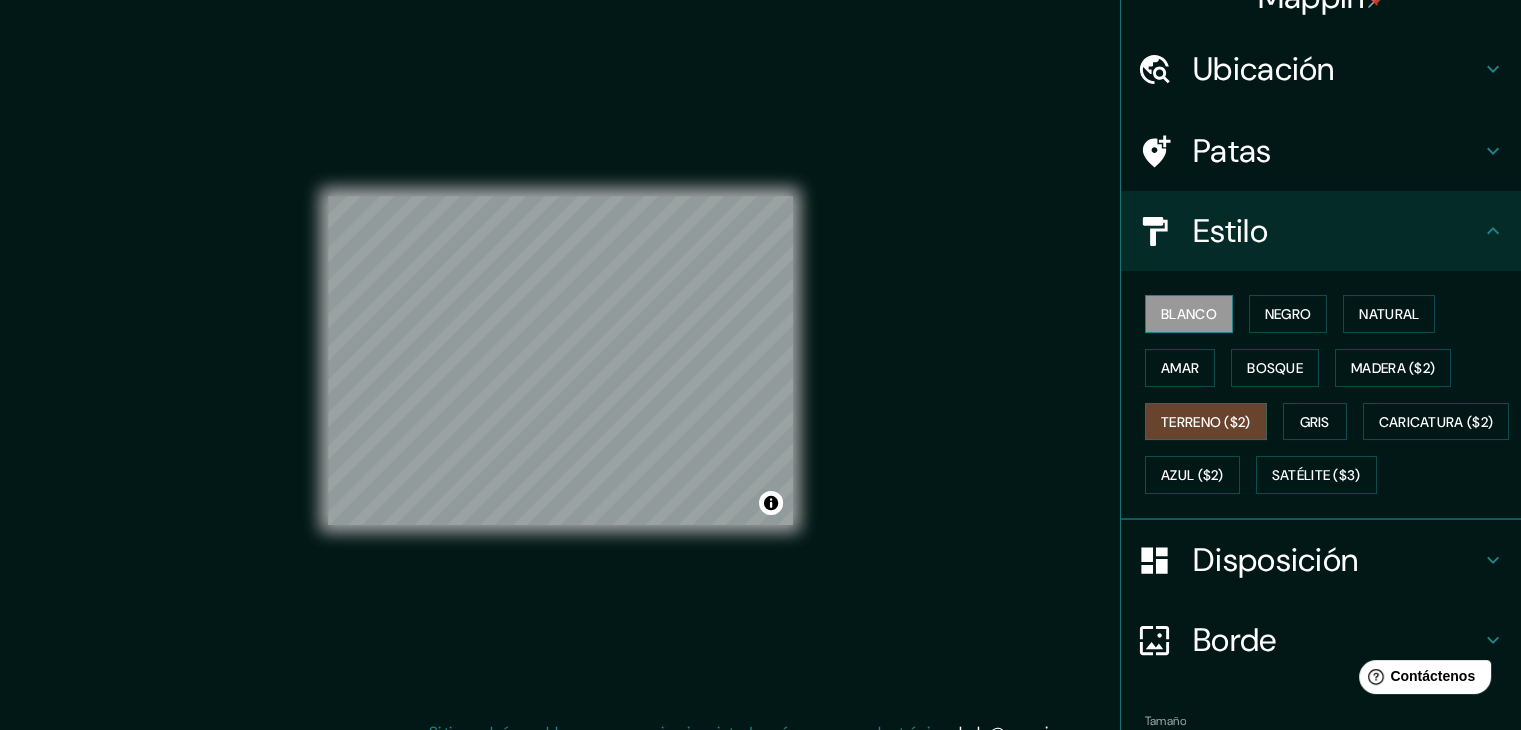 click on "Blanco" at bounding box center (1189, 314) 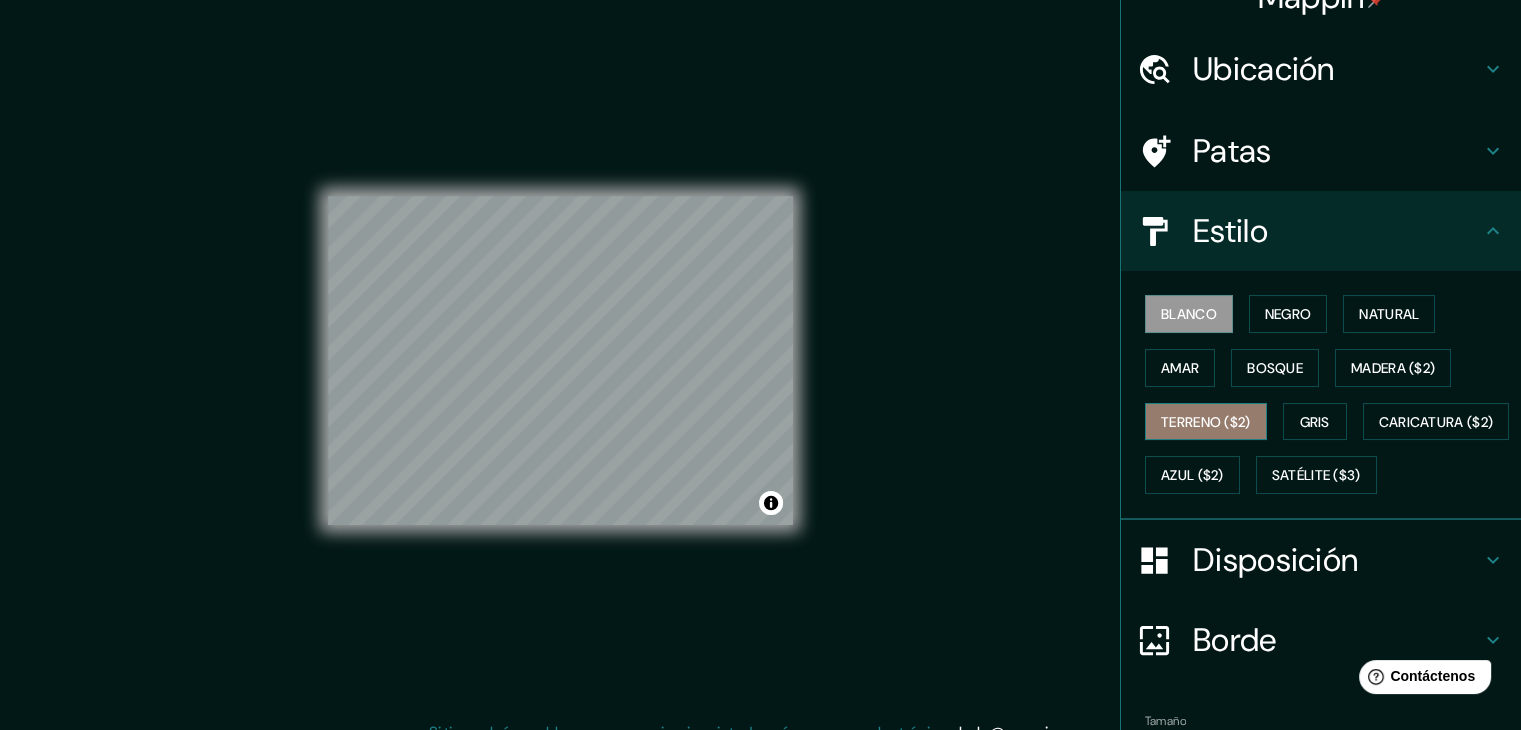 click on "Terreno ($2)" at bounding box center [1206, 422] 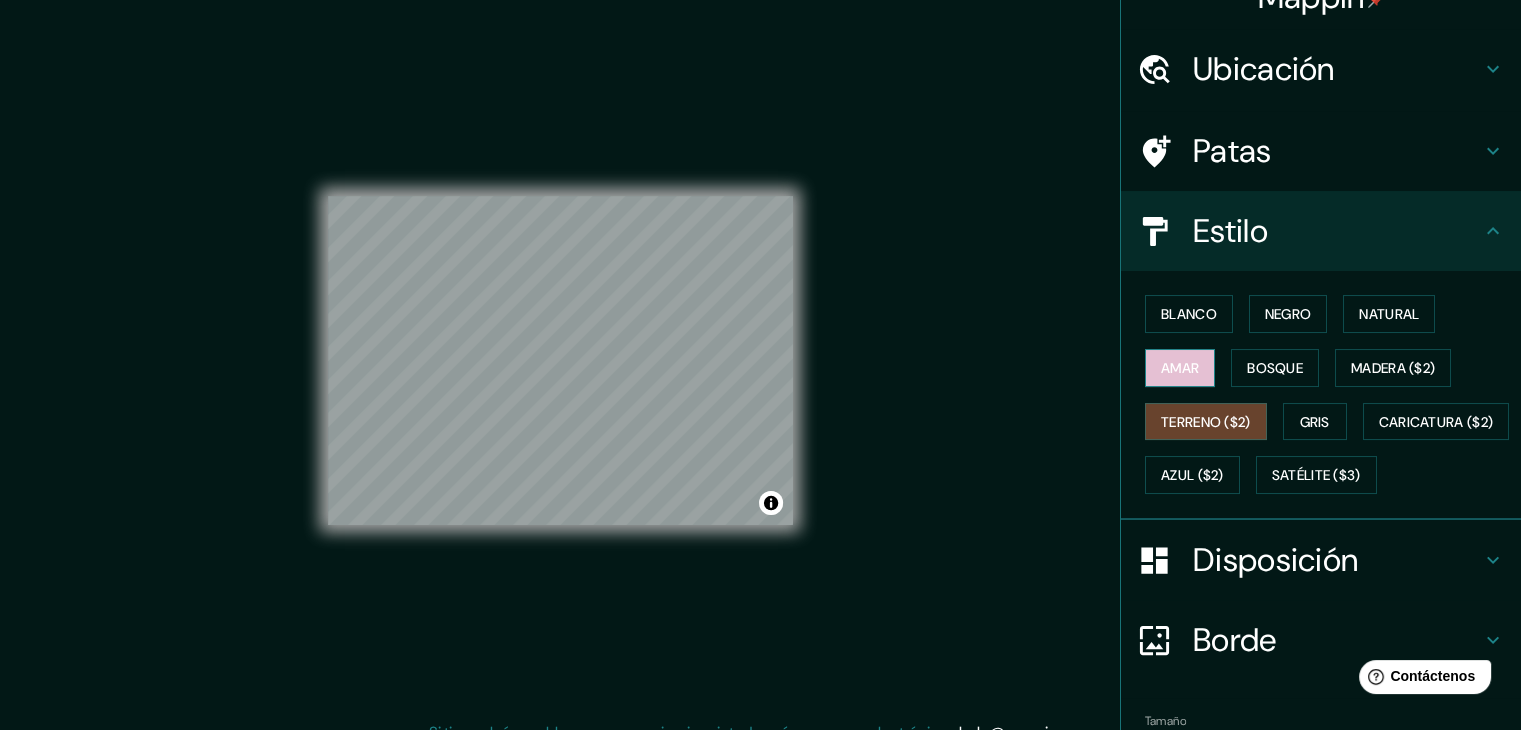 click on "Amar" at bounding box center [1180, 368] 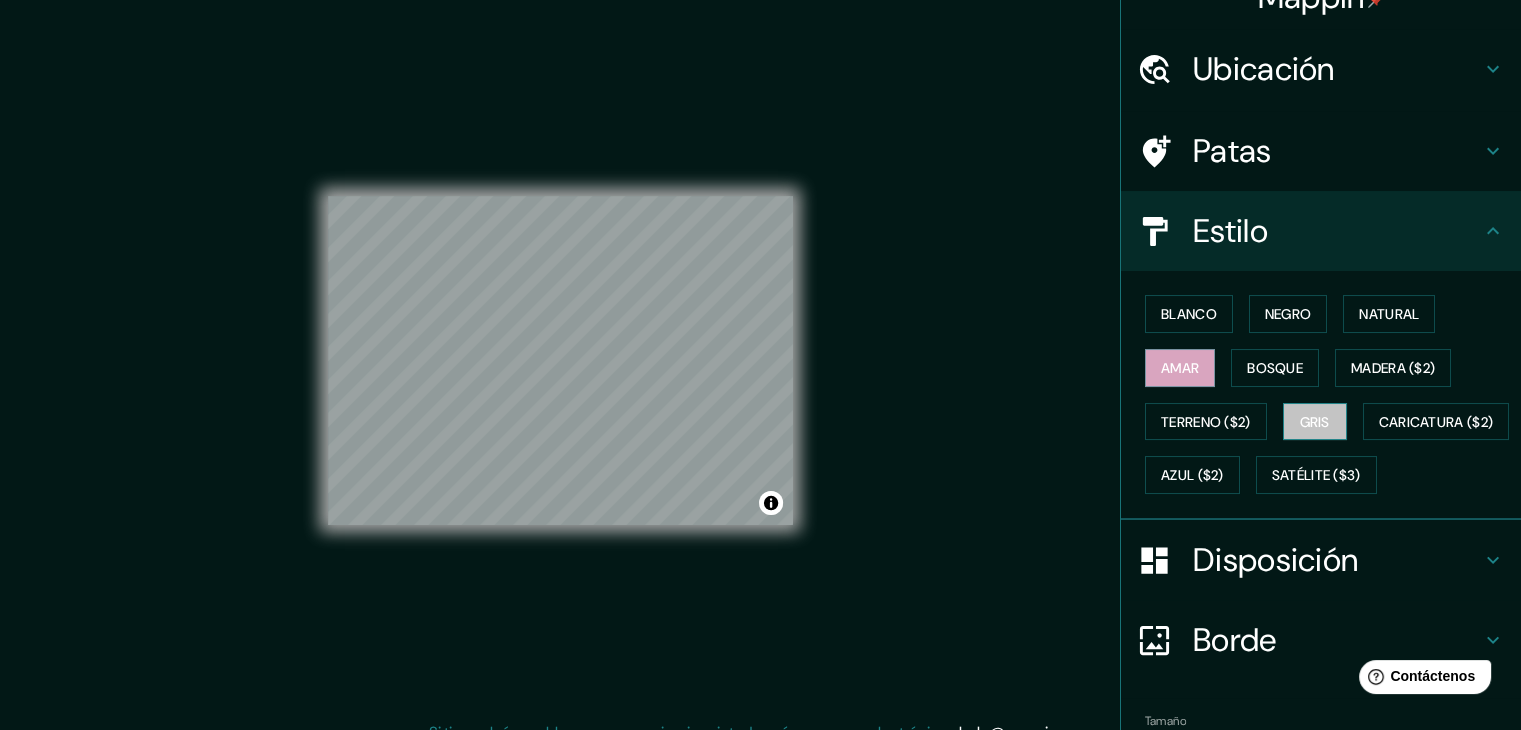 click on "Gris" at bounding box center [1315, 422] 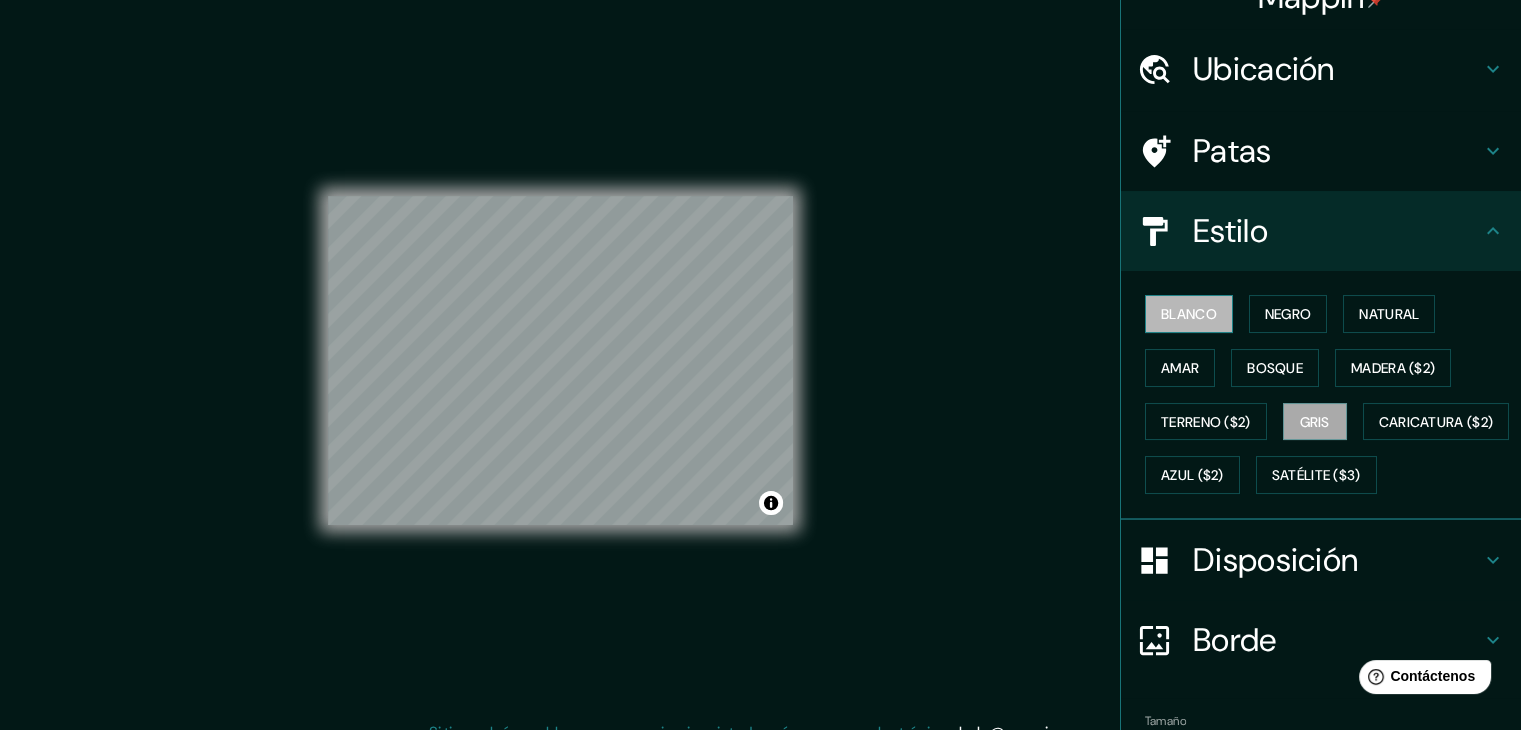 click on "Blanco" at bounding box center (1189, 314) 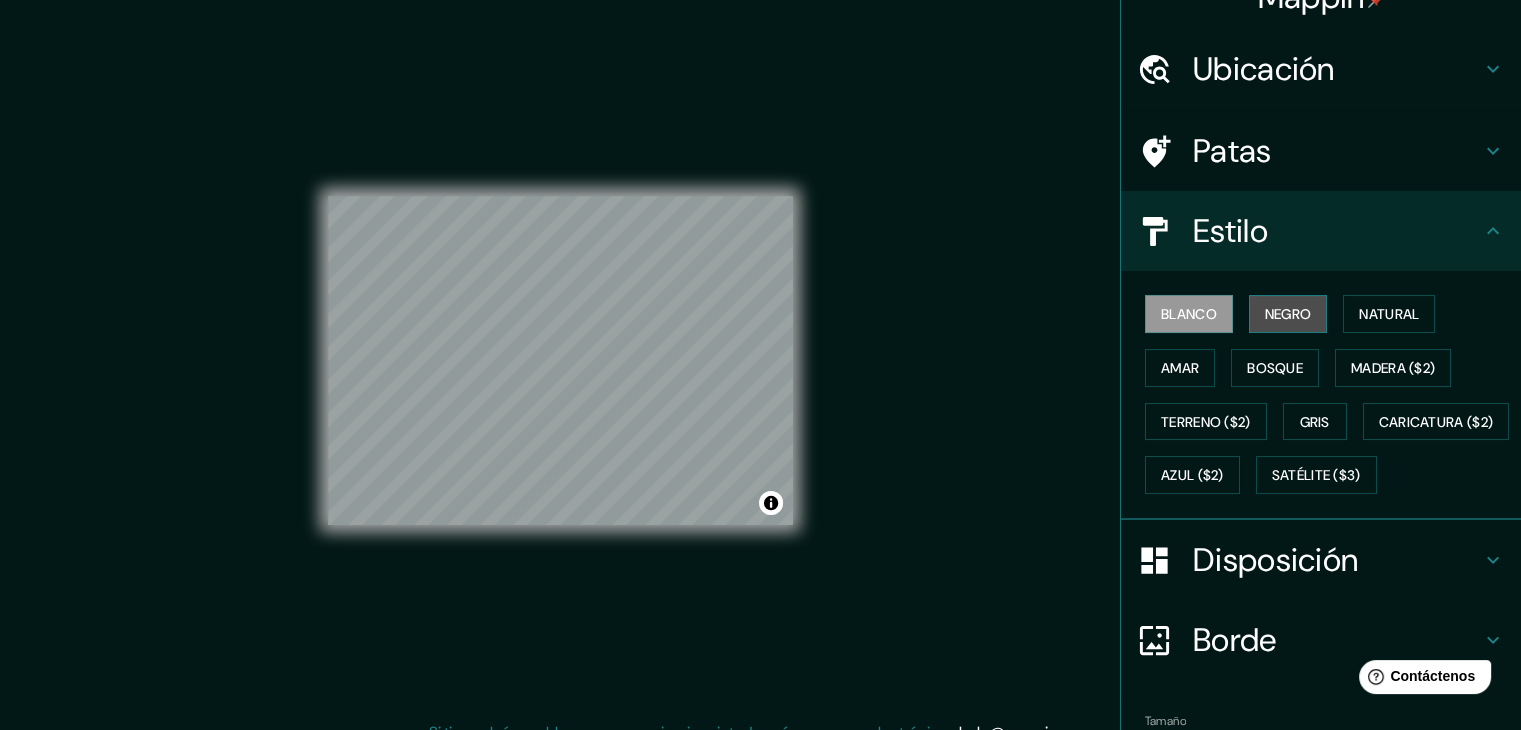 click on "Negro" at bounding box center [1288, 314] 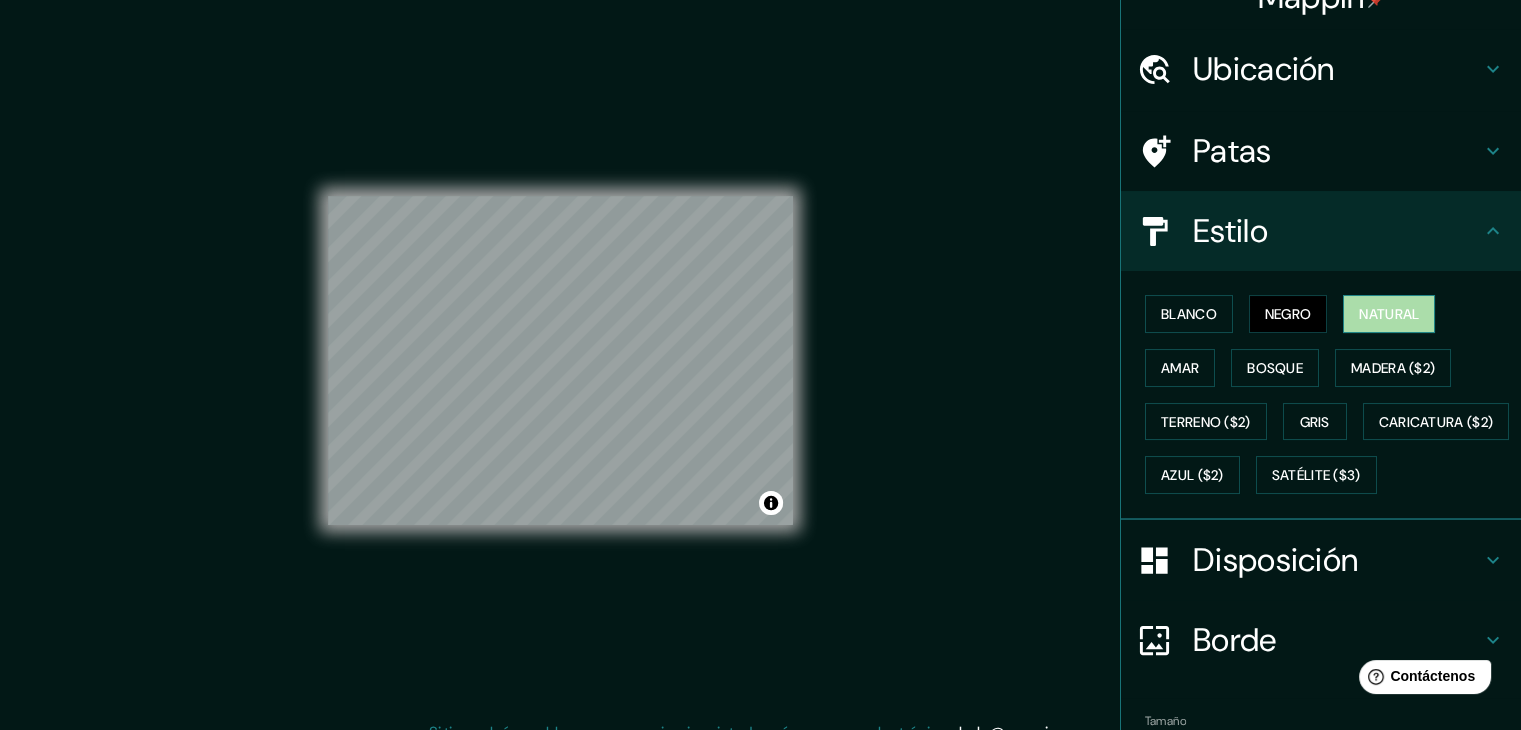 click on "Natural" at bounding box center [1389, 314] 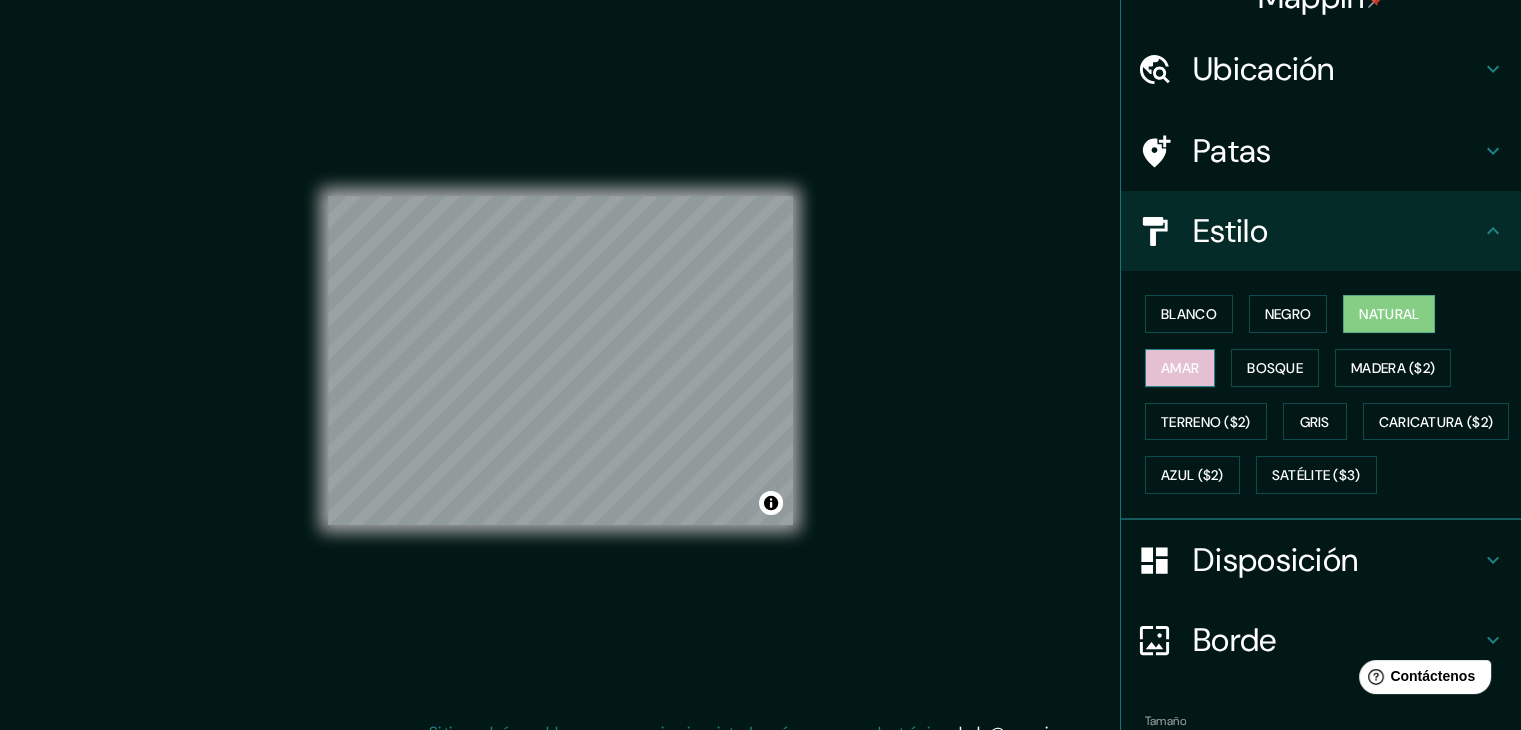 click on "Amar" at bounding box center [1180, 368] 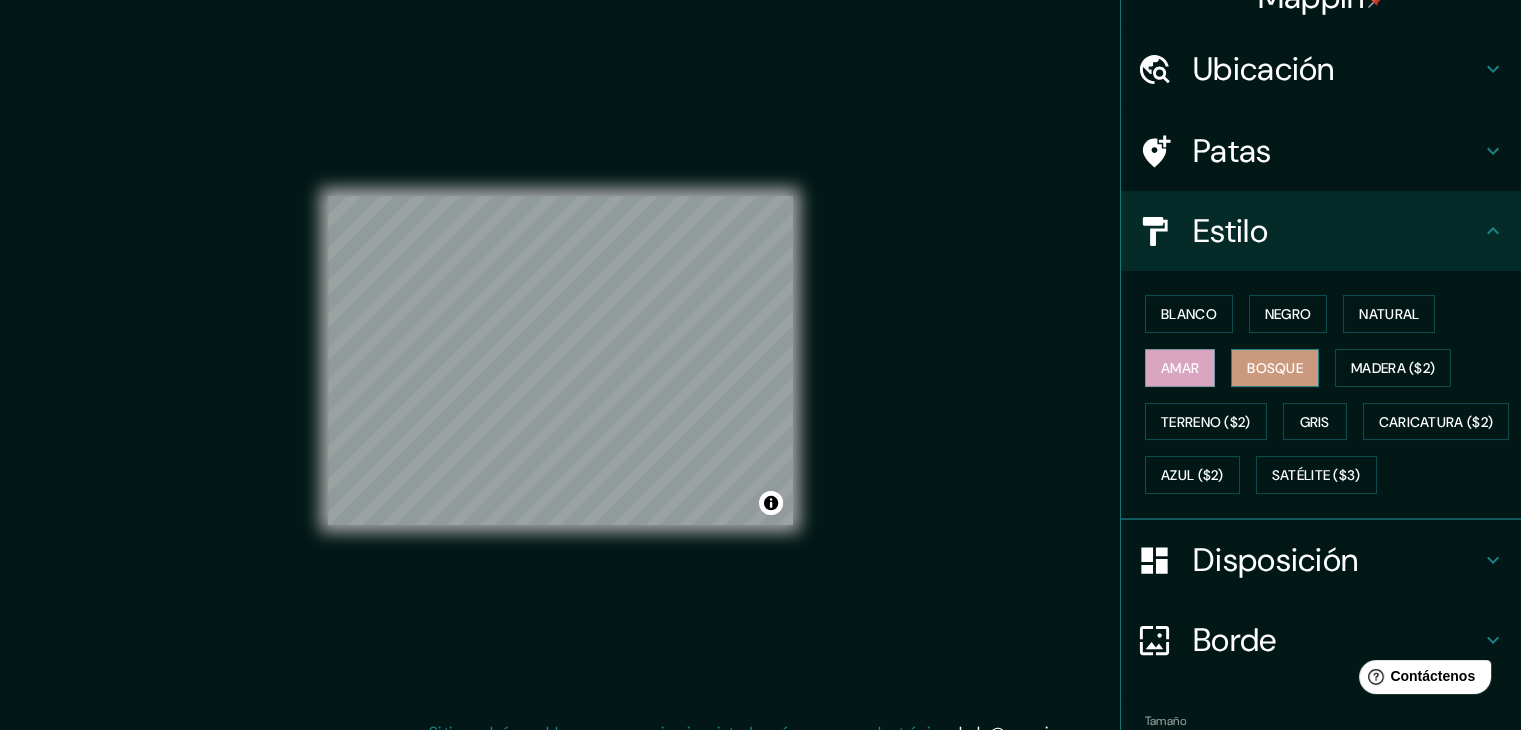 click on "Bosque" at bounding box center (1275, 368) 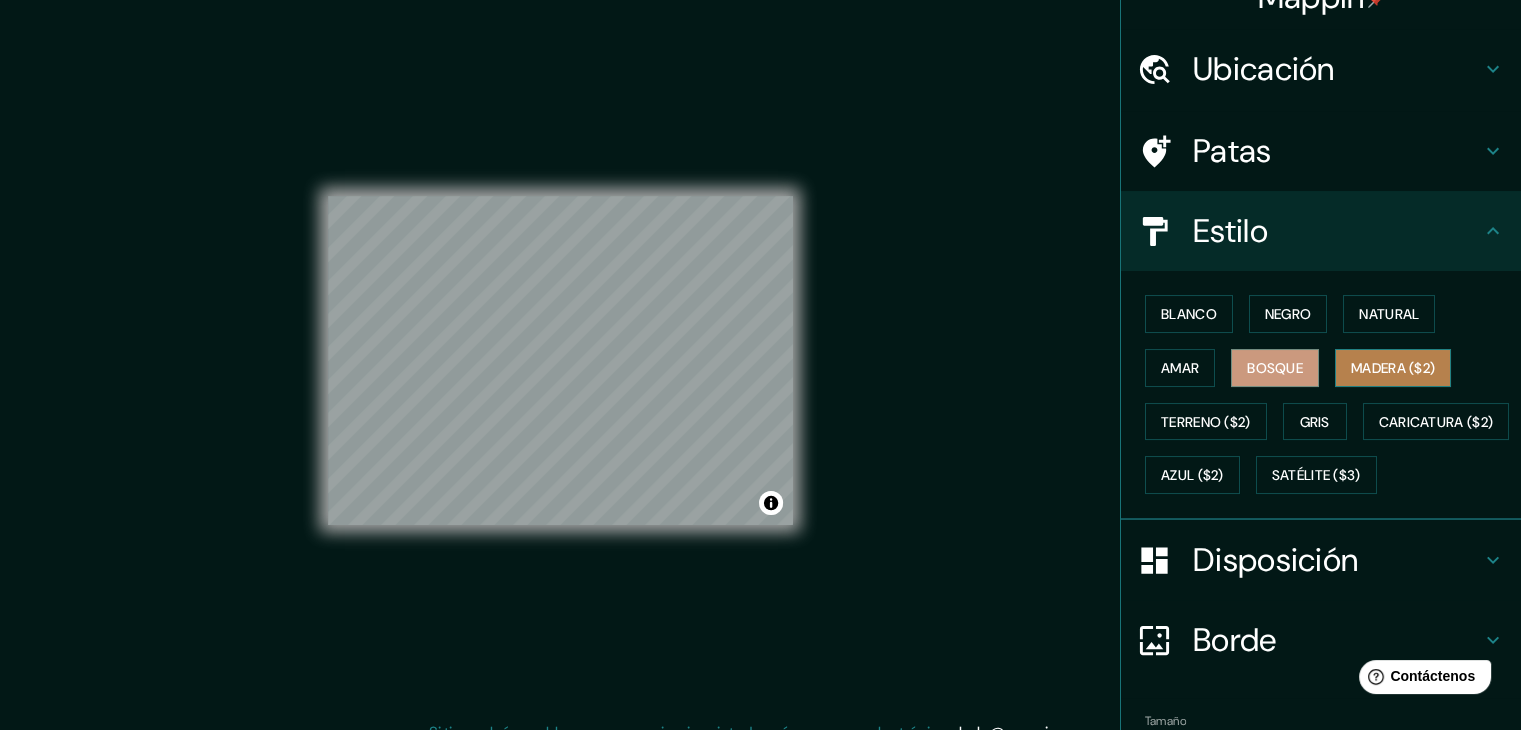 click on "Madera ($2)" at bounding box center (1393, 368) 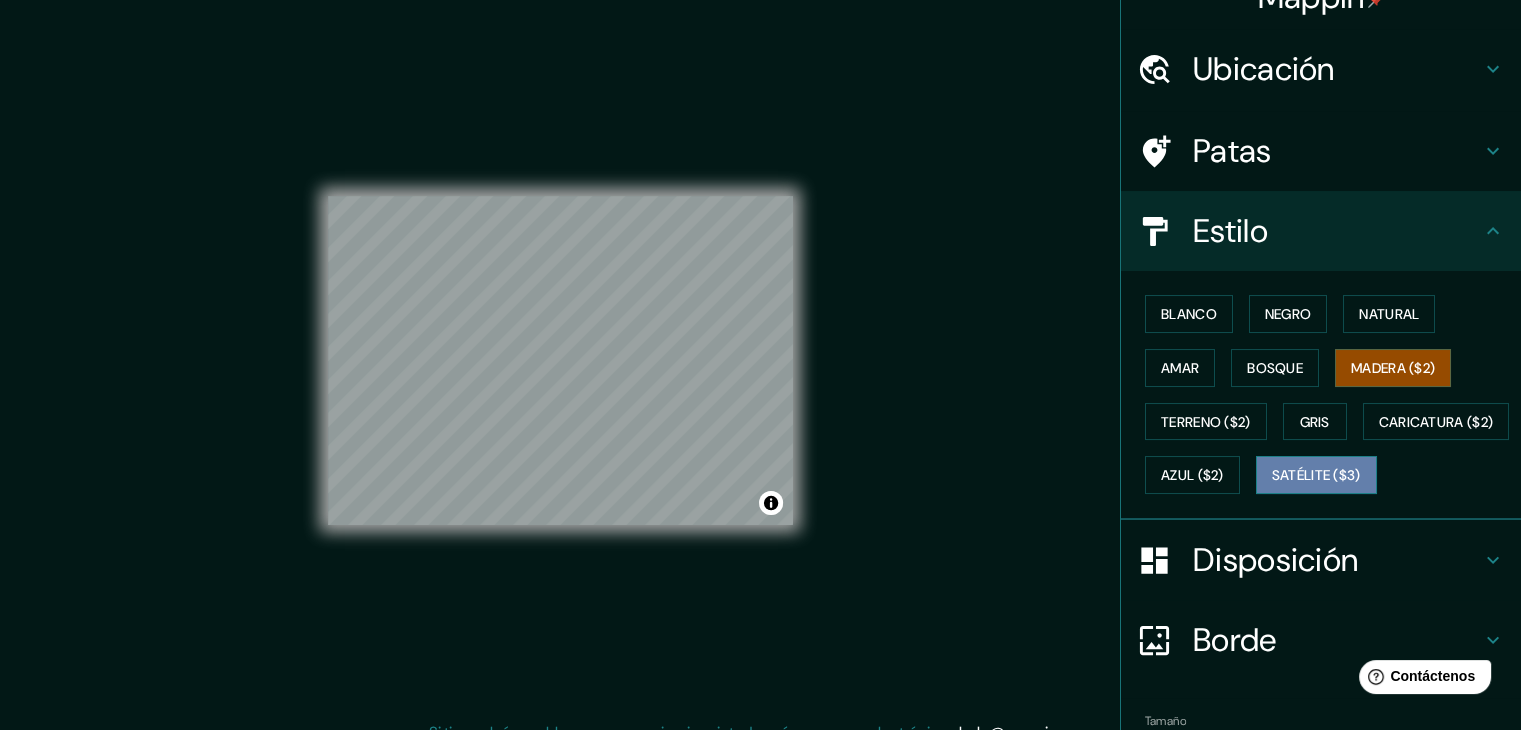 click on "Satélite ($3)" at bounding box center [1316, 475] 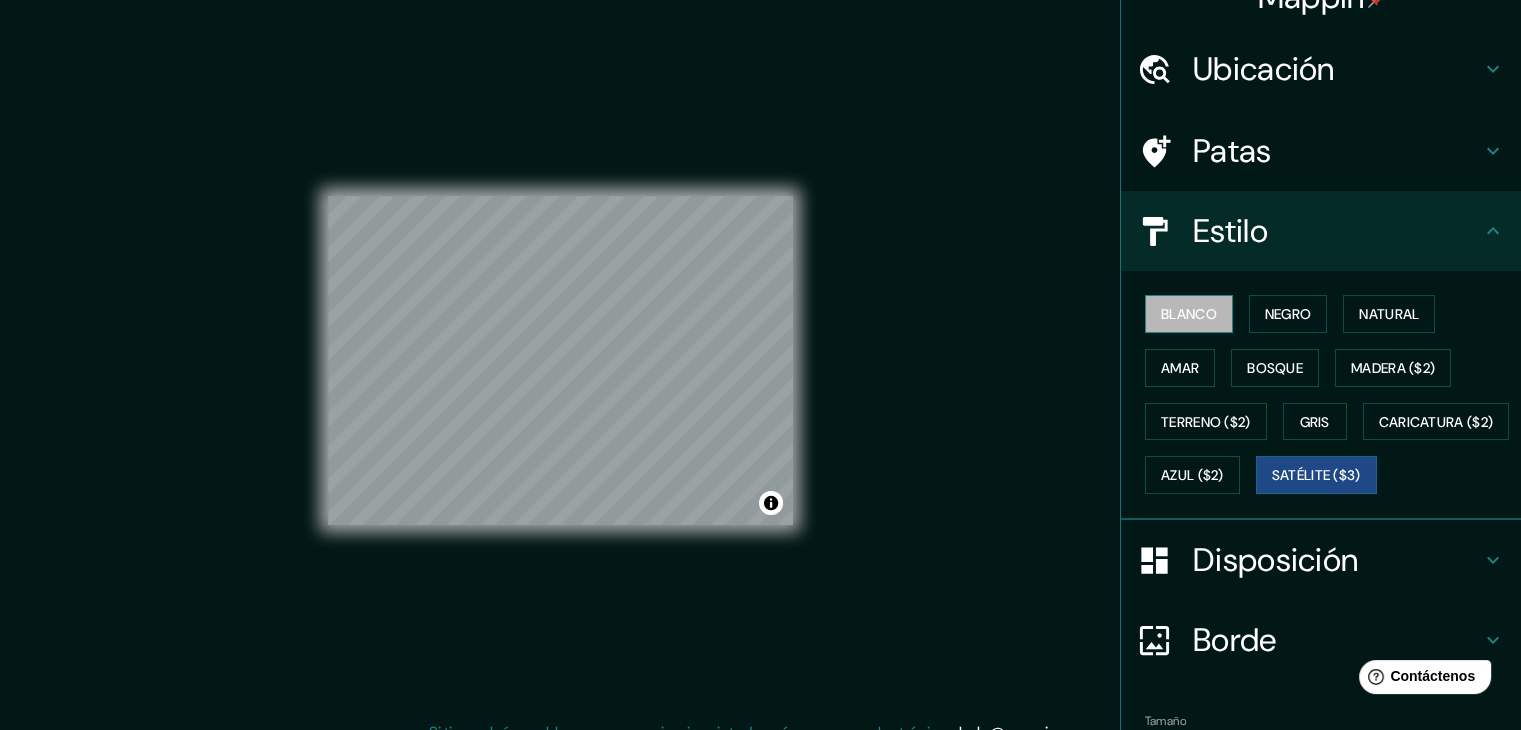 click on "Blanco" at bounding box center [1189, 314] 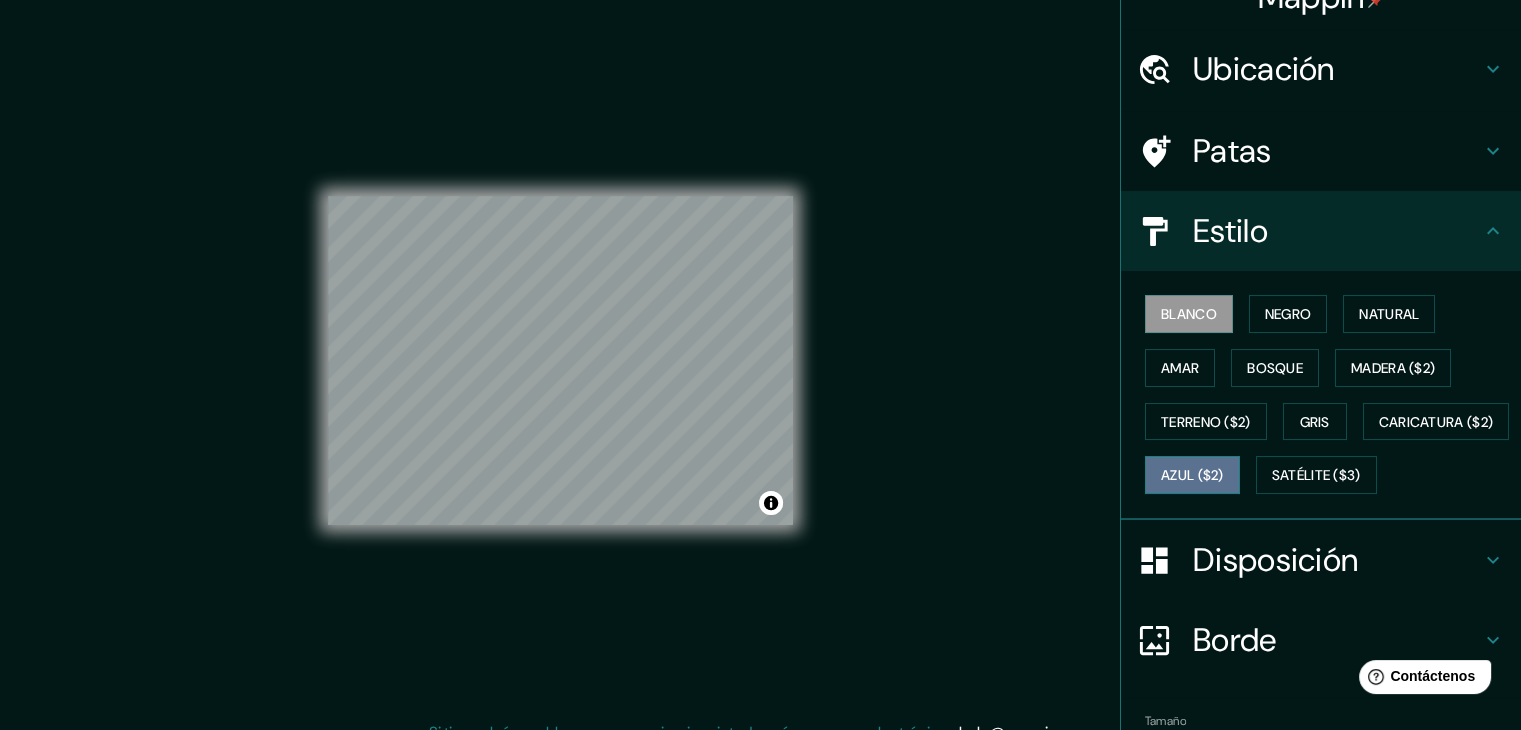 click on "Azul ($2)" at bounding box center [1192, 476] 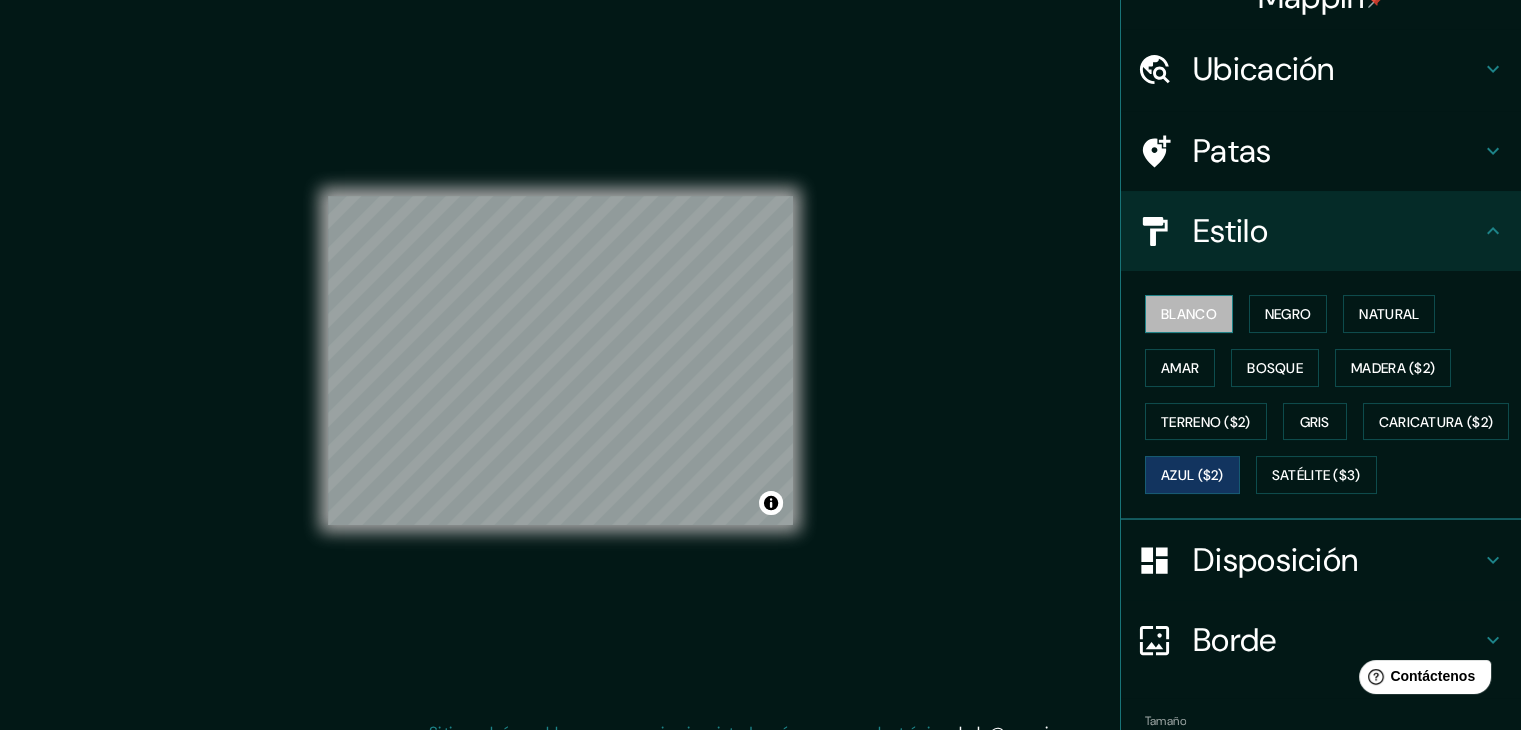 click on "Blanco" at bounding box center [1189, 314] 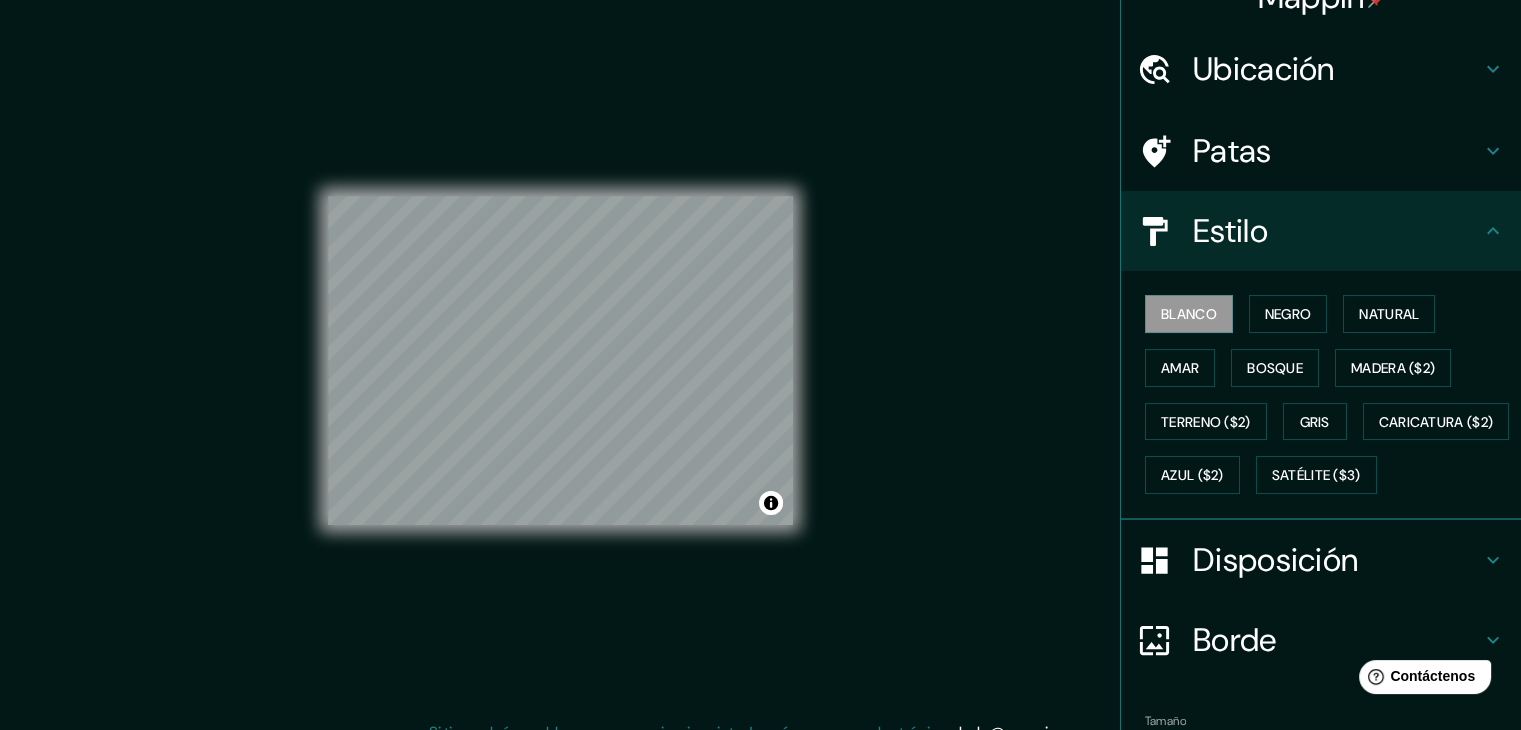 click on "© Mapbox   © OpenStreetMap   Improve this map" at bounding box center [560, 360] 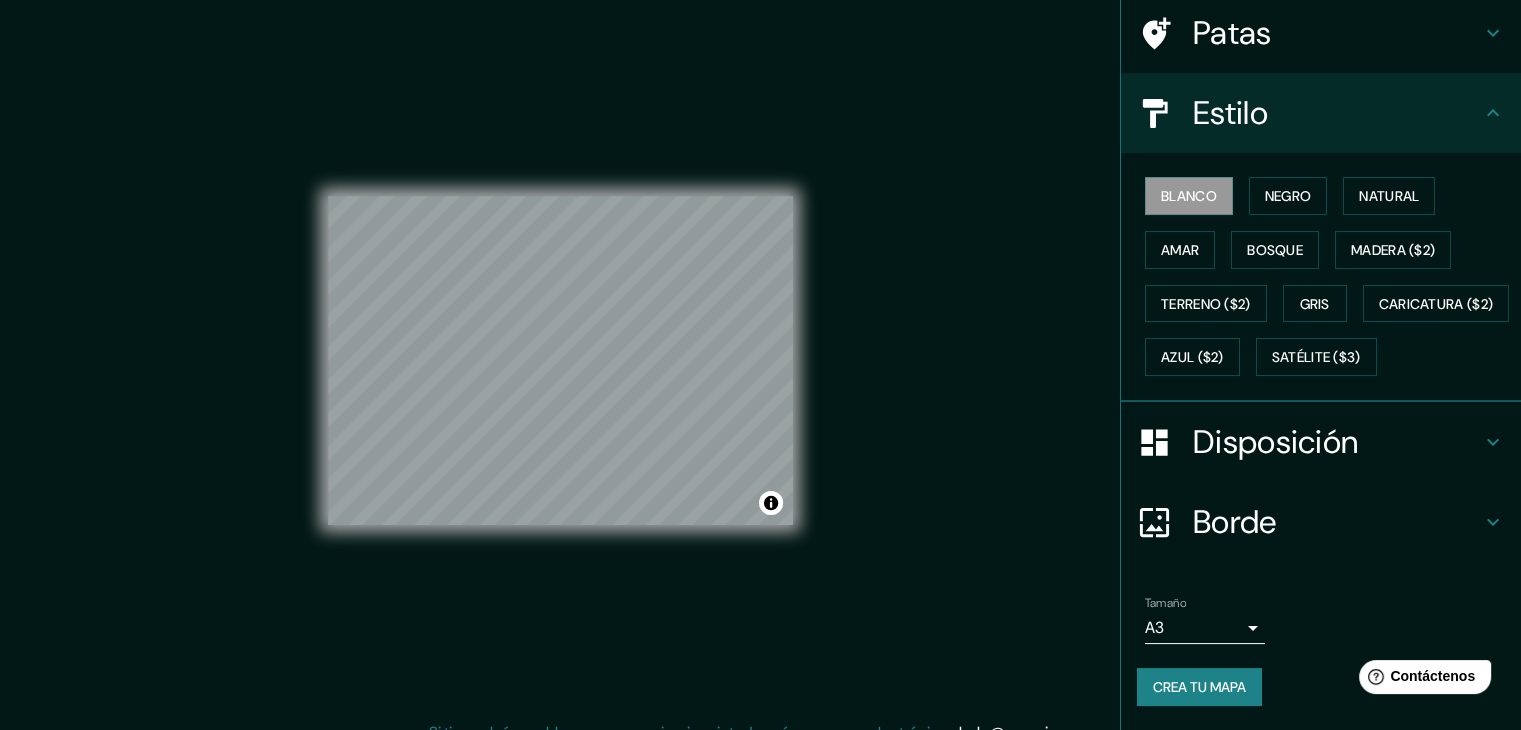 scroll, scrollTop: 202, scrollLeft: 0, axis: vertical 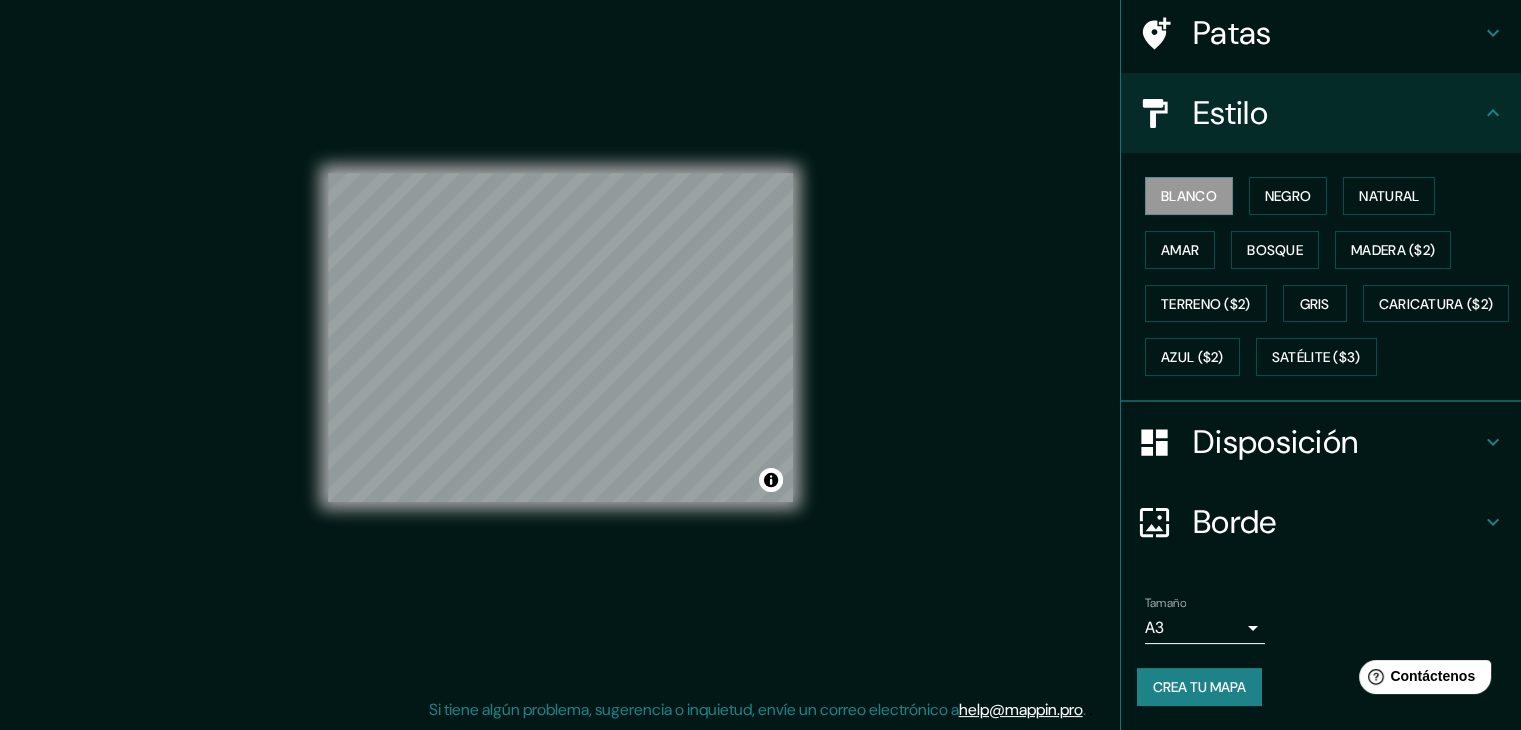 click on "Crea tu mapa" at bounding box center [1199, 687] 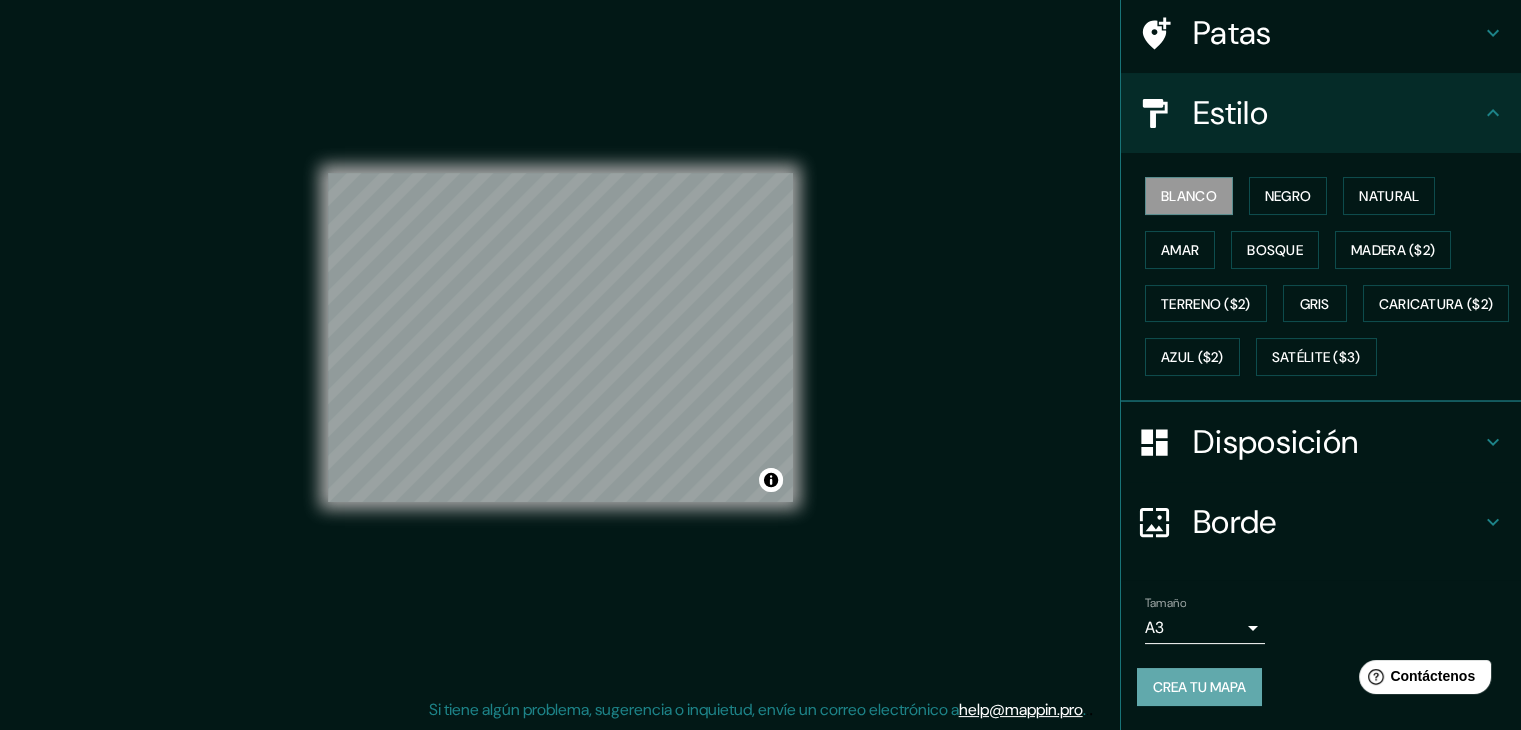 click on "Crea tu mapa" at bounding box center [1199, 687] 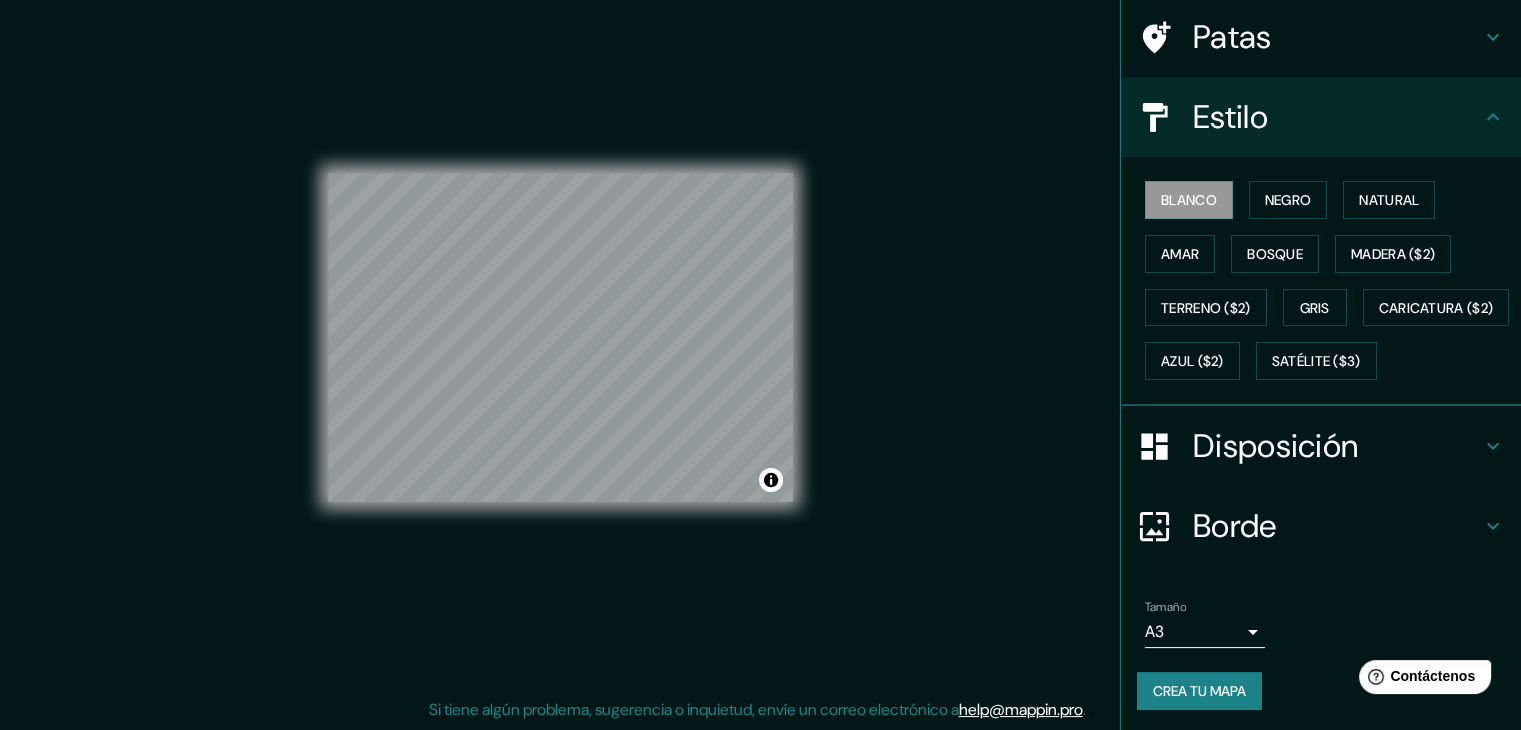 scroll, scrollTop: 161, scrollLeft: 0, axis: vertical 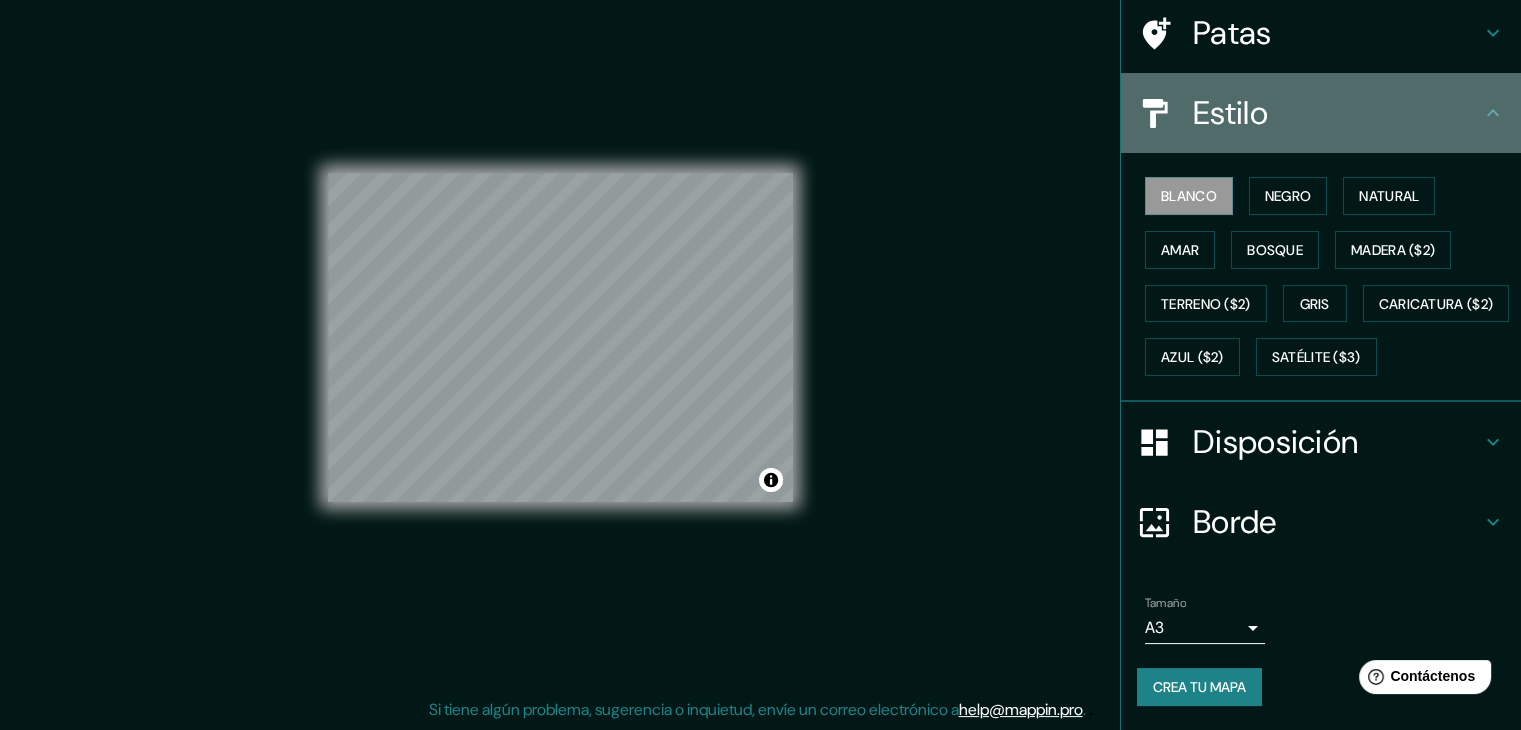 click on "Estilo" at bounding box center [1337, 113] 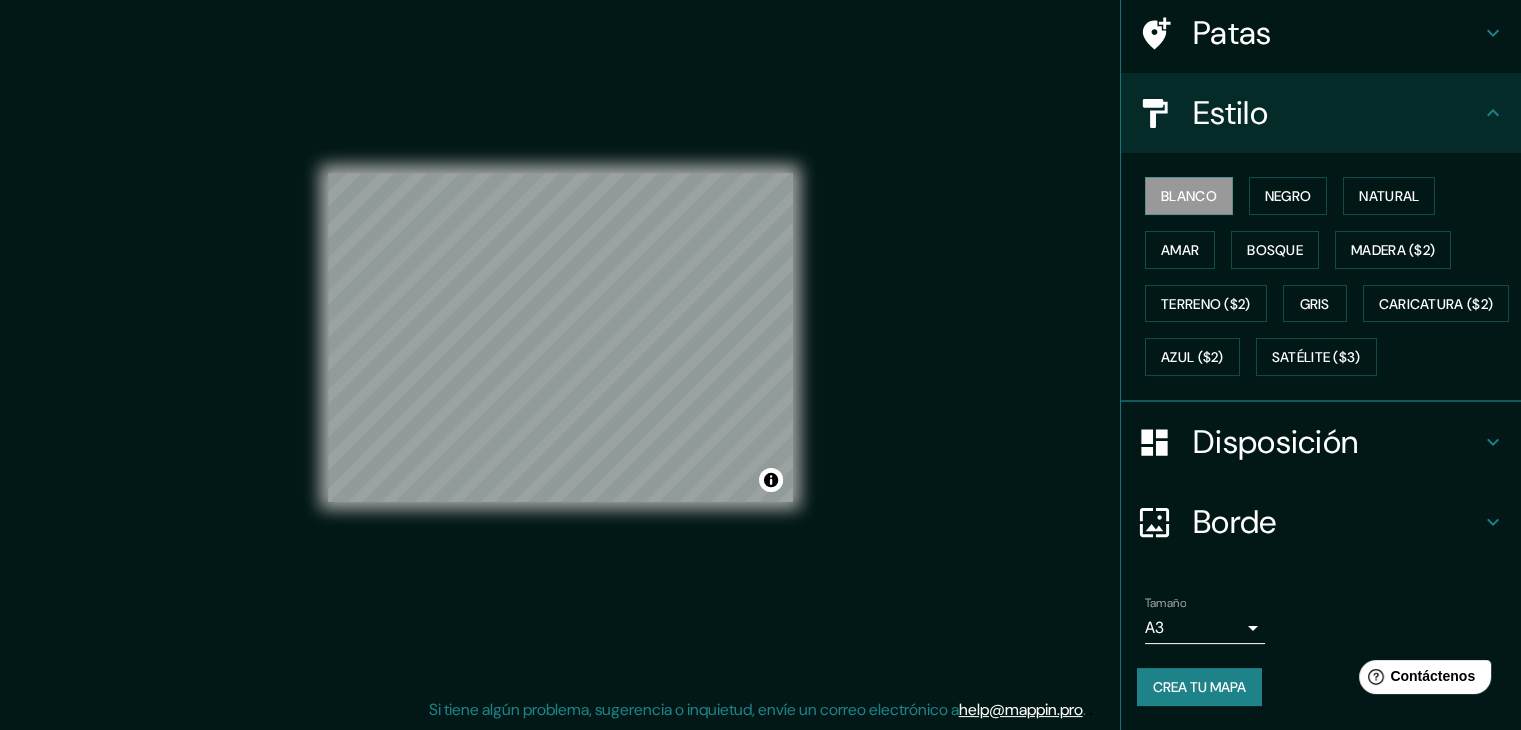 scroll, scrollTop: 202, scrollLeft: 0, axis: vertical 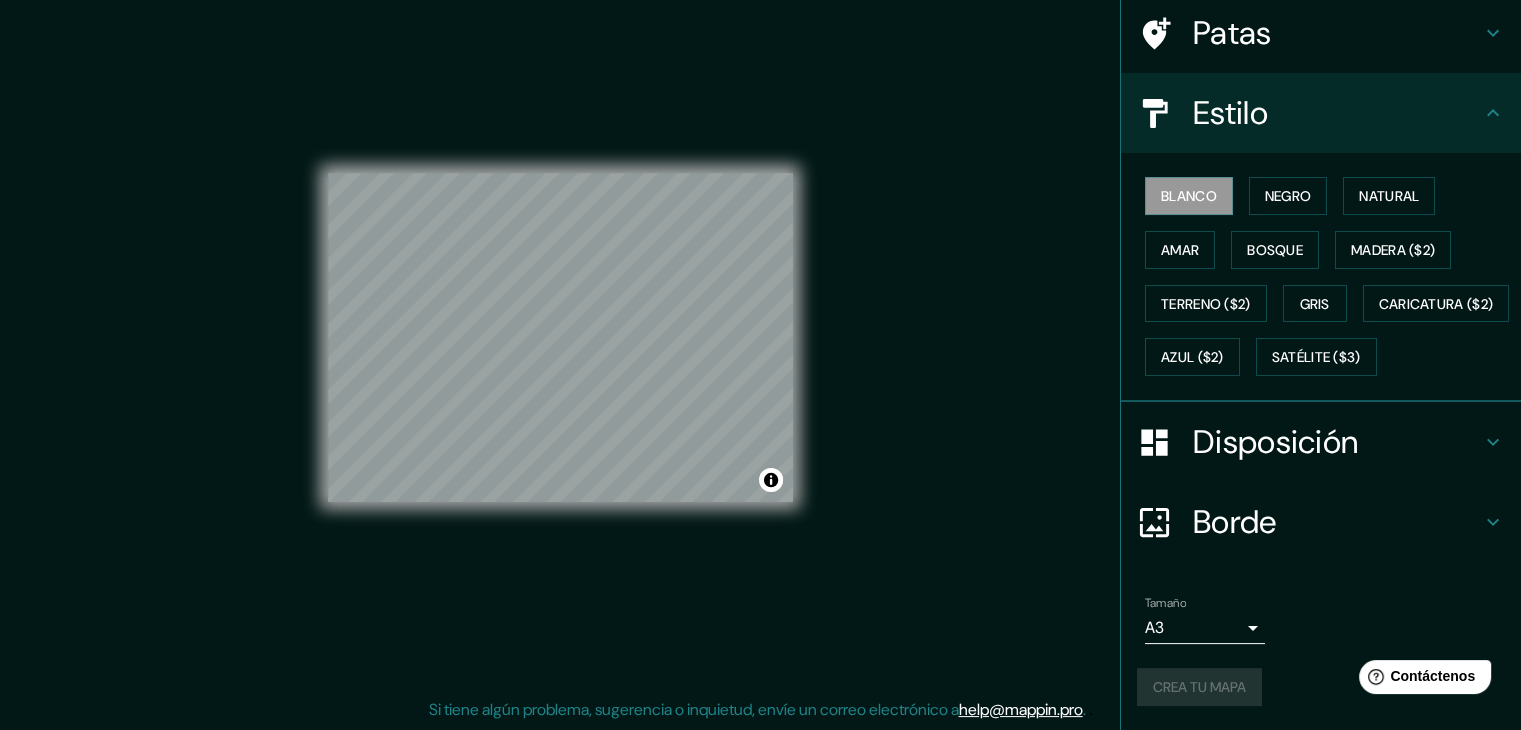 click on "Mappin Ubicación [CITY], [REGION], [COUNTRY] Patas Estilo Blanco Negro Natural Amar Bosque Madera ($2) Terreno ($2) Gris Caricatura ($2) Azul ($2) Satélite ($3) Disposición Borde Elige un borde.  Consejo  : puedes opacar las capas del marco para crear efectos geniales. Ninguno Simple Transparente Elegante Tamaño A3 a4 Crea tu mapa © Mapbox   © OpenStreetMap   Improve this map Si tiene algún problema, sugerencia o inquietud, envíe un correo electrónico a  [EMAIL] .   . ." at bounding box center (760, 353) 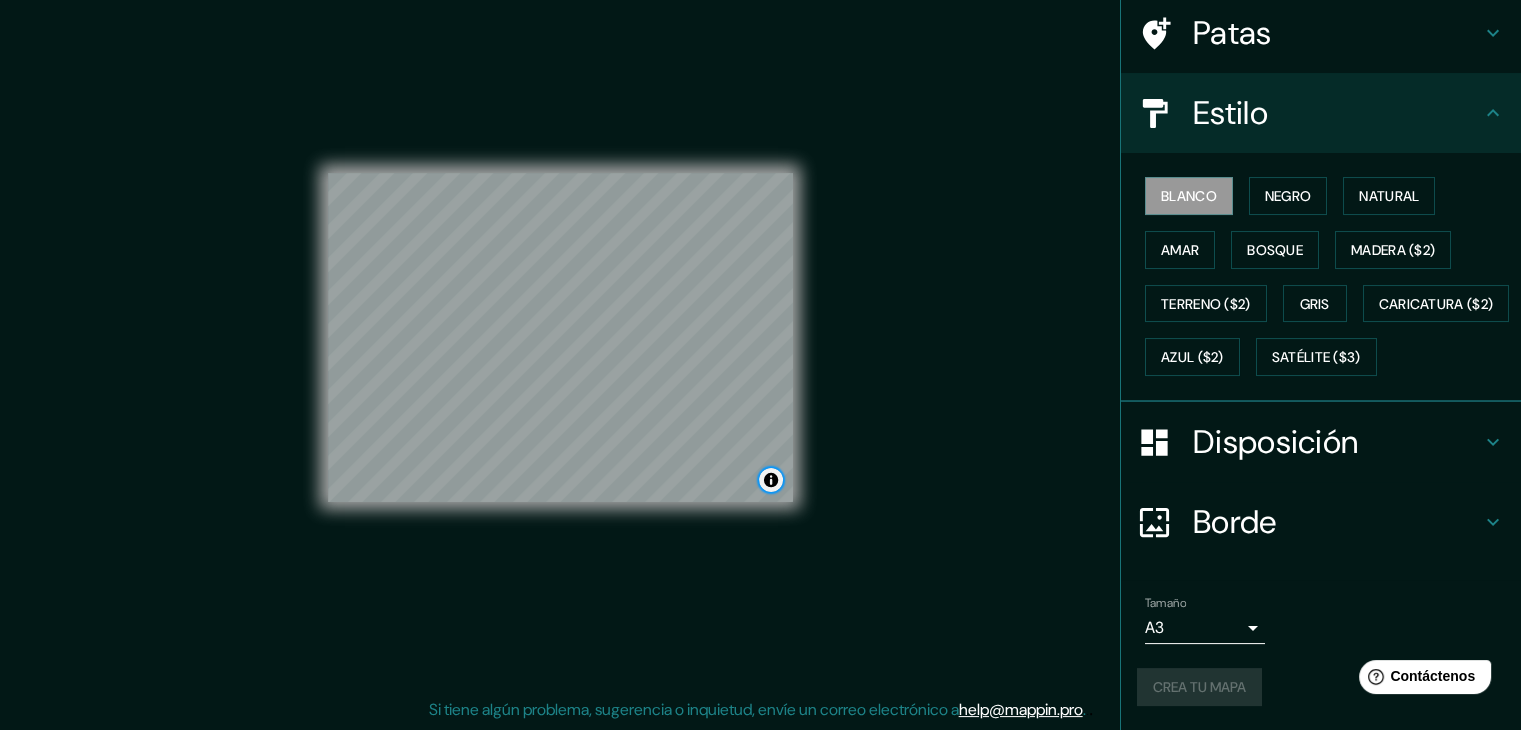 click at bounding box center [771, 480] 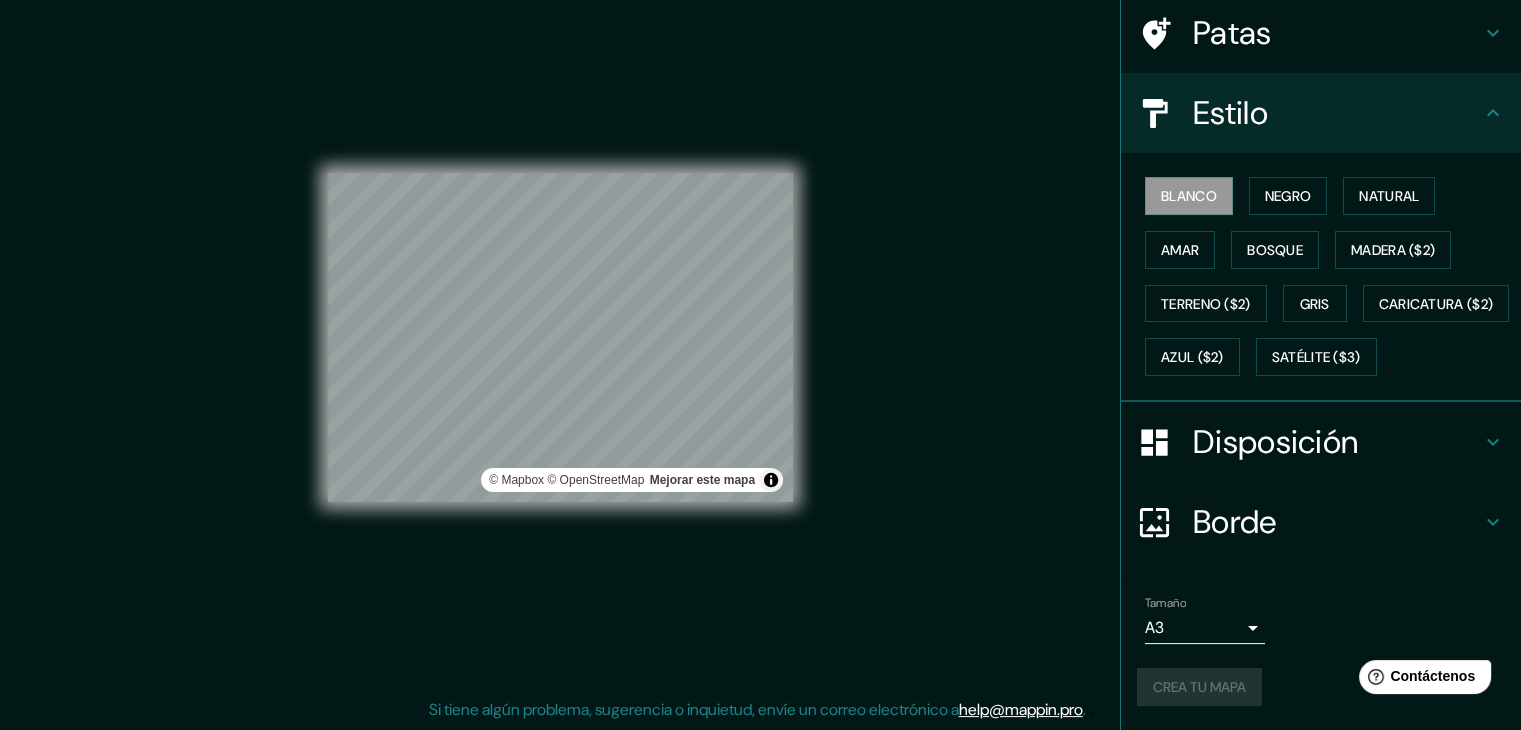 click on "Mappin Ubicación [CITY], [REGION], [COUNTRY] Patas Estilo Blanco Negro Natural Amar Bosque Madera ($2) Terreno ($2) Gris Caricatura ($2) Azul ($2) Satélite ($3) Disposición Borde Elige un borde.  Consejo  : puedes opacar las capas del marco para crear efectos geniales. Ninguno Simple Transparente Elegante Tamaño A3 a4 Crea tu mapa © Mapbox    © OpenStreetMap    Mejorar este mapa Si tiene algún problema, sugerencia o inquietud, envíe un correo electrónico a  [EMAIL] .   . ." at bounding box center (760, 353) 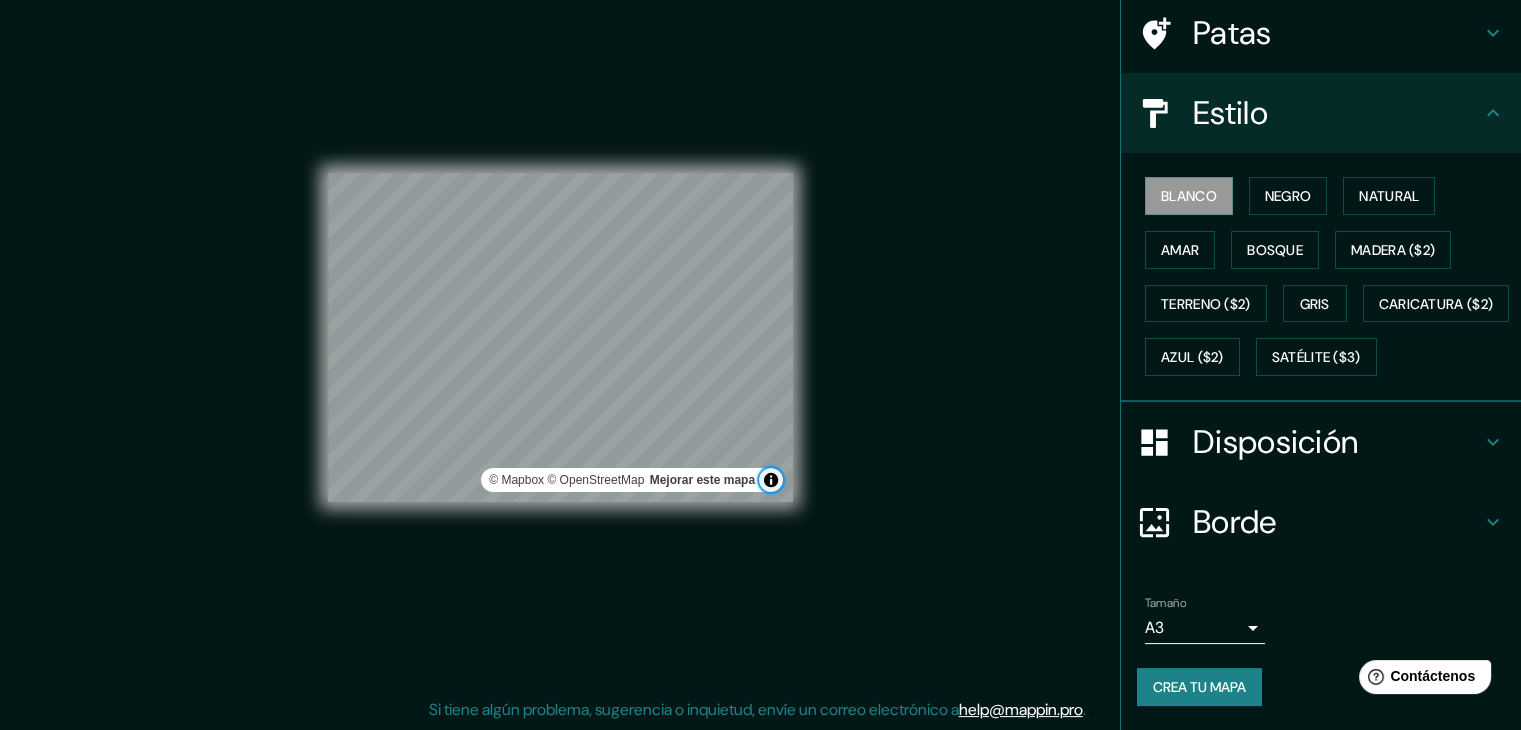 click at bounding box center (771, 480) 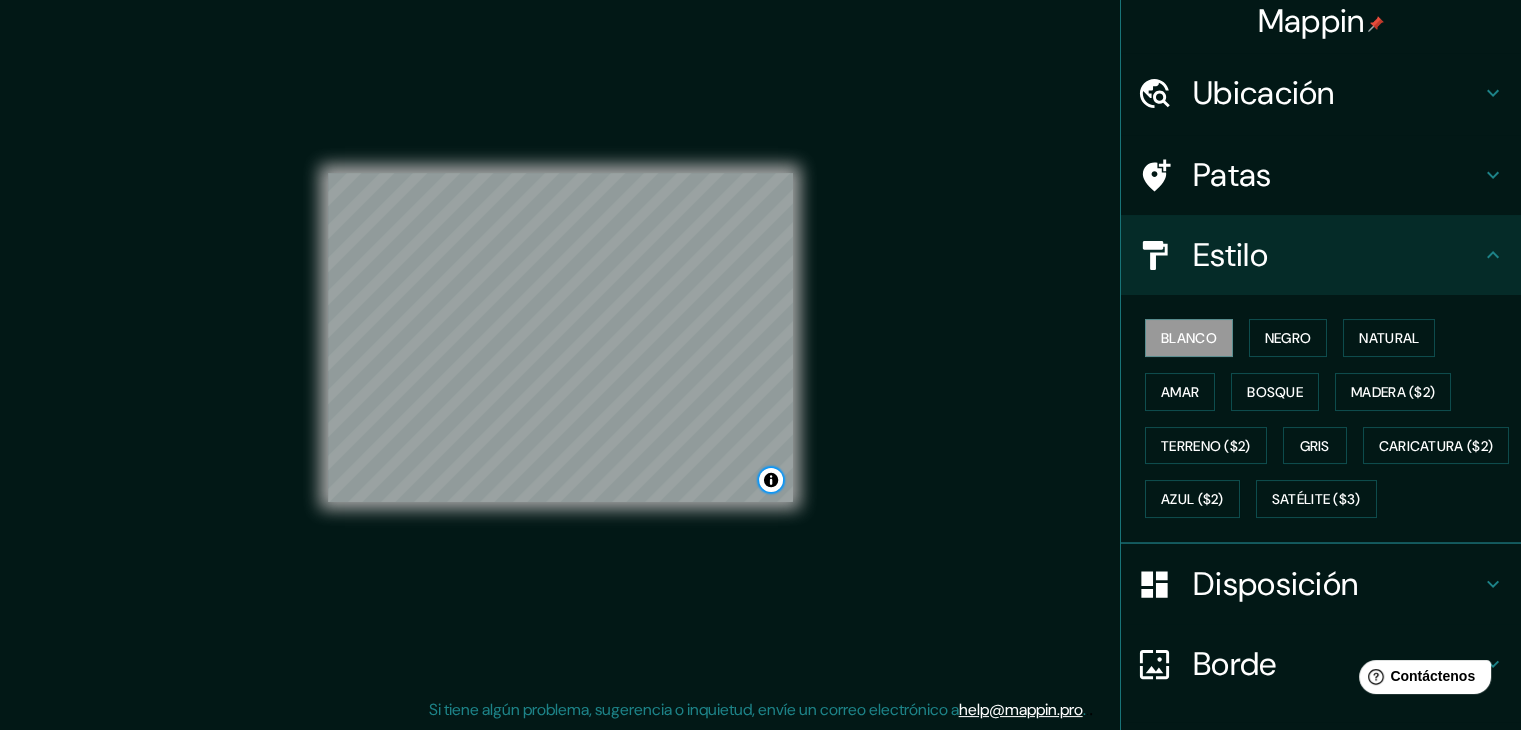 scroll, scrollTop: 0, scrollLeft: 0, axis: both 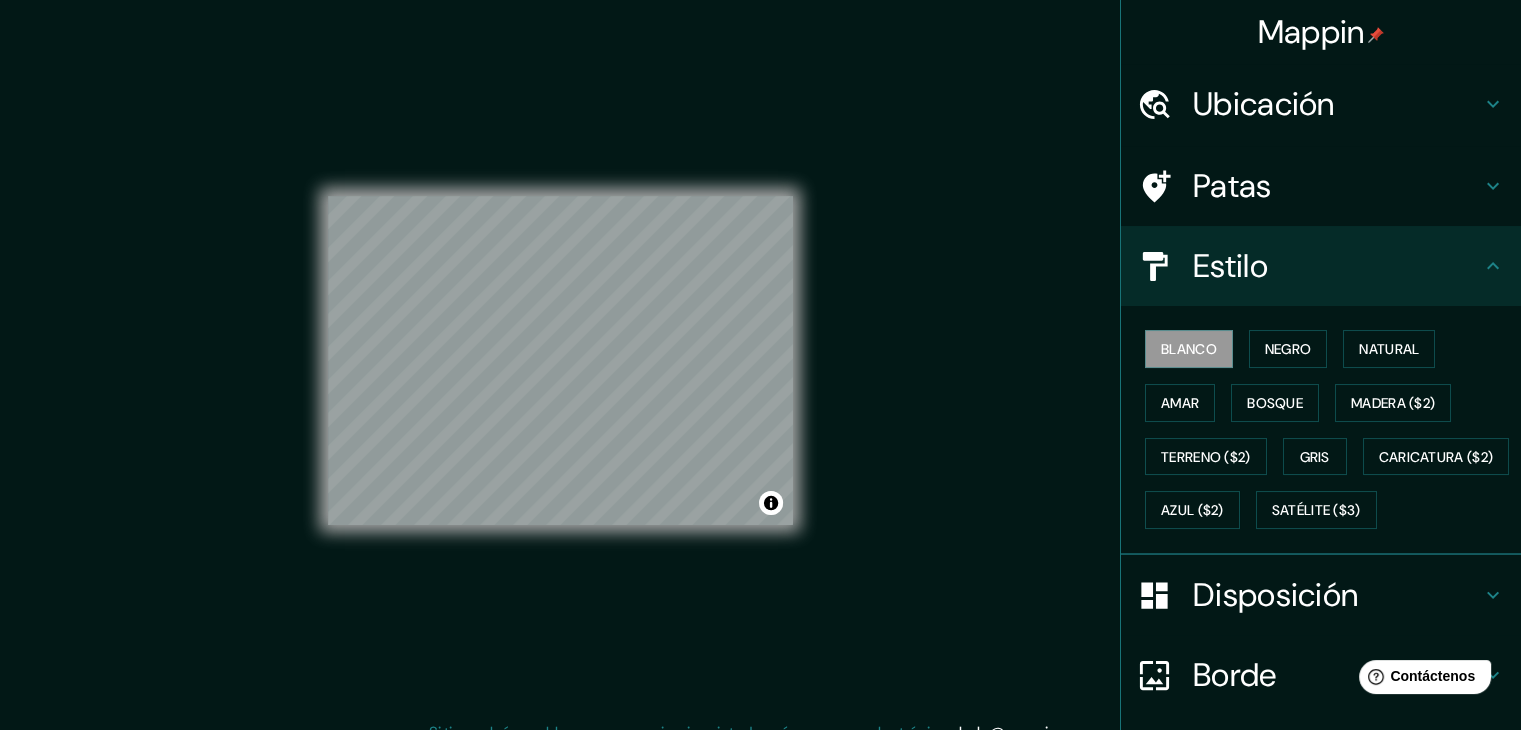 click on "Mappin" at bounding box center [1311, 32] 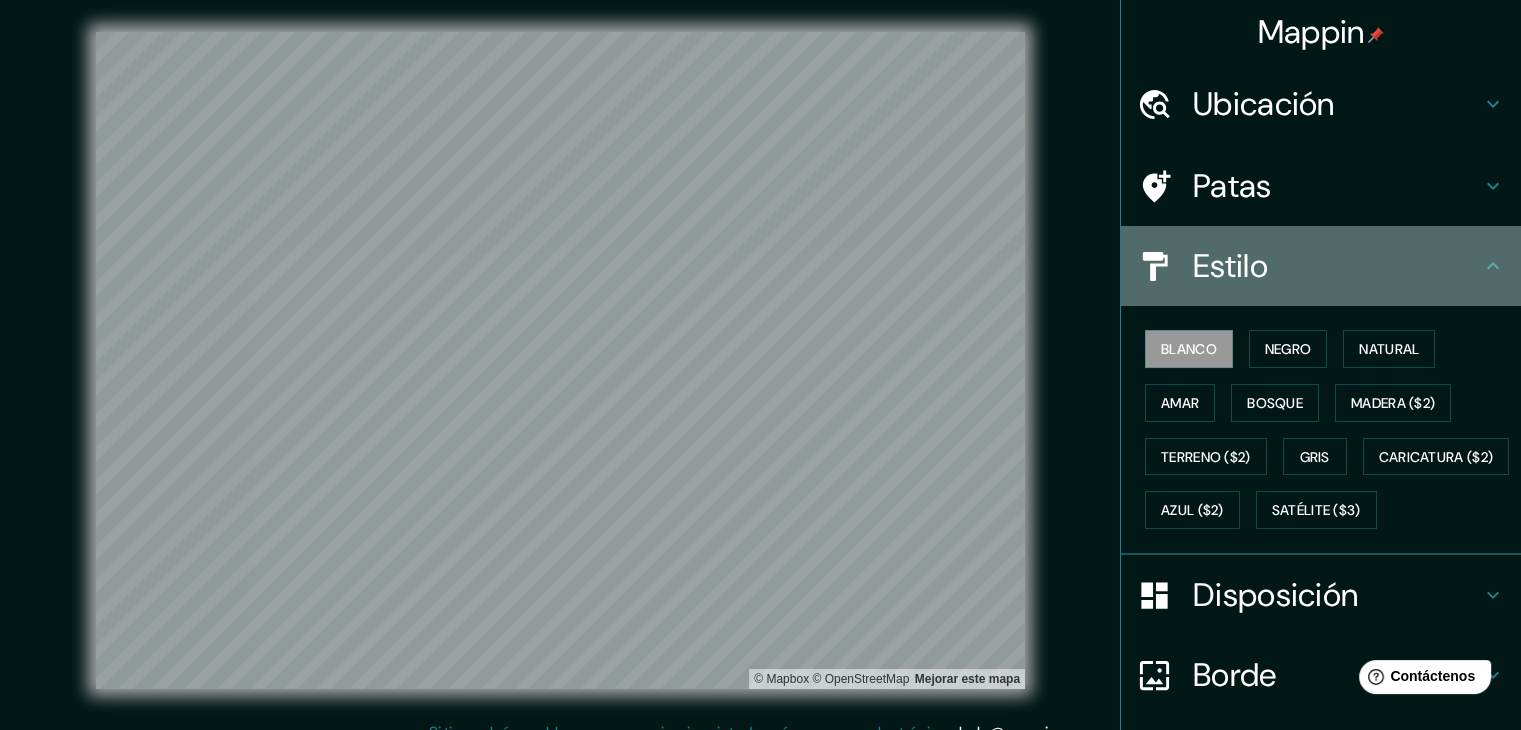 click 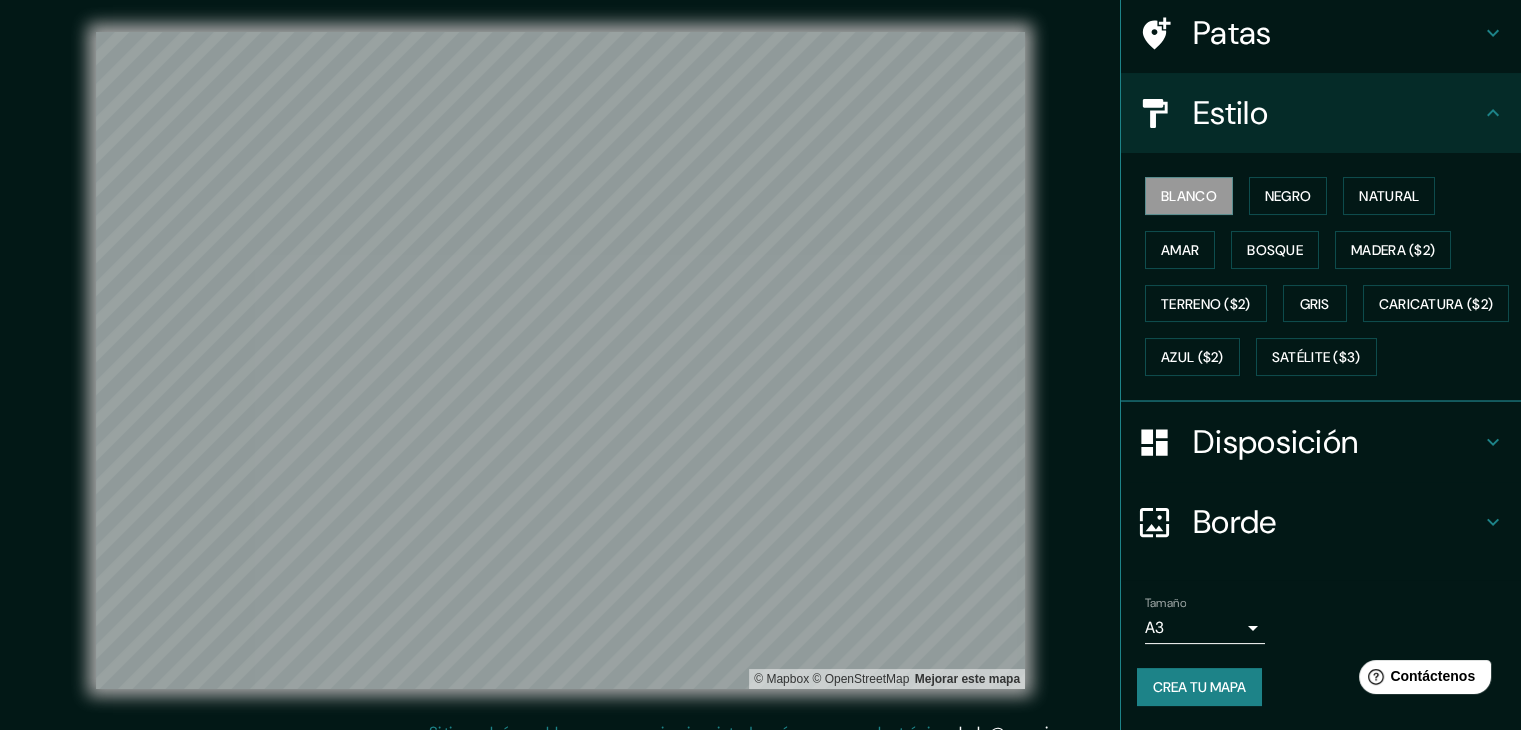 scroll, scrollTop: 202, scrollLeft: 0, axis: vertical 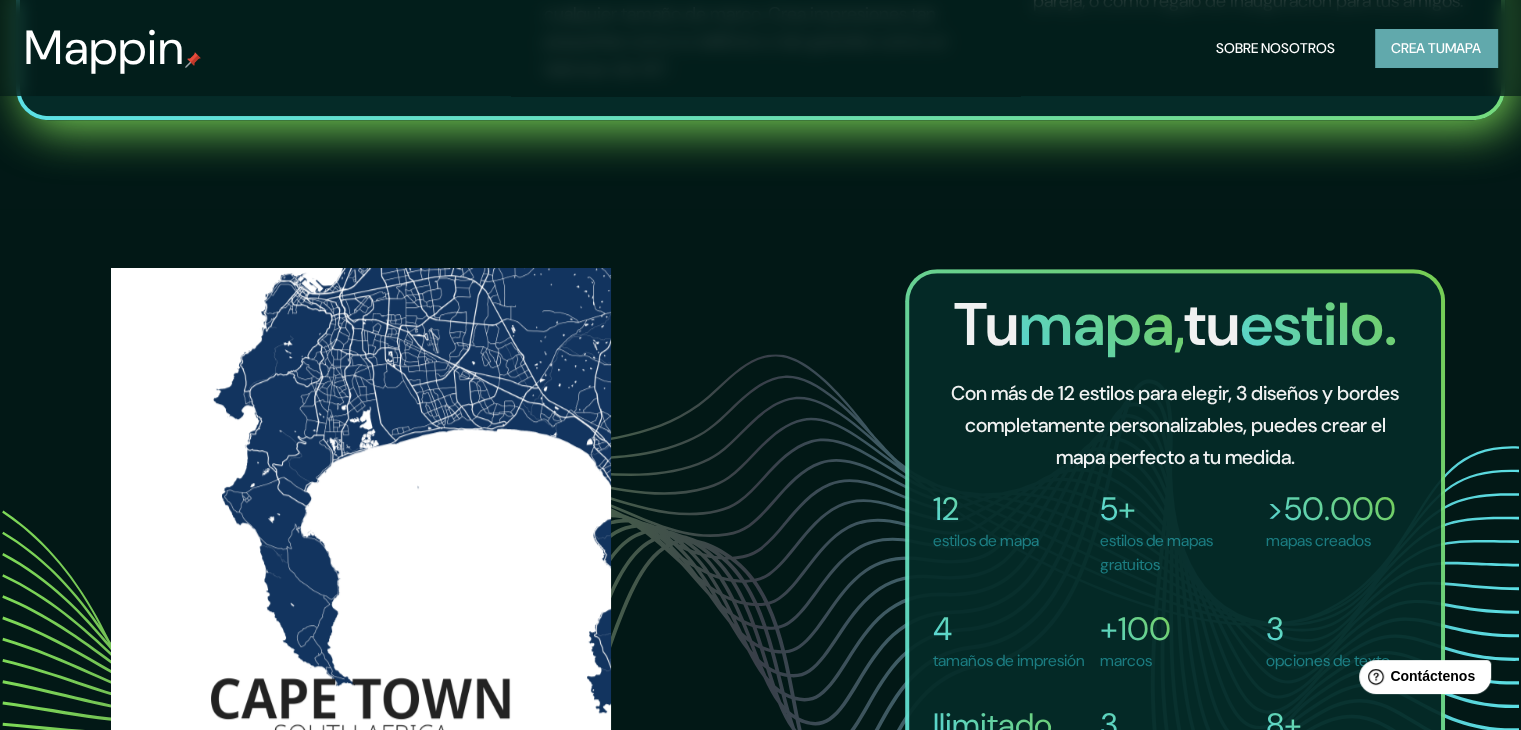 click on "Crea tu" at bounding box center [1418, 48] 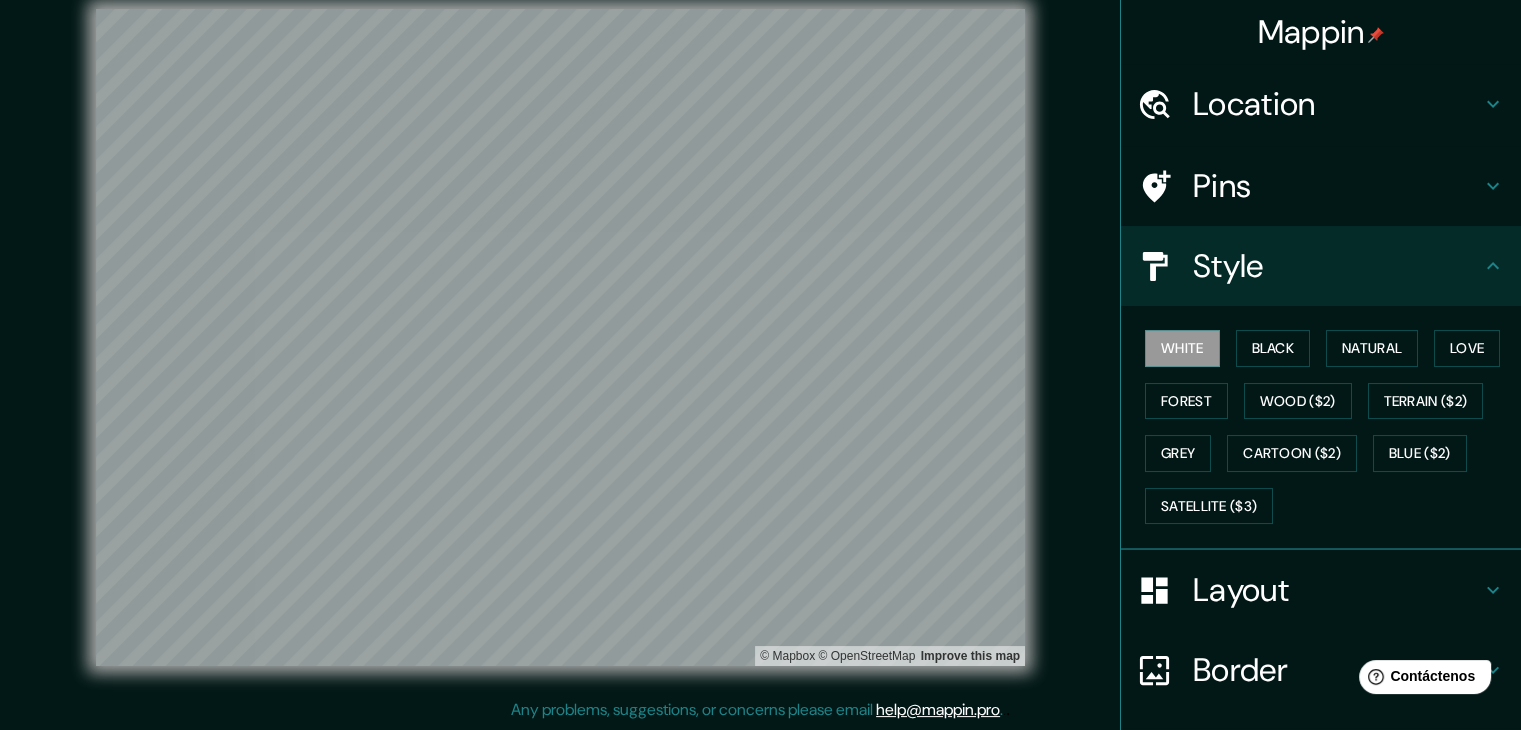 scroll, scrollTop: 0, scrollLeft: 0, axis: both 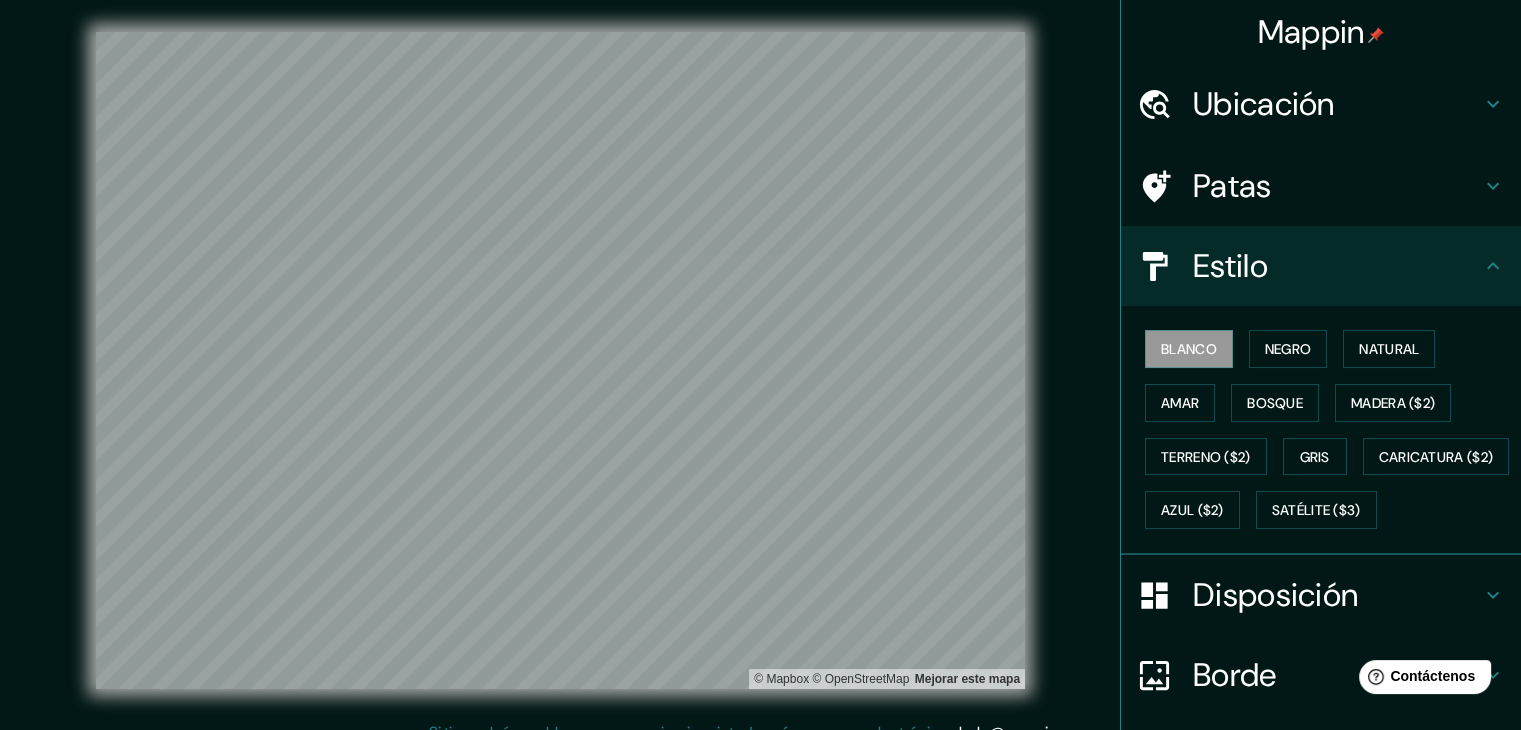 click on "Ubicación" at bounding box center [1264, 104] 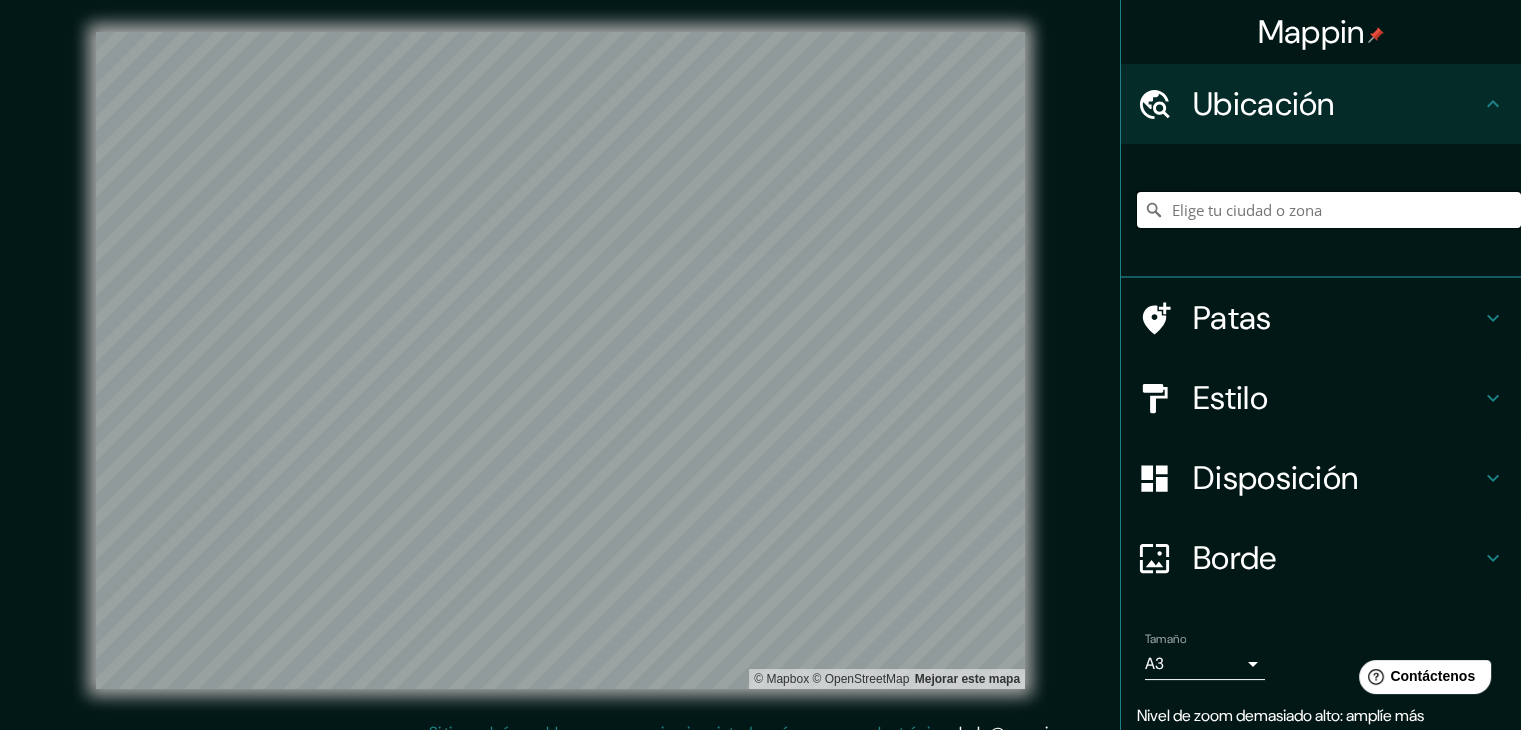 click at bounding box center (1329, 210) 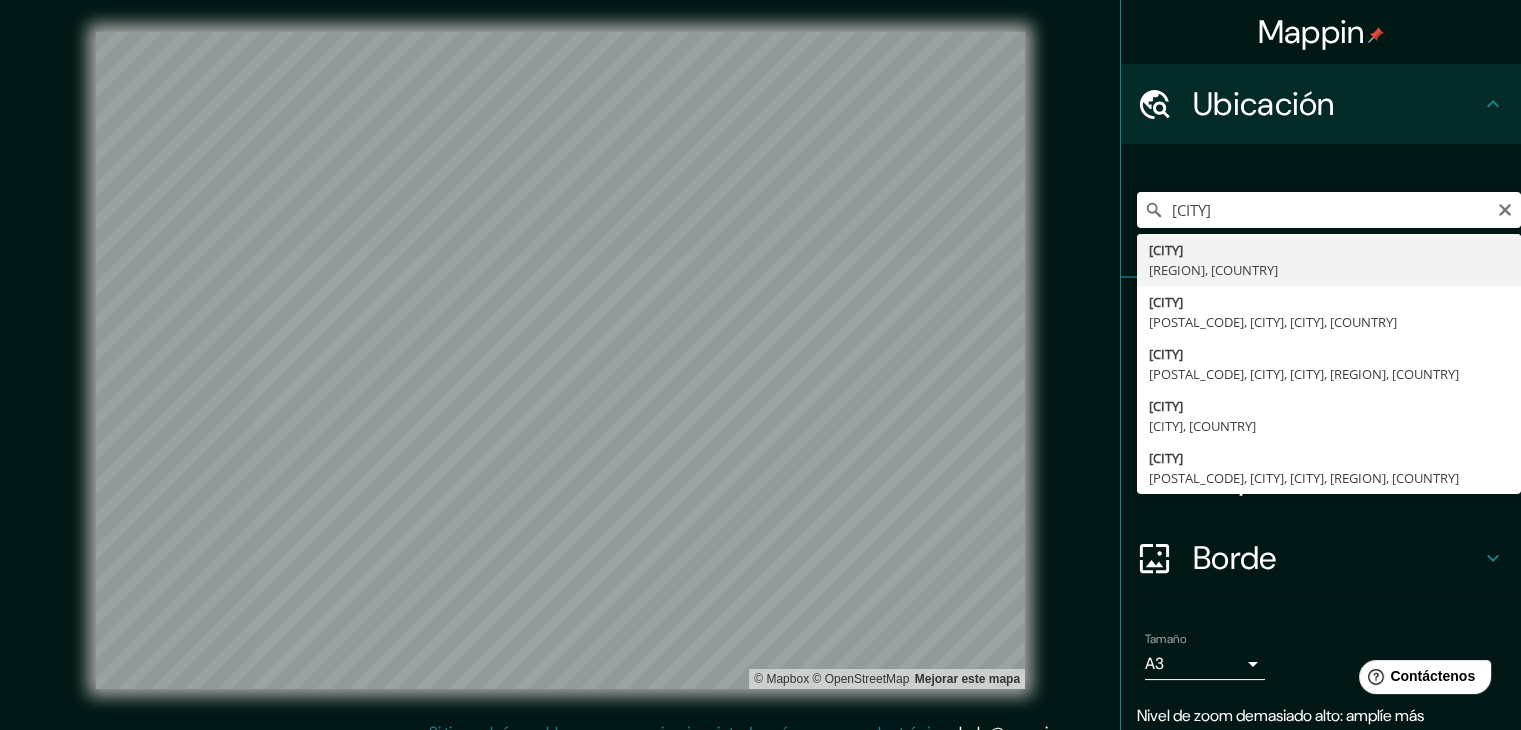 type on "[CITY], [REGION], [COUNTRY]" 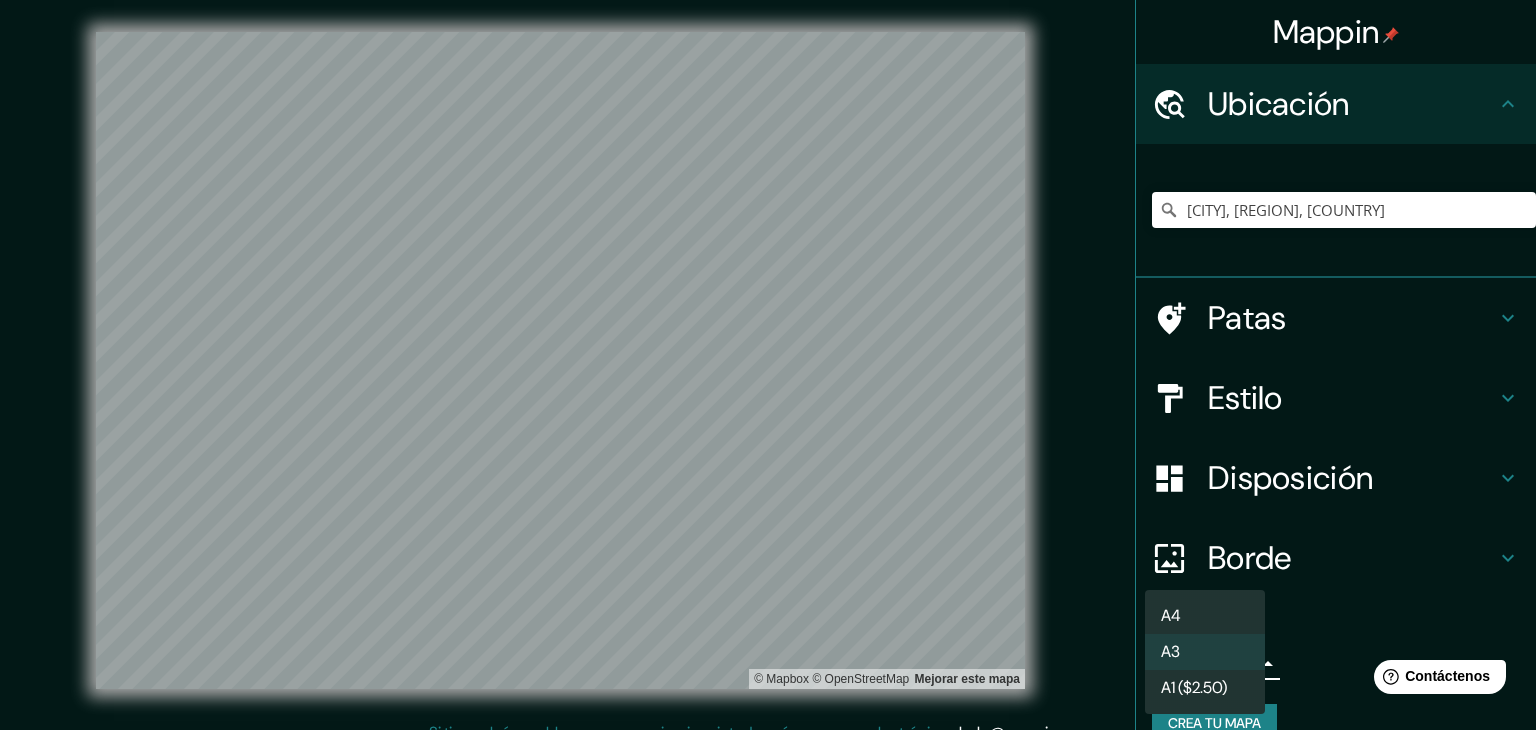 click on "Mappin Ubicación [CITY], [REGION], [COUNTRY] Patas Estilo Blanco Negro Natural Amar Bosque Madera ($2) Terreno ($2) Gris Caricatura ($2) Azul ($2) Satélite ($3) Disposición Borde Elige un borde.  Consejo  : puedes opacar las capas del marco para crear efectos geniales. Ninguno Simple Transparente Elegante Tamaño A3 a4 Crea tu mapa © Mapbox    © OpenStreetMap    Mejorar este mapa Si tiene algún problema, sugerencia o inquietud, envíe un correo electrónico a  [EMAIL] .   . . Texto original Valora esta traducción Tu opinión servirá para ayudar a mejorar el Traductor de Google A4 A3 A1 ($2.50)" at bounding box center (768, 365) 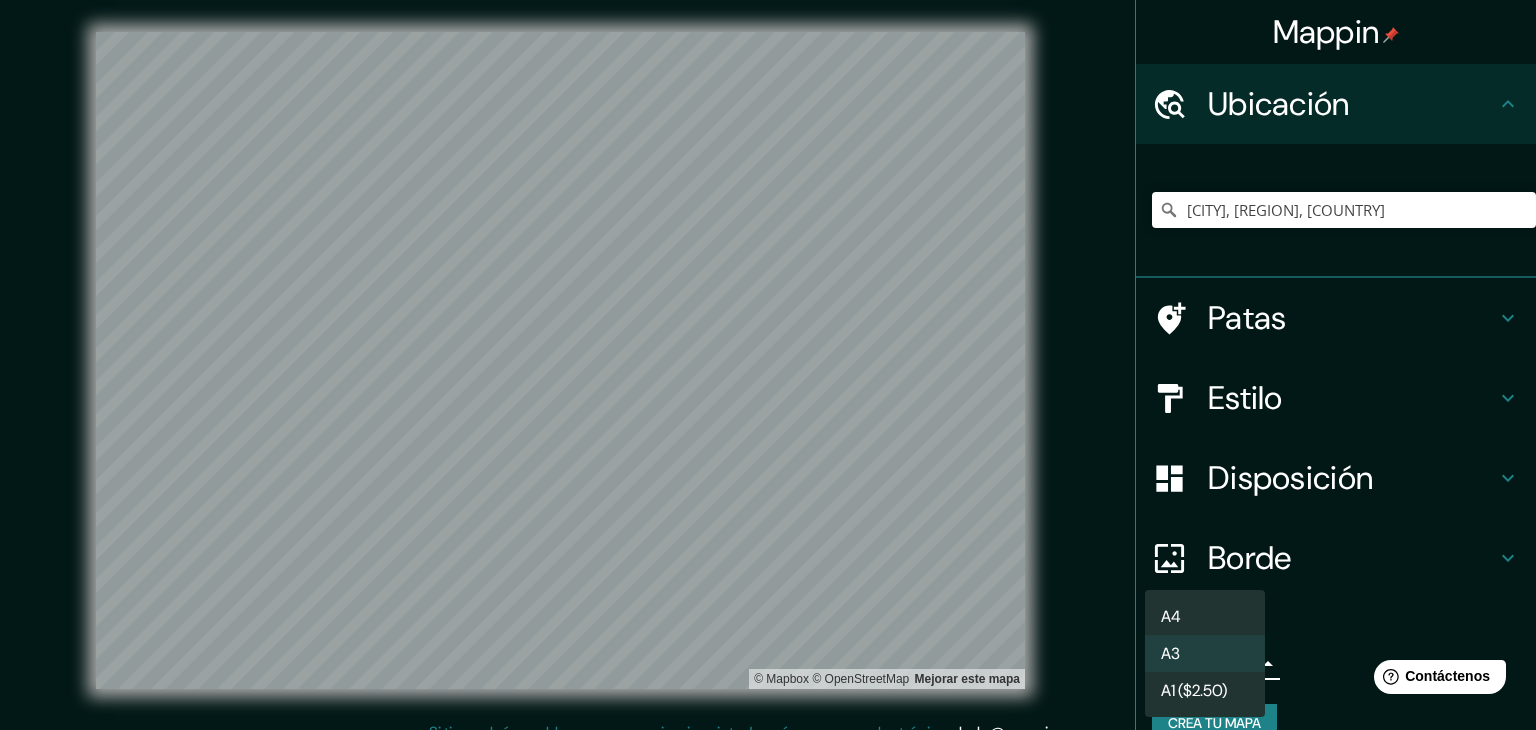 click on "A4" at bounding box center [1205, 616] 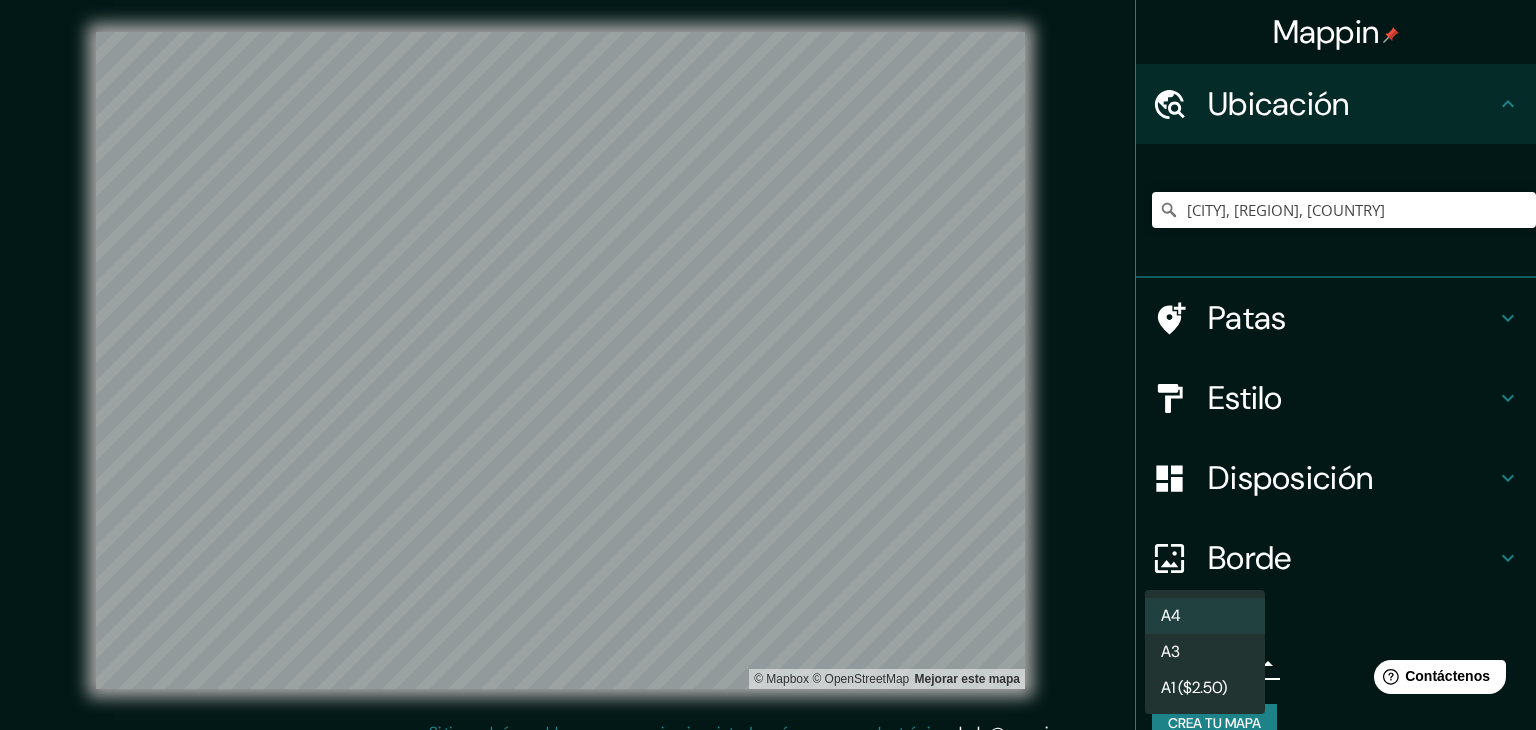 click on "Mappin Ubicación [CITY], [REGION], [COUNTRY] Patas Estilo Disposición Borde Elige un borde.  Consejo  : puedes opacar las capas del marco para crear efectos geniales. Ninguno Simple Transparente Elegante Tamaño A4 single Crea tu mapa © Mapbox    © OpenStreetMap    Mejorar este mapa Si tiene algún problema, sugerencia o inquietud, envíe un correo electrónico a  [EMAIL] .   . . Texto original Valora esta traducción Tu opinión servirá para ayudar a mejorar el Traductor de Google A4 A3 A1 ($2.50)" at bounding box center [768, 365] 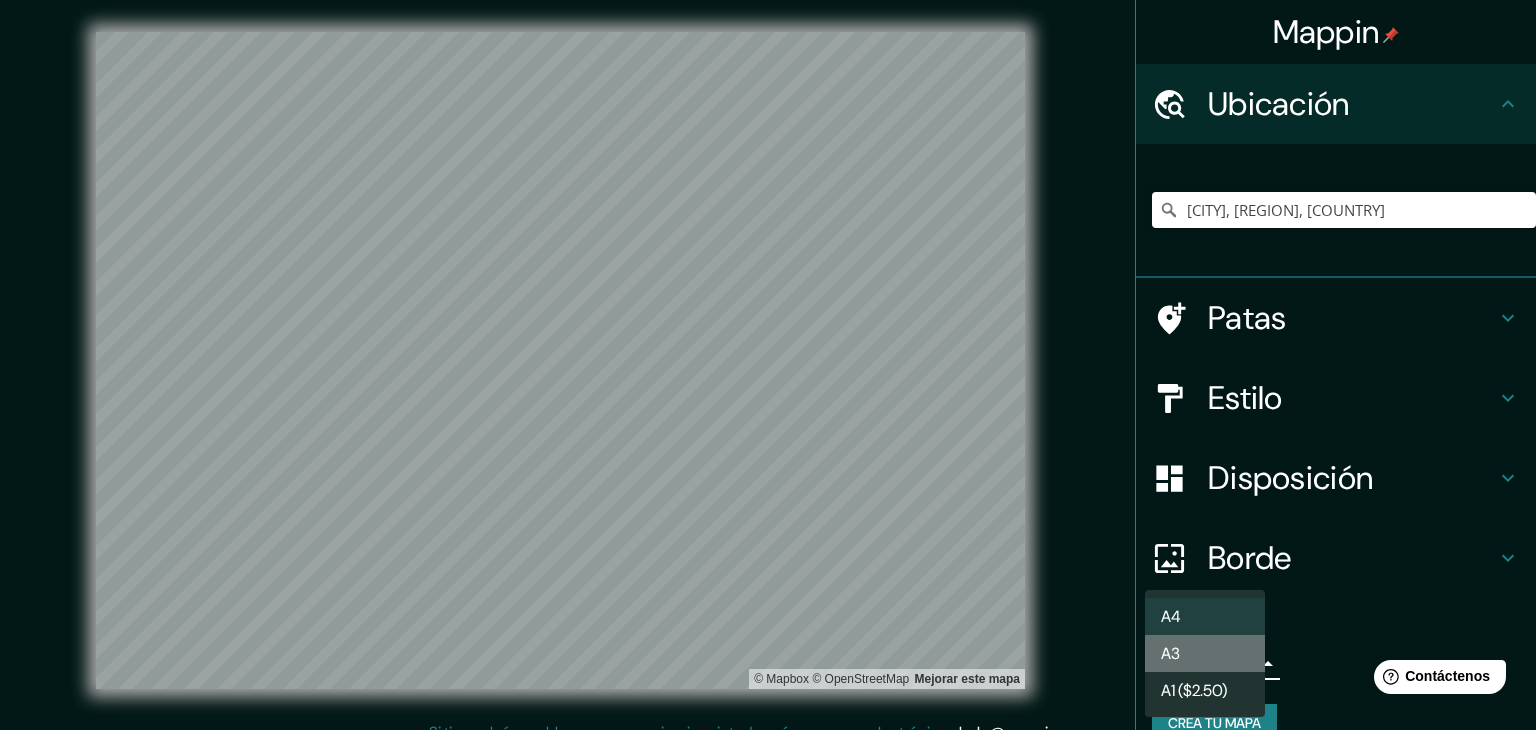 click on "A3" at bounding box center (1170, 653) 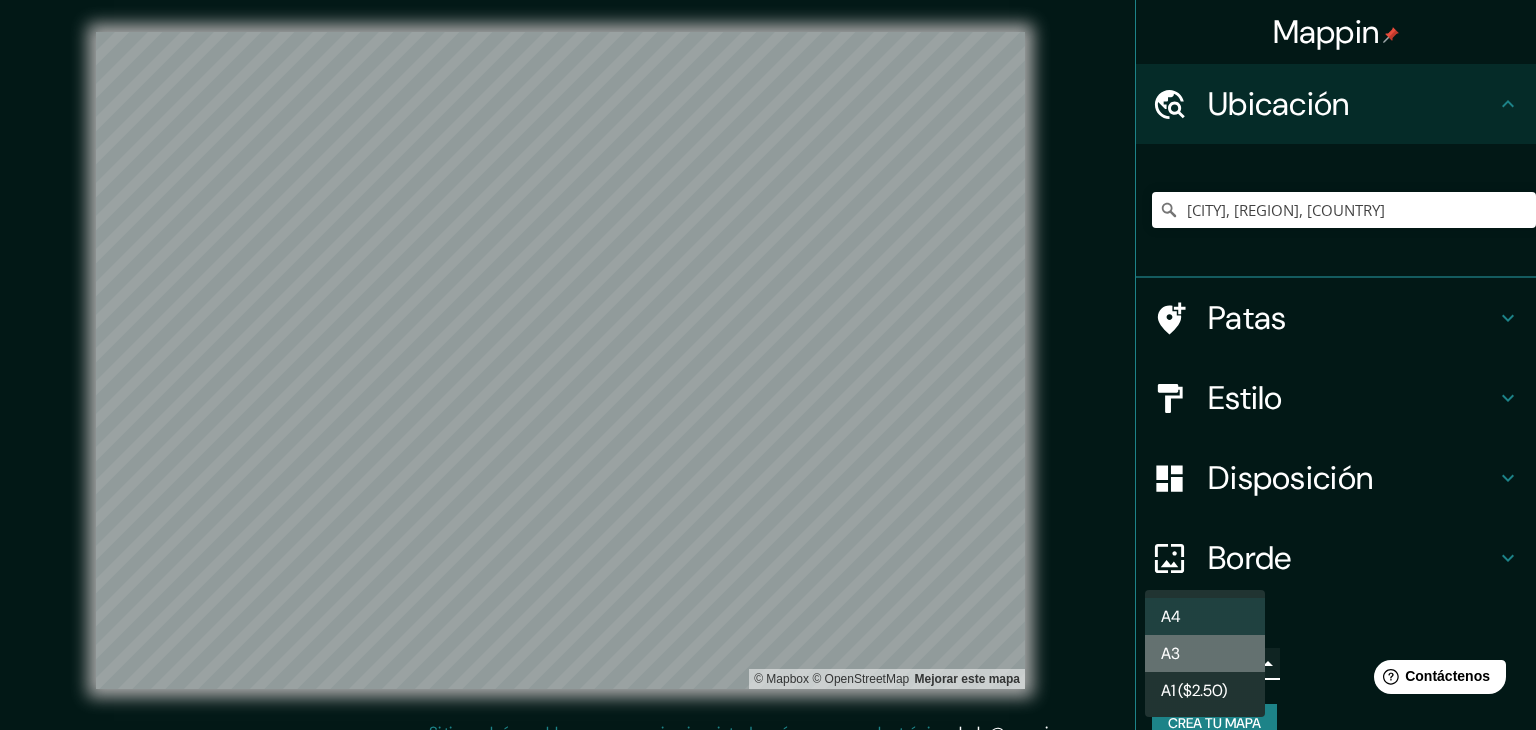 type on "a4" 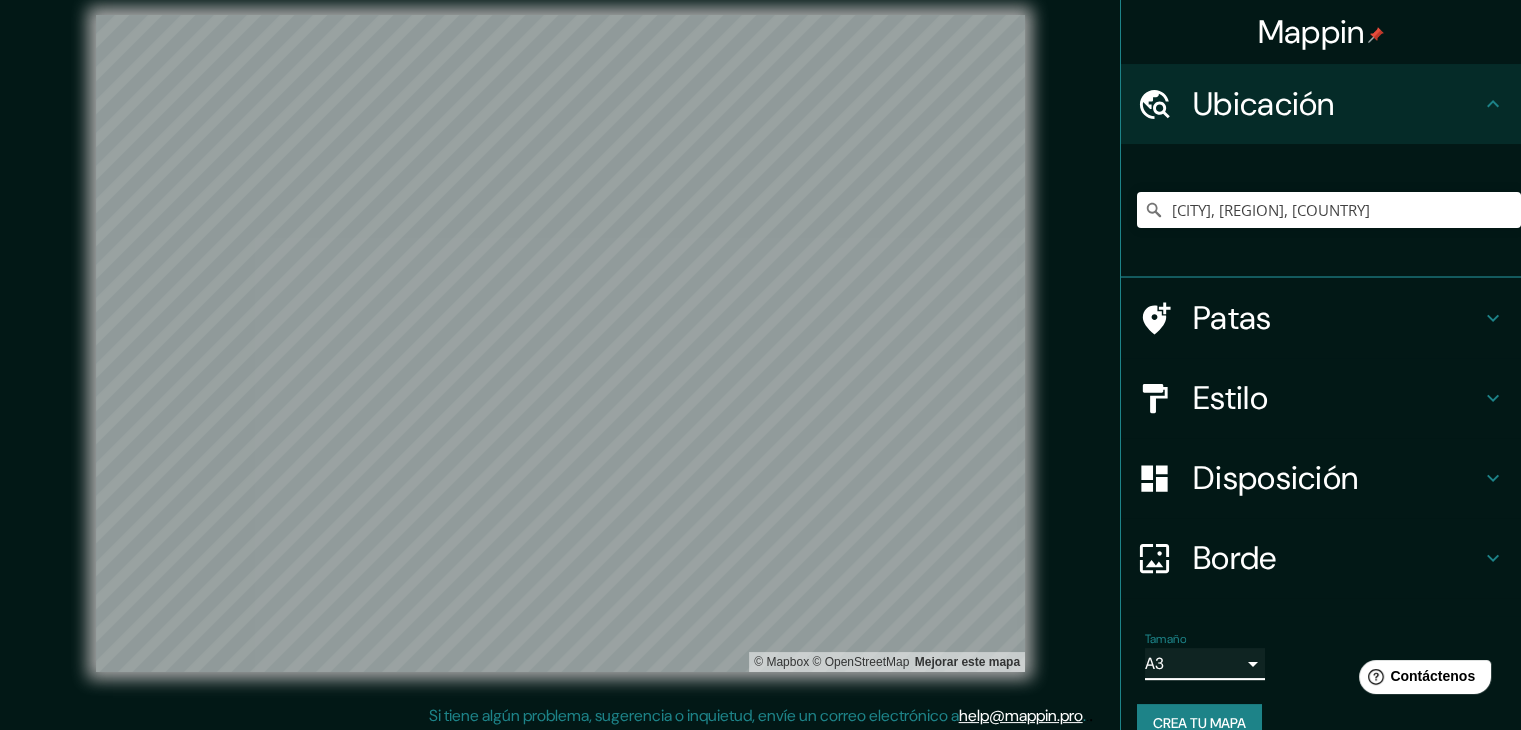 scroll, scrollTop: 23, scrollLeft: 0, axis: vertical 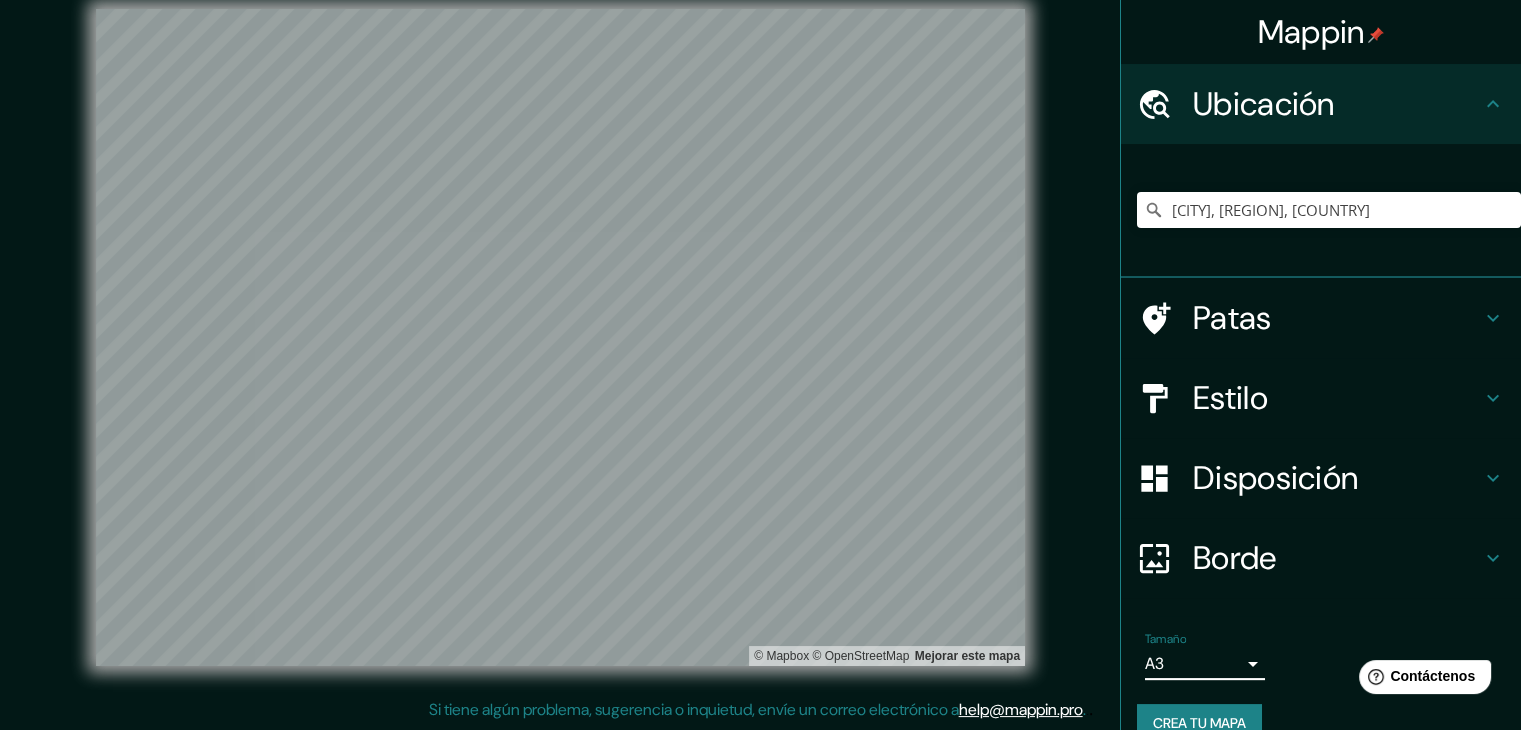 click on "© Mapbox    © OpenStreetMap    Mejorar este mapa" at bounding box center [560, 337] 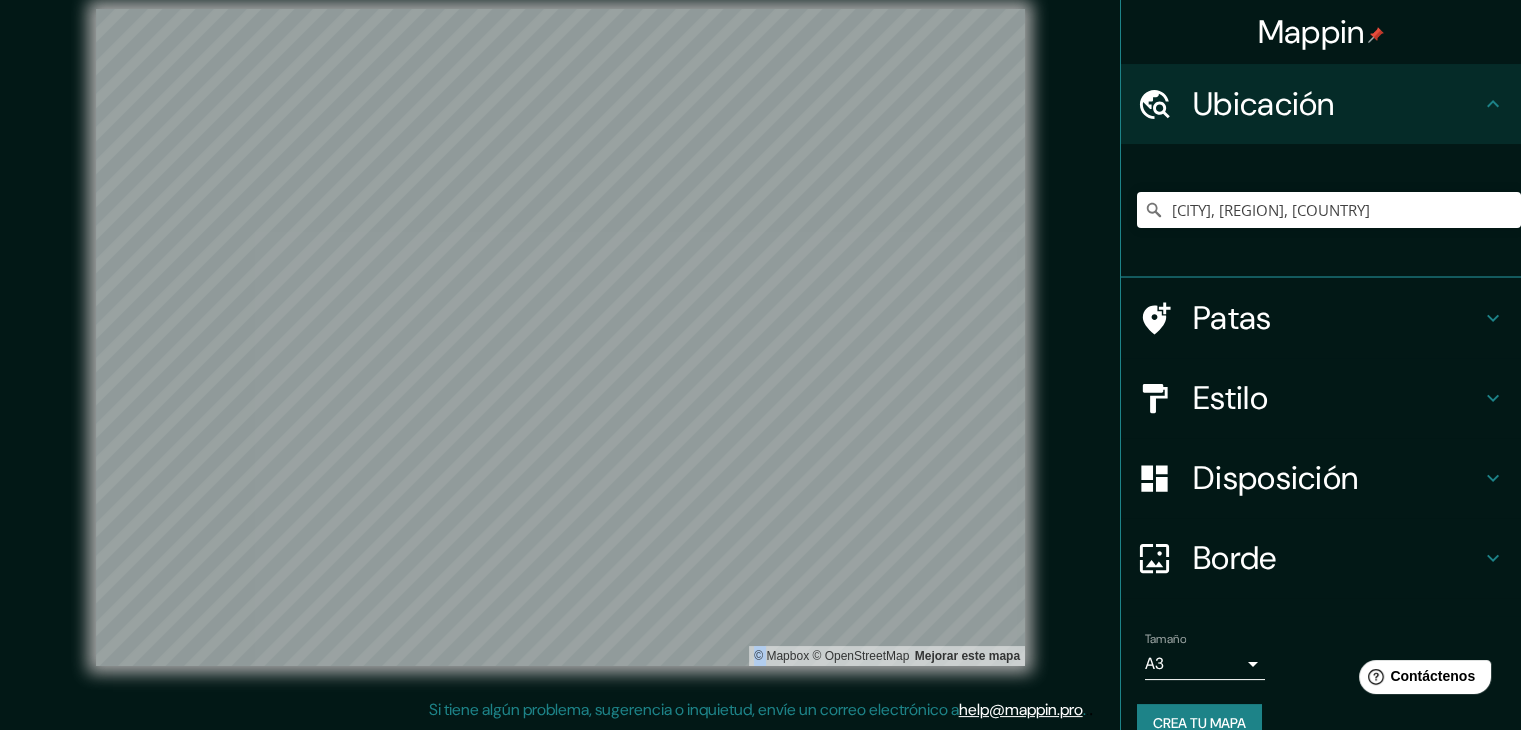 click on "© Mapbox    © OpenStreetMap    Mejorar este mapa" at bounding box center [560, 337] 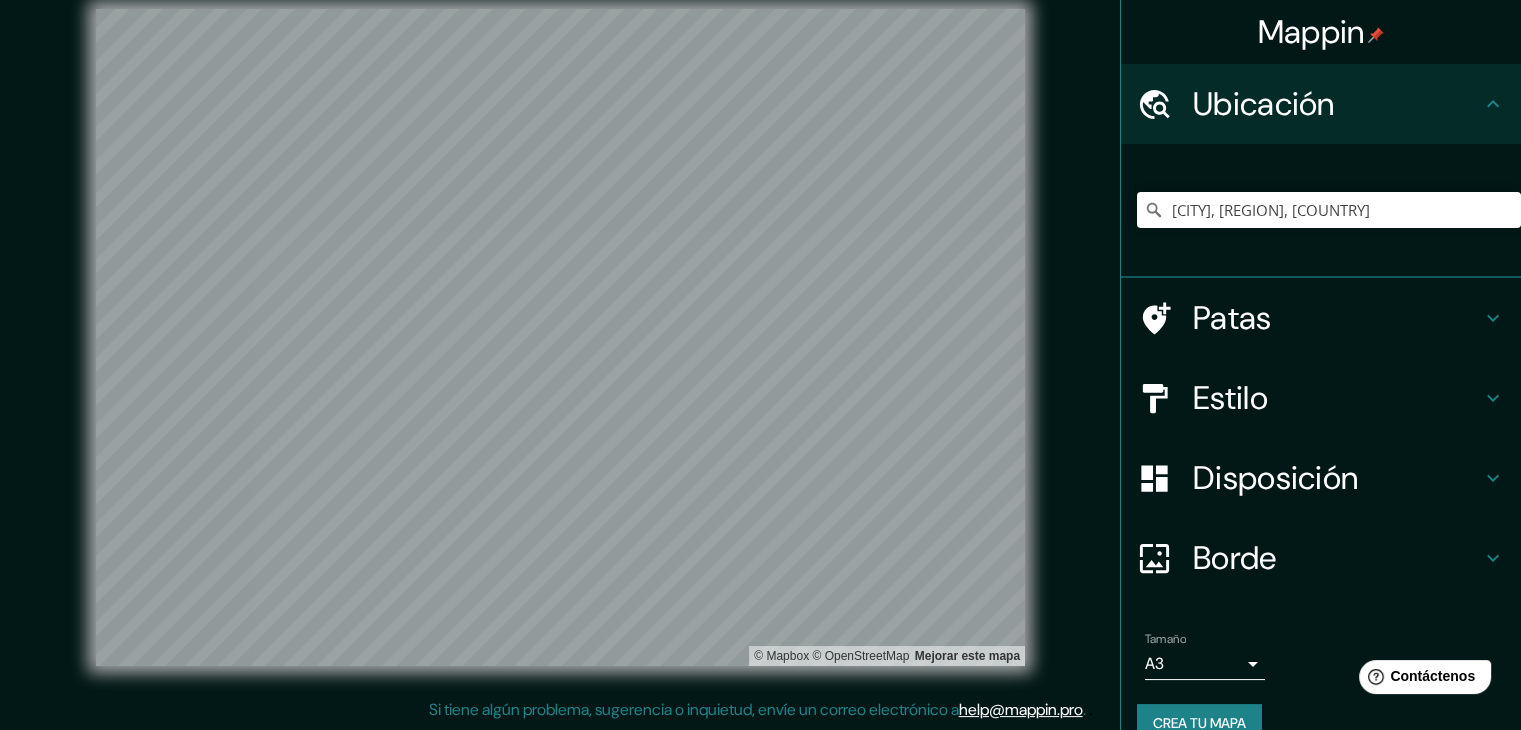 click on "© Mapbox    © OpenStreetMap    Mejorar este mapa" at bounding box center [560, 337] 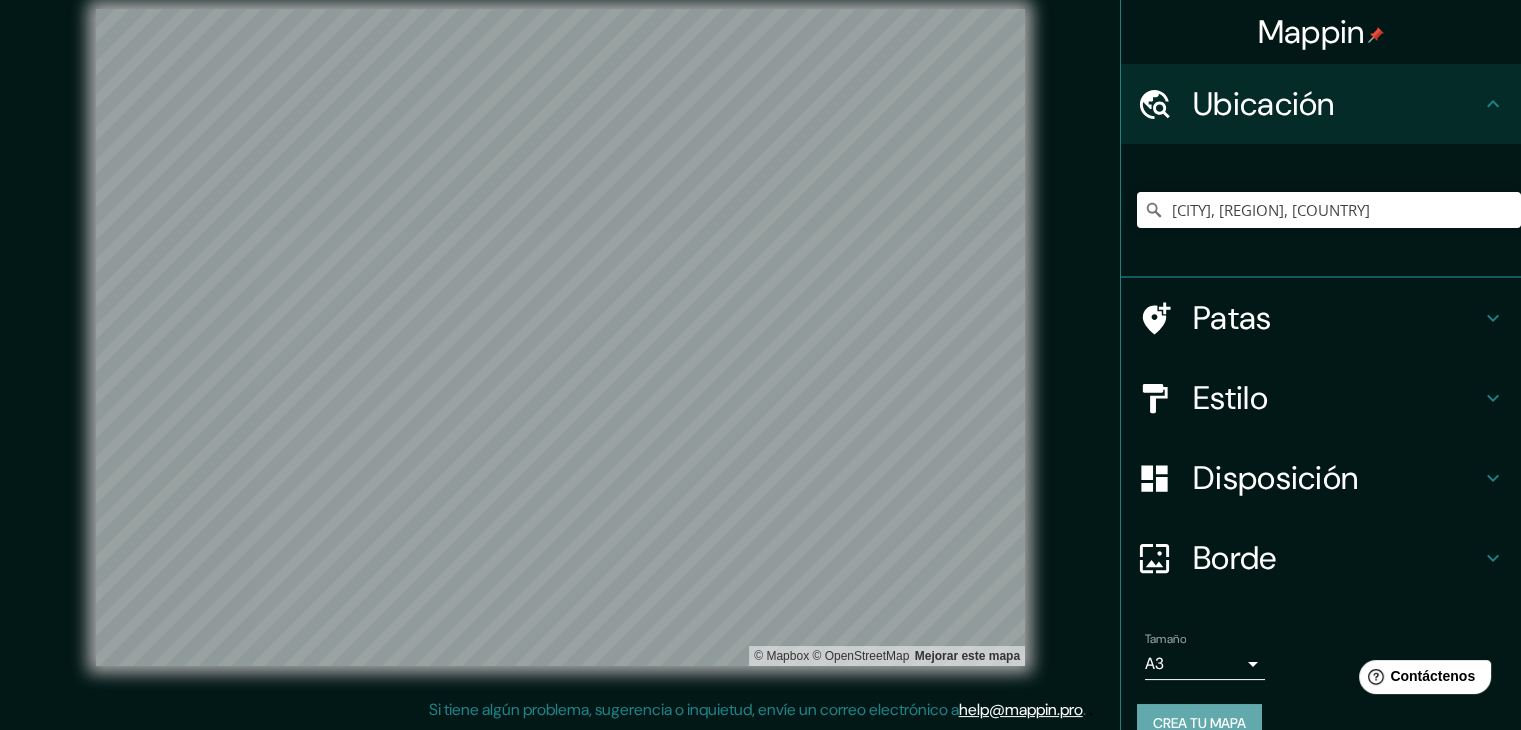 click on "Crea tu mapa" at bounding box center [1199, 723] 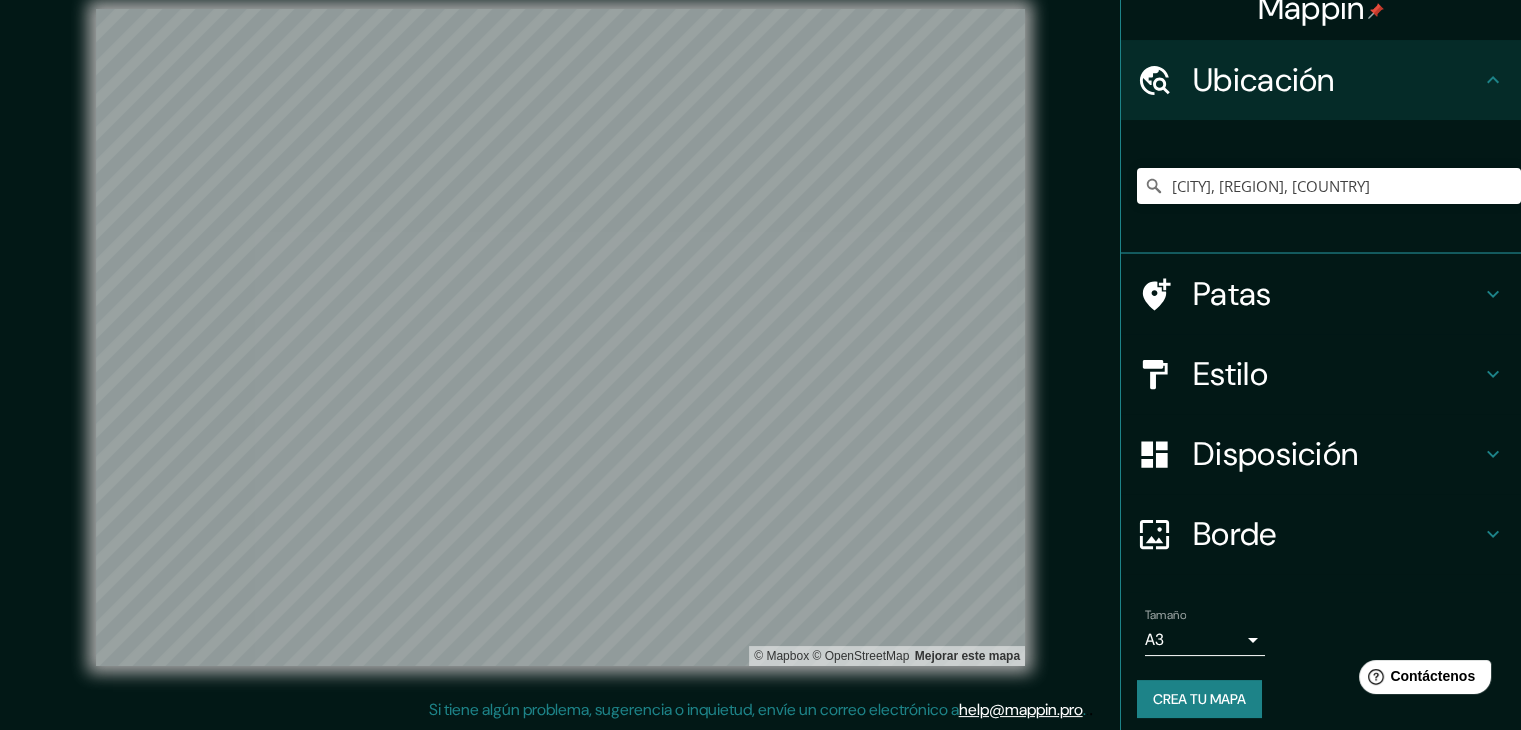 scroll, scrollTop: 35, scrollLeft: 0, axis: vertical 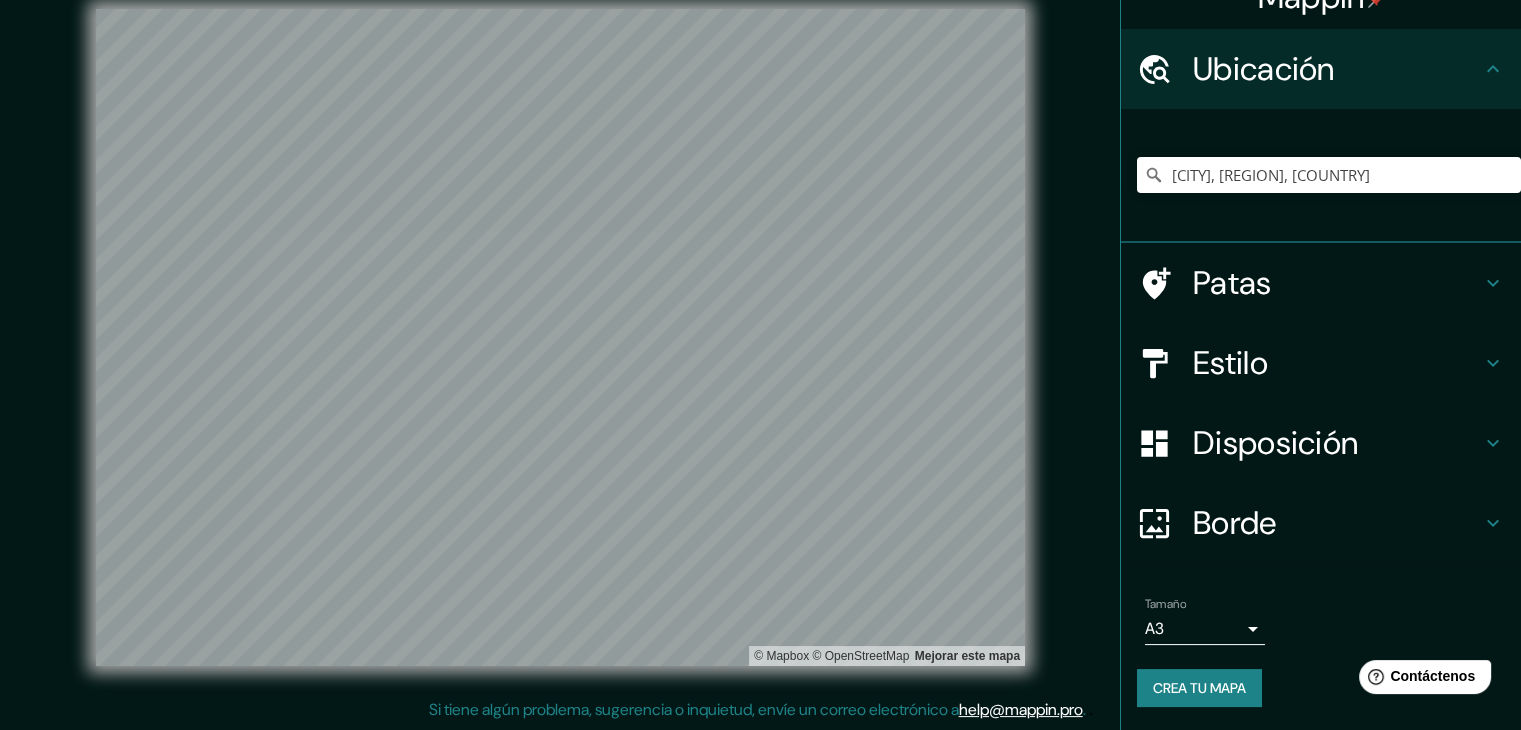 click on "Crea tu mapa" at bounding box center [1199, 688] 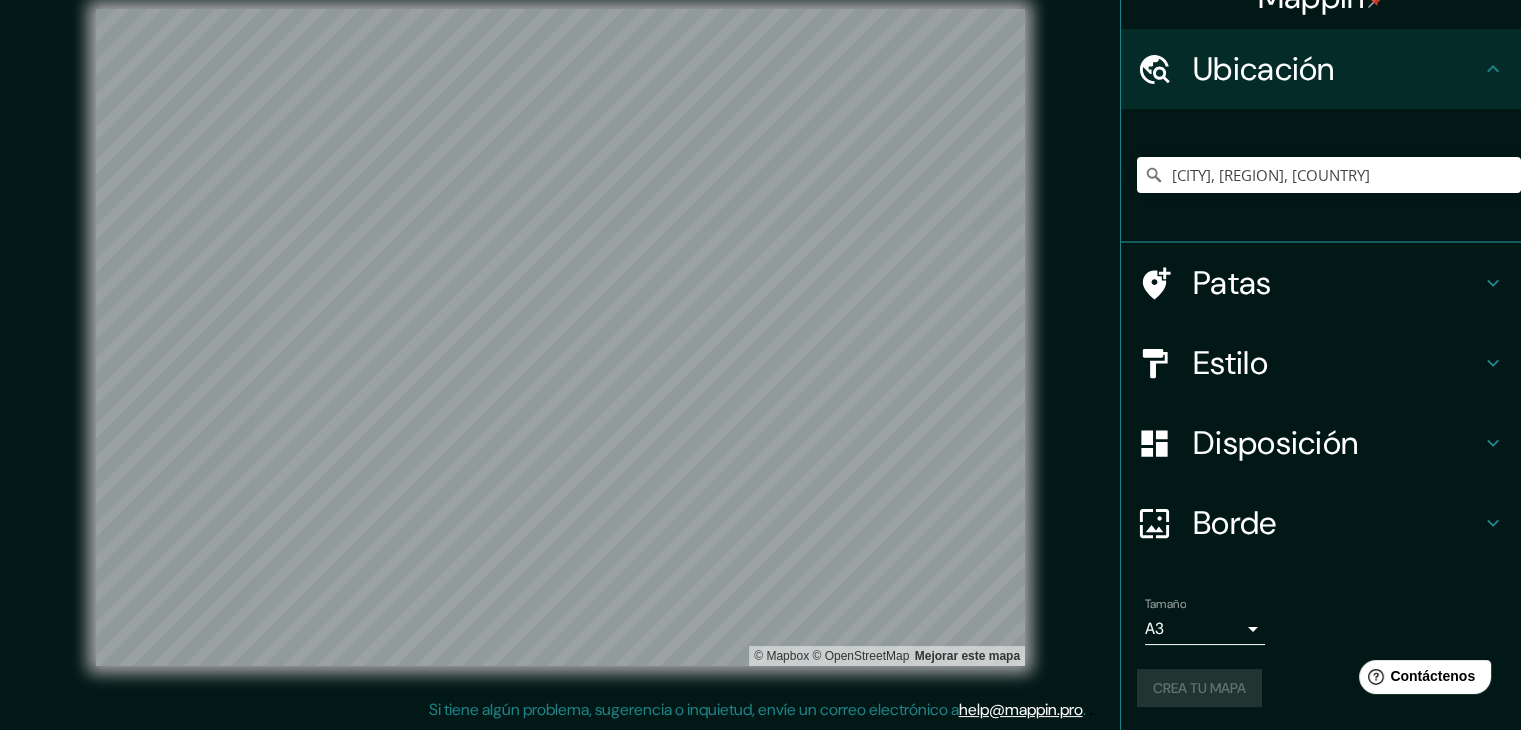 click on "Disposición" at bounding box center (1275, 443) 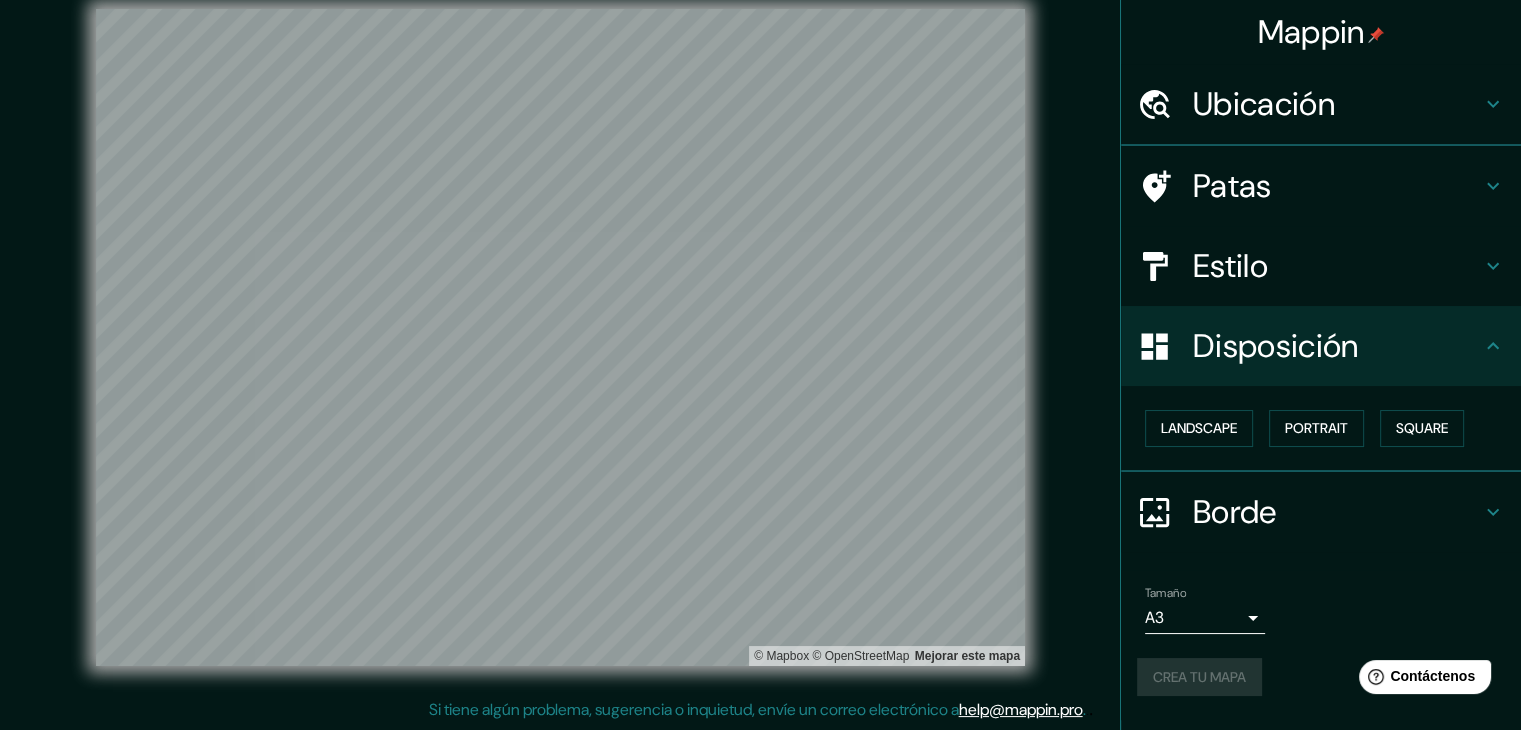 scroll, scrollTop: 0, scrollLeft: 0, axis: both 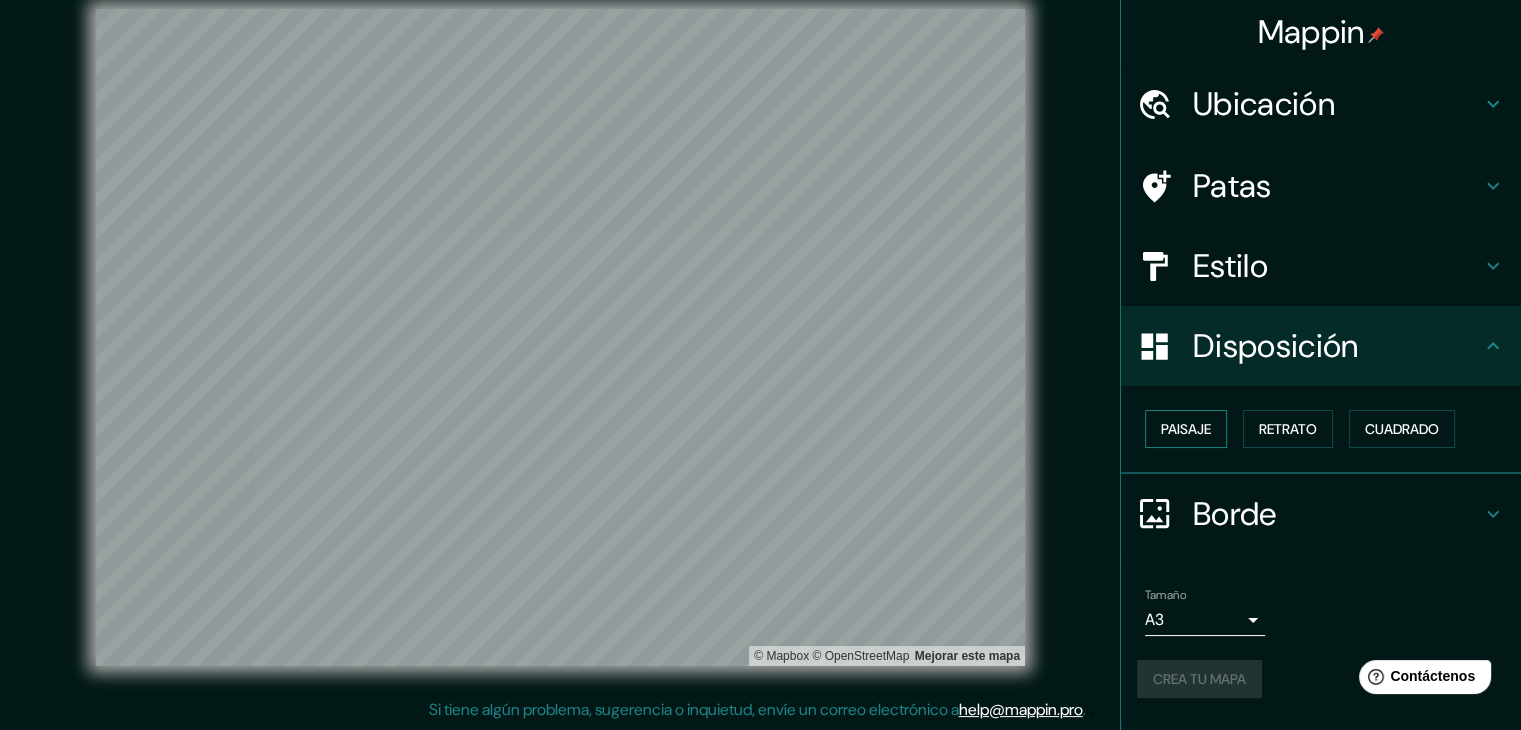 click on "Paisaje" at bounding box center (1186, 429) 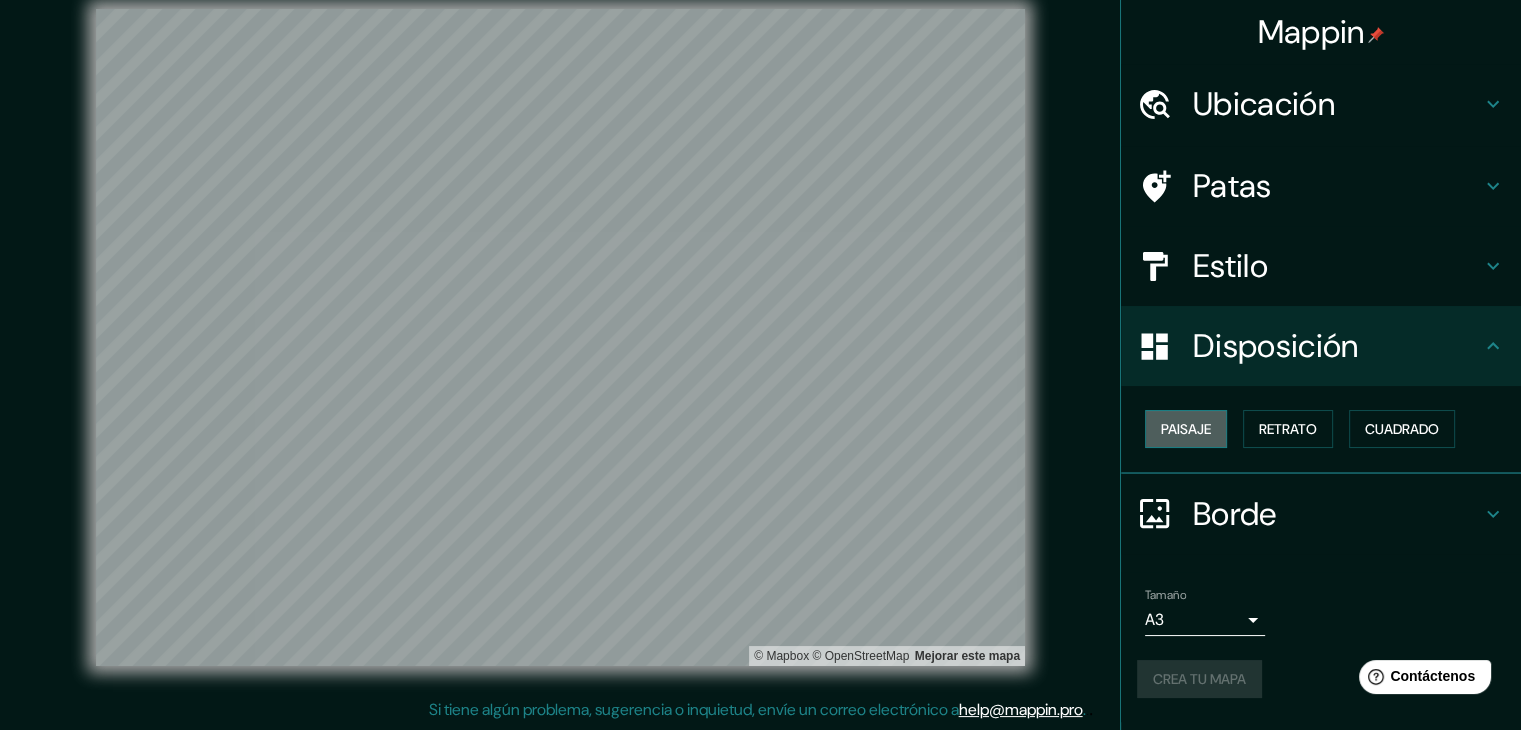 click on "Paisaje" at bounding box center [1186, 429] 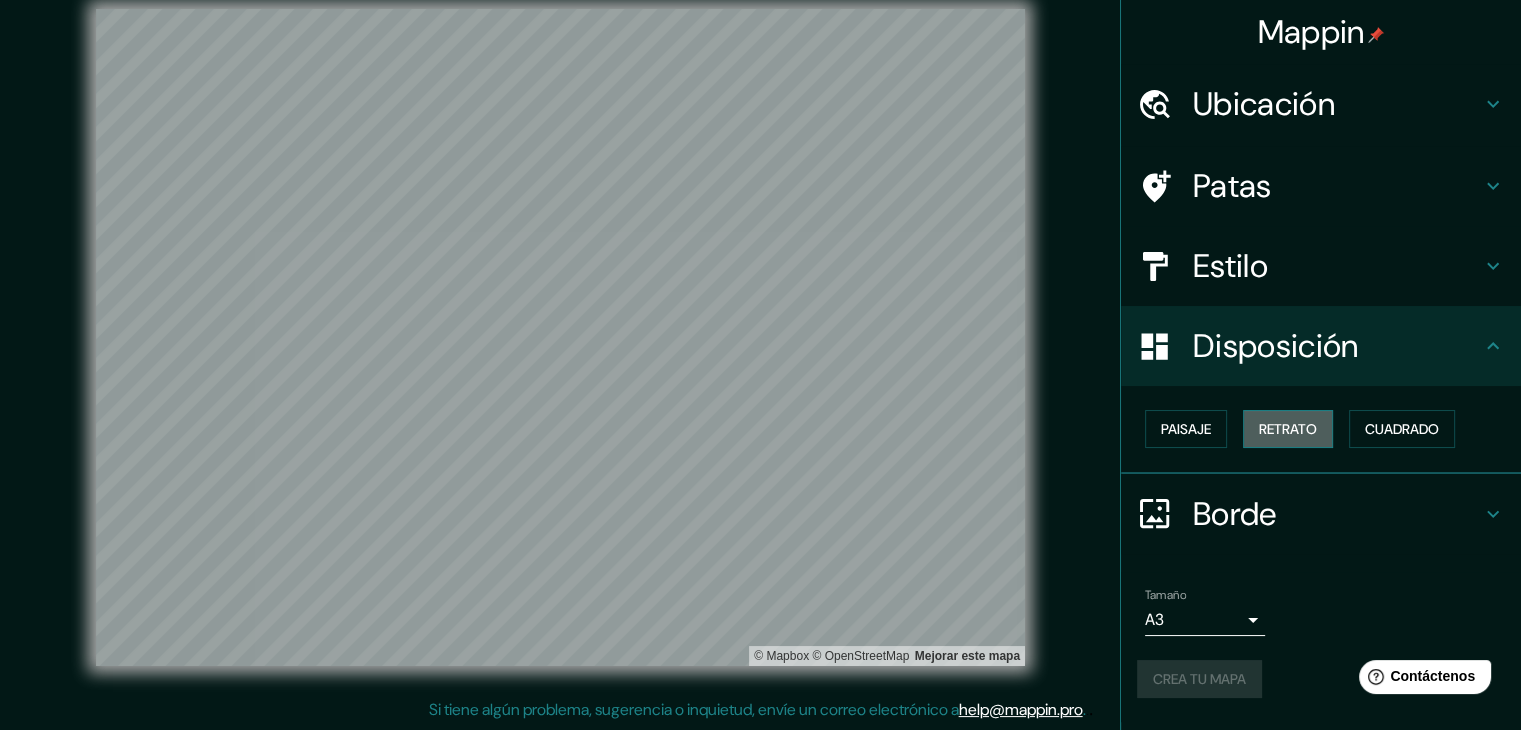 click on "Retrato" at bounding box center [1288, 429] 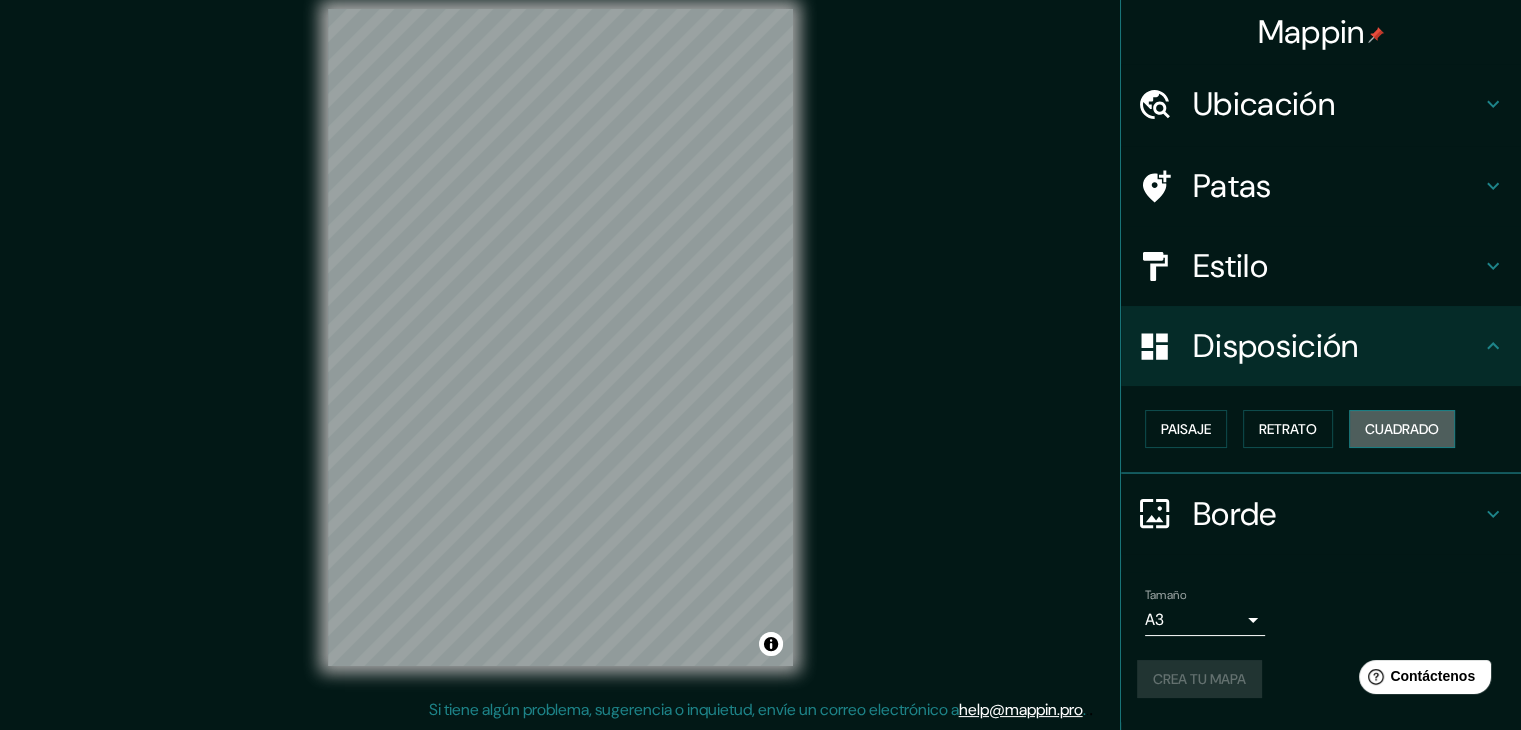 click on "Cuadrado" at bounding box center [1402, 429] 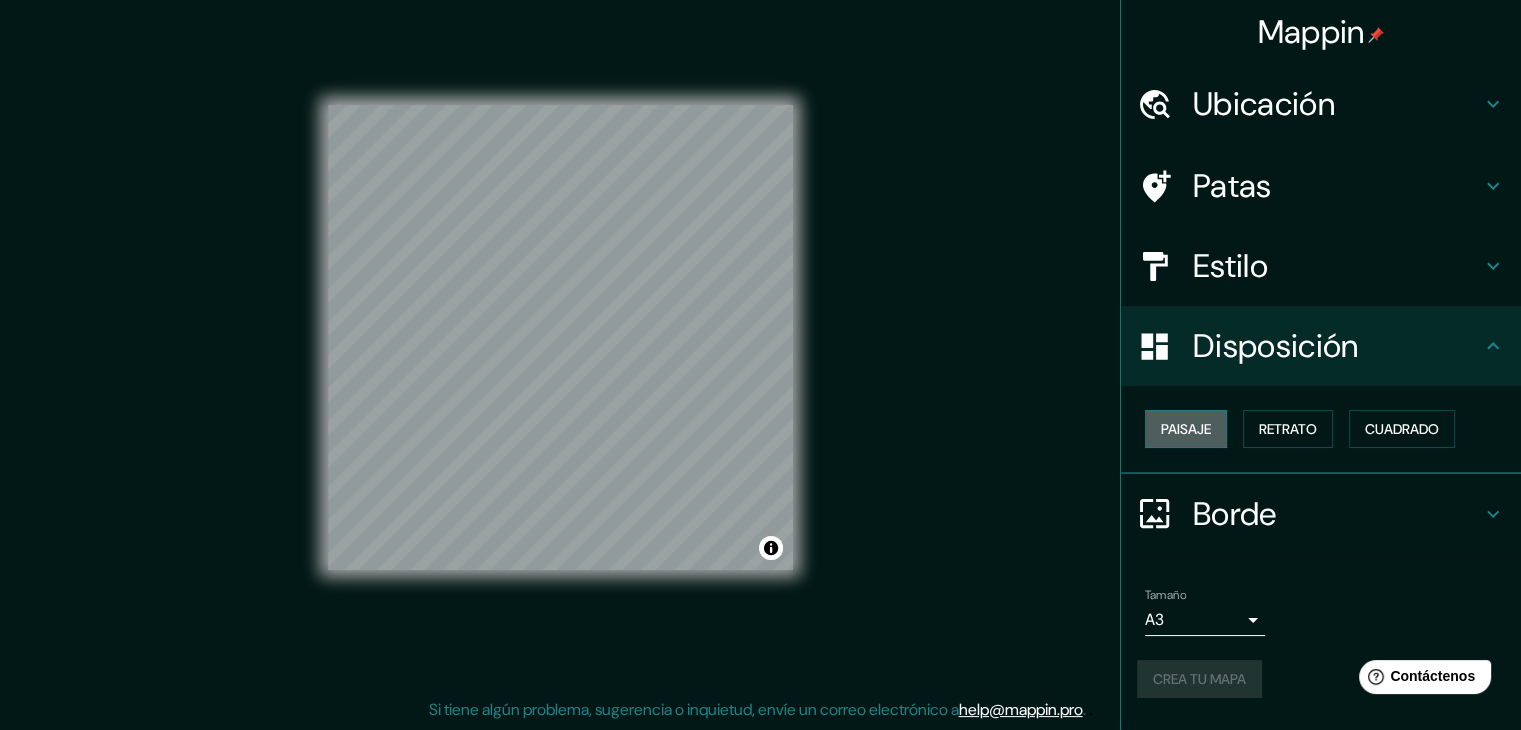 click on "Paisaje" at bounding box center [1186, 429] 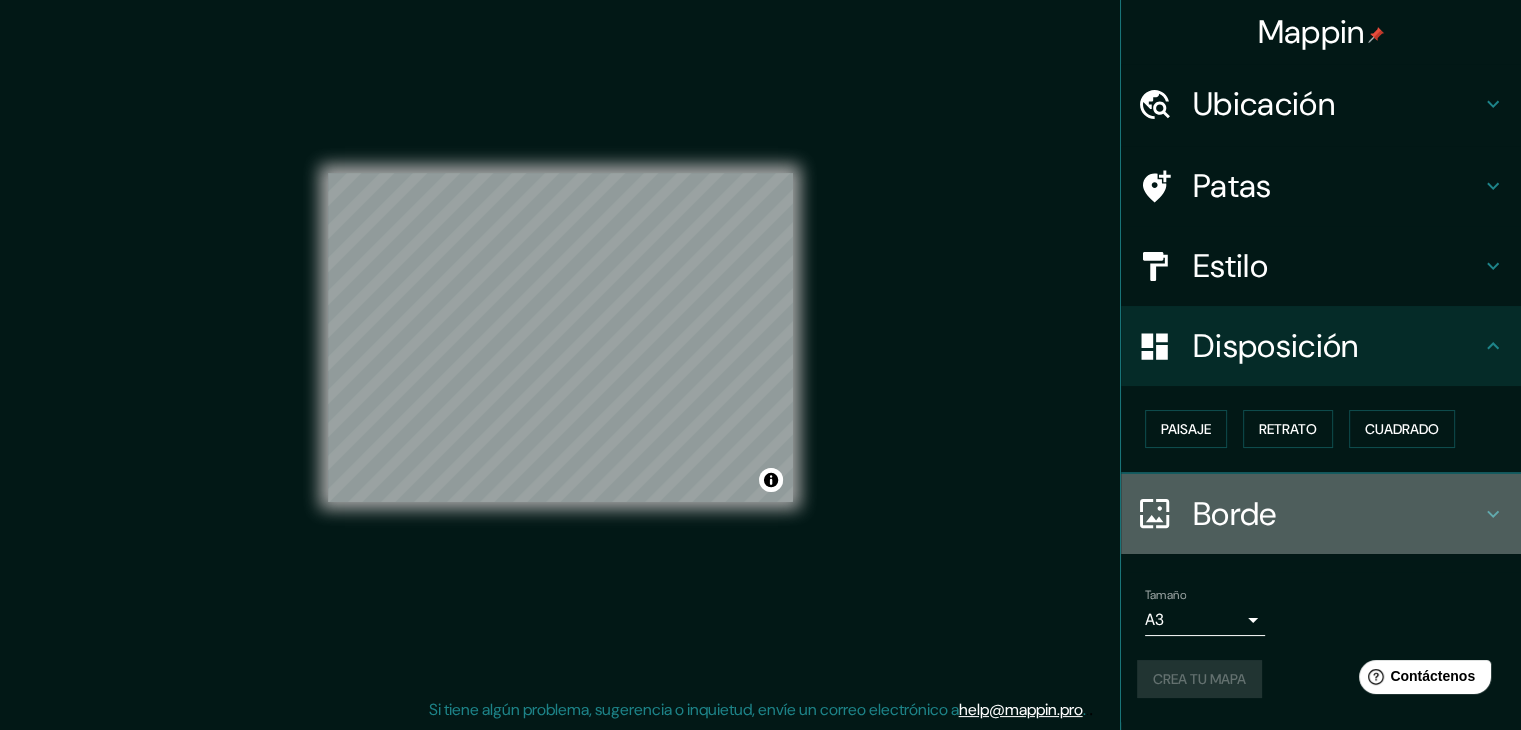 click at bounding box center (1165, 513) 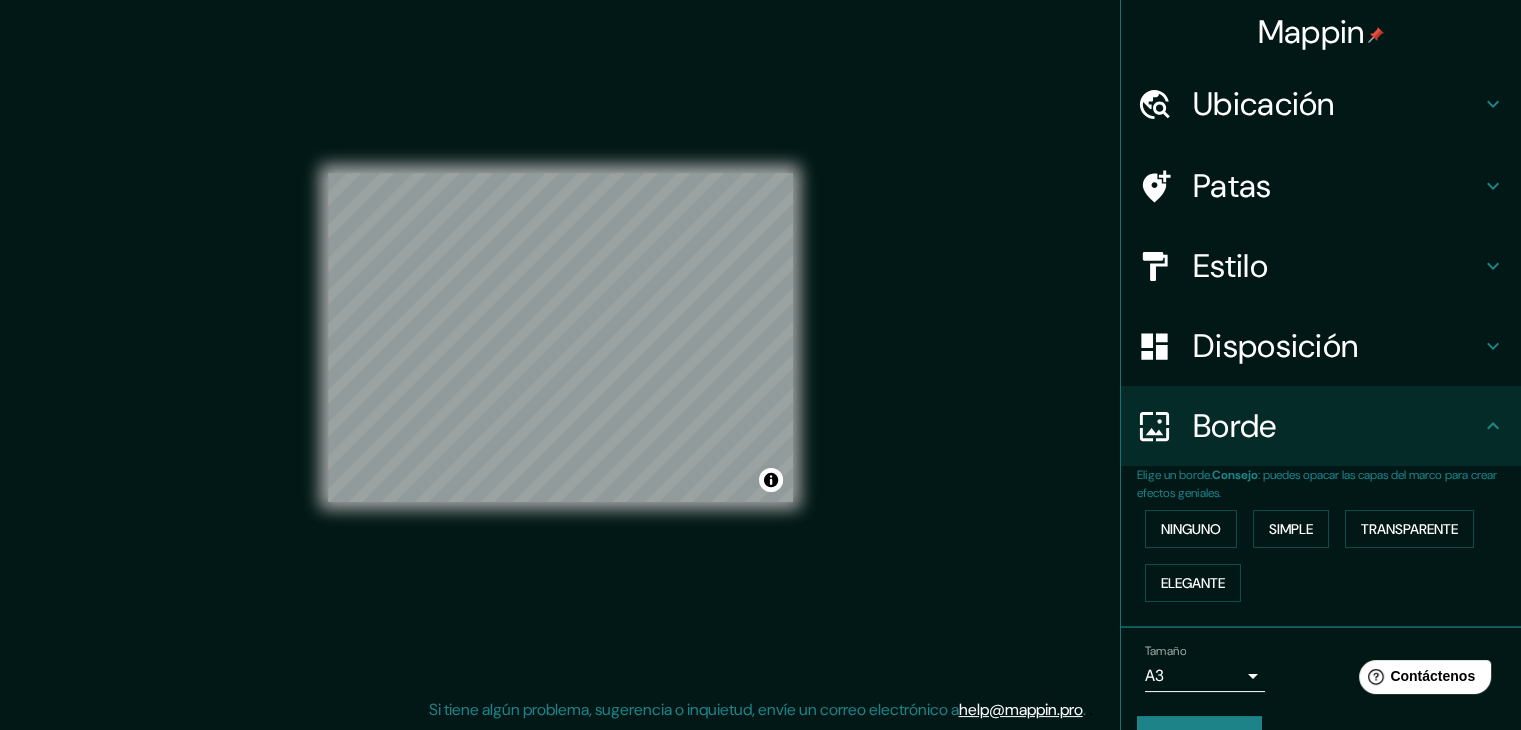 click on "Borde" at bounding box center (1235, 426) 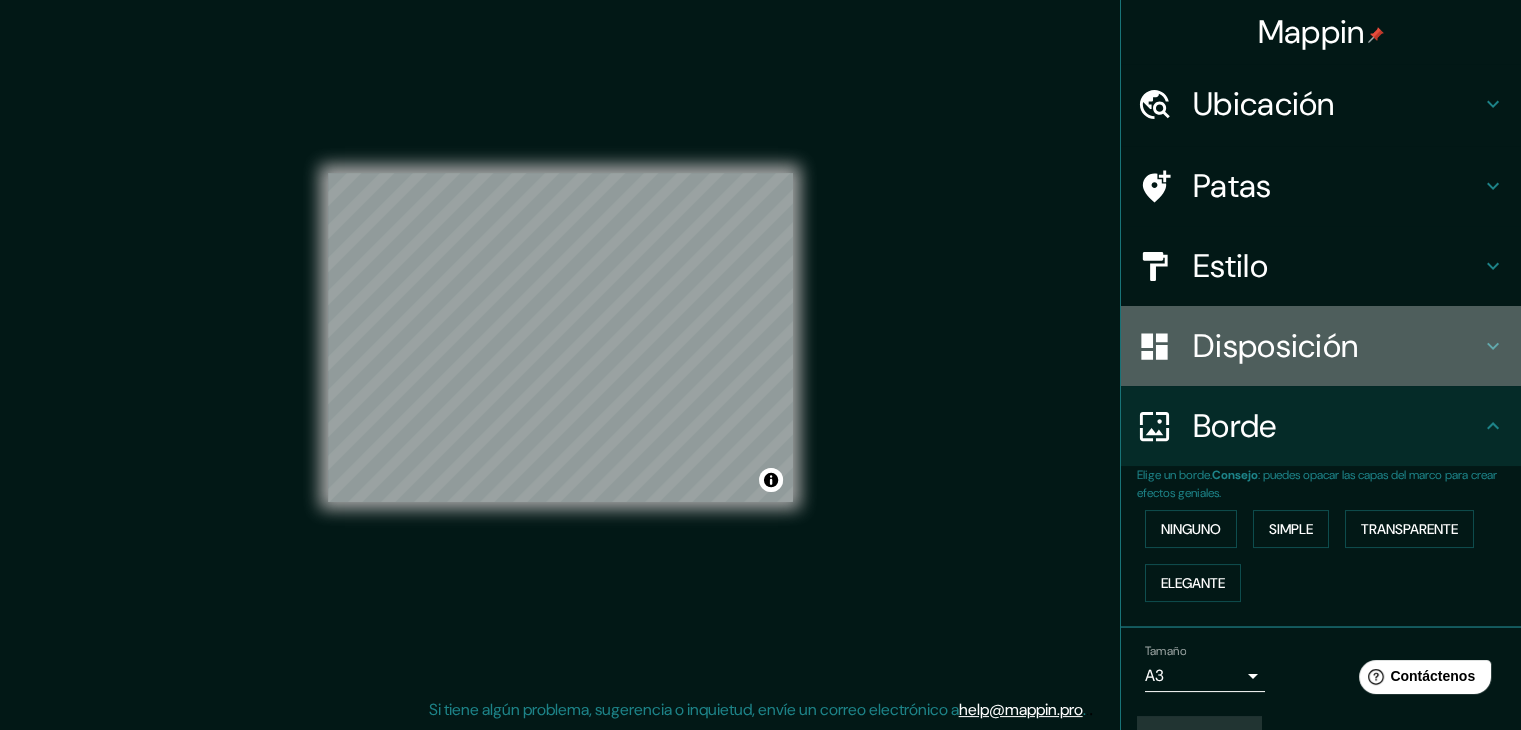 click on "Disposición" at bounding box center (1321, 346) 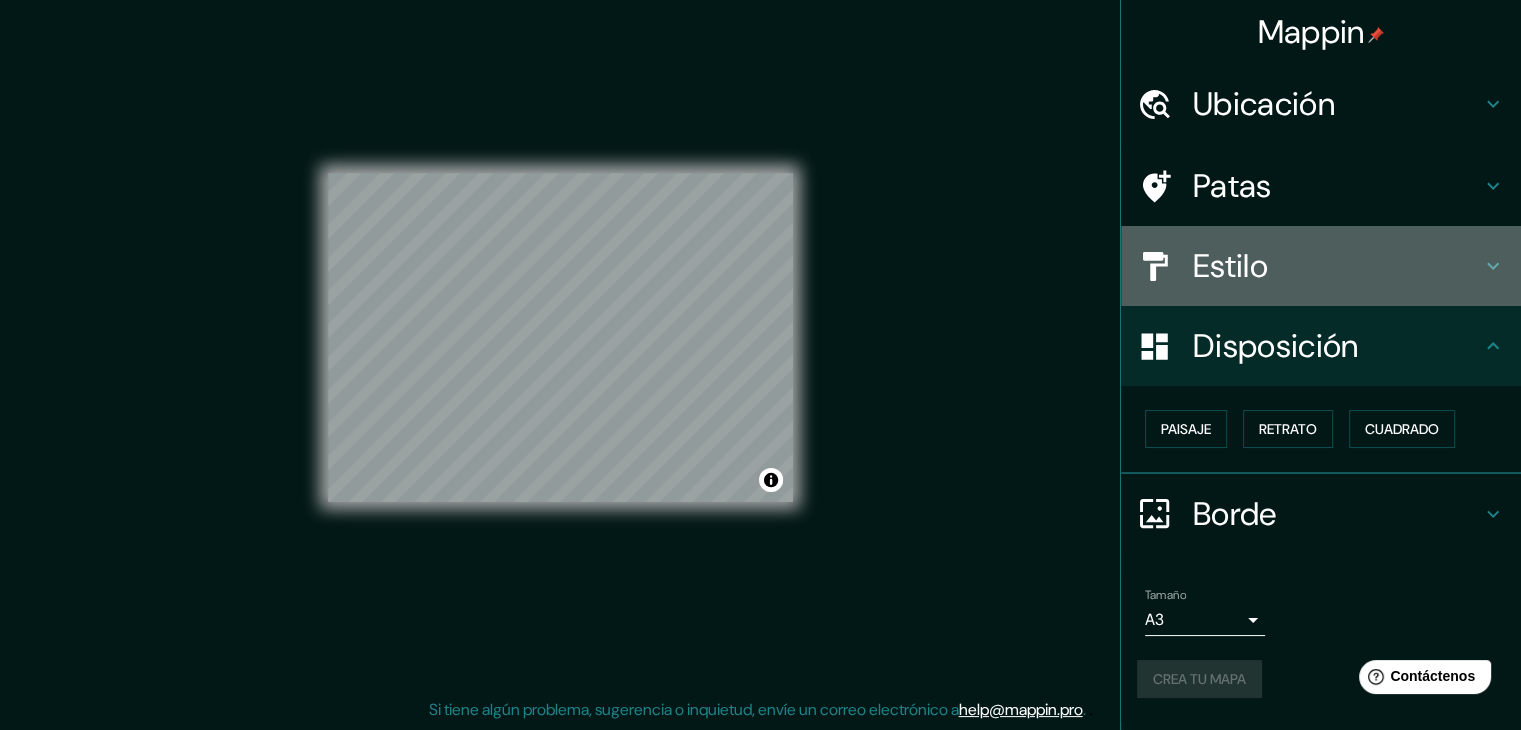 click on "Estilo" at bounding box center (1321, 266) 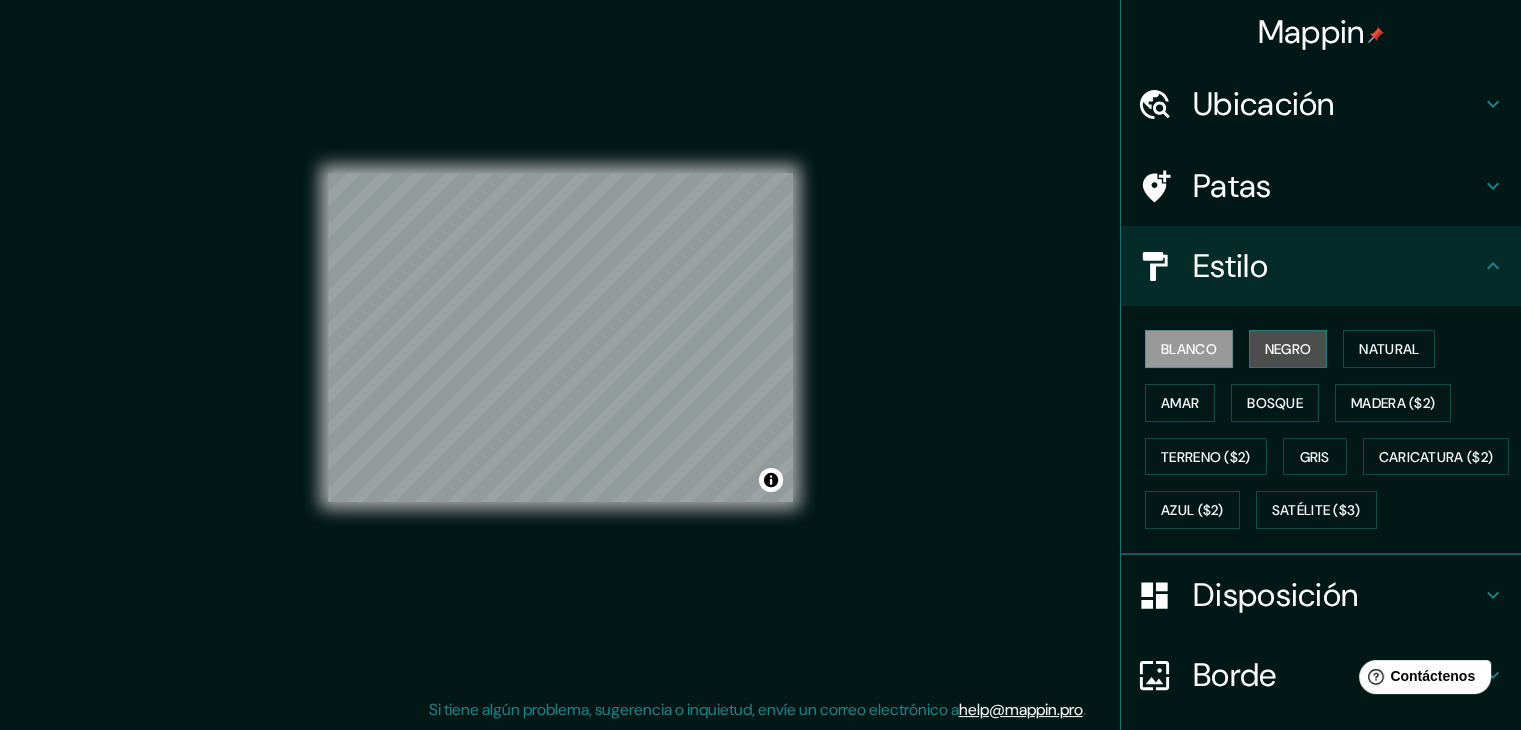 click on "Negro" at bounding box center [1288, 349] 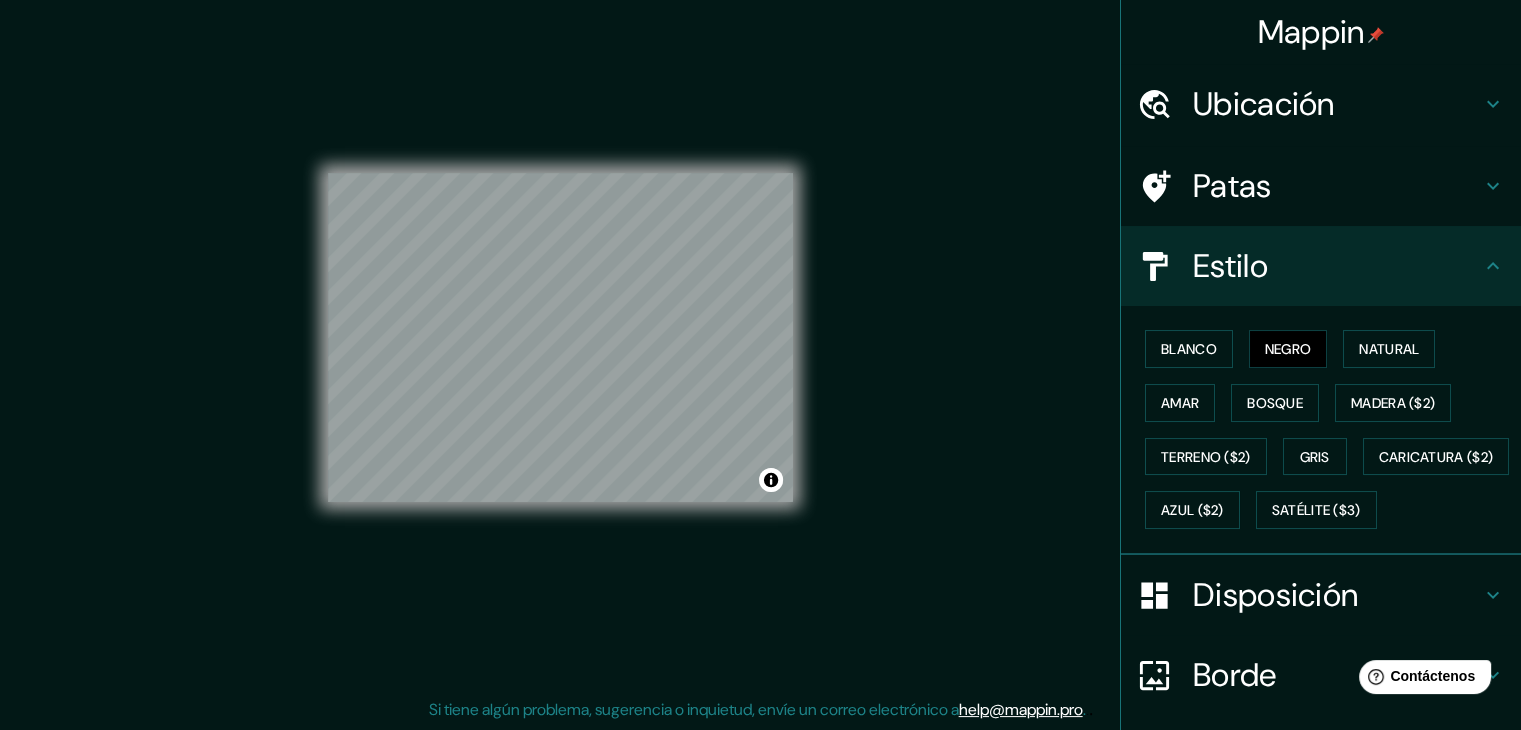 click on "Blanco Negro Natural Amar Bosque Madera ($2) Terreno ($2) Gris Caricatura ($2) Azul ($2) Satélite ($3)" at bounding box center (1329, 429) 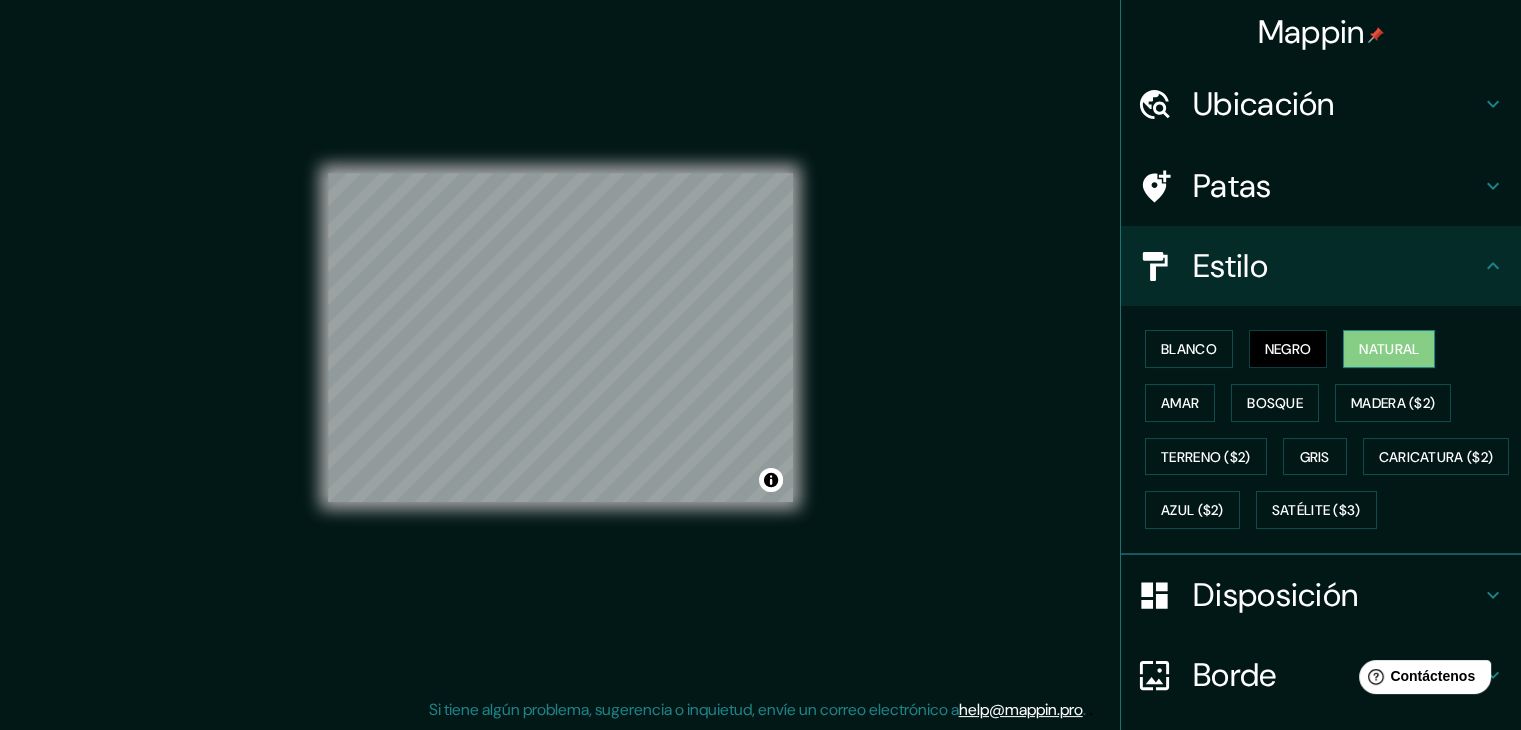 click on "Natural" at bounding box center (1389, 349) 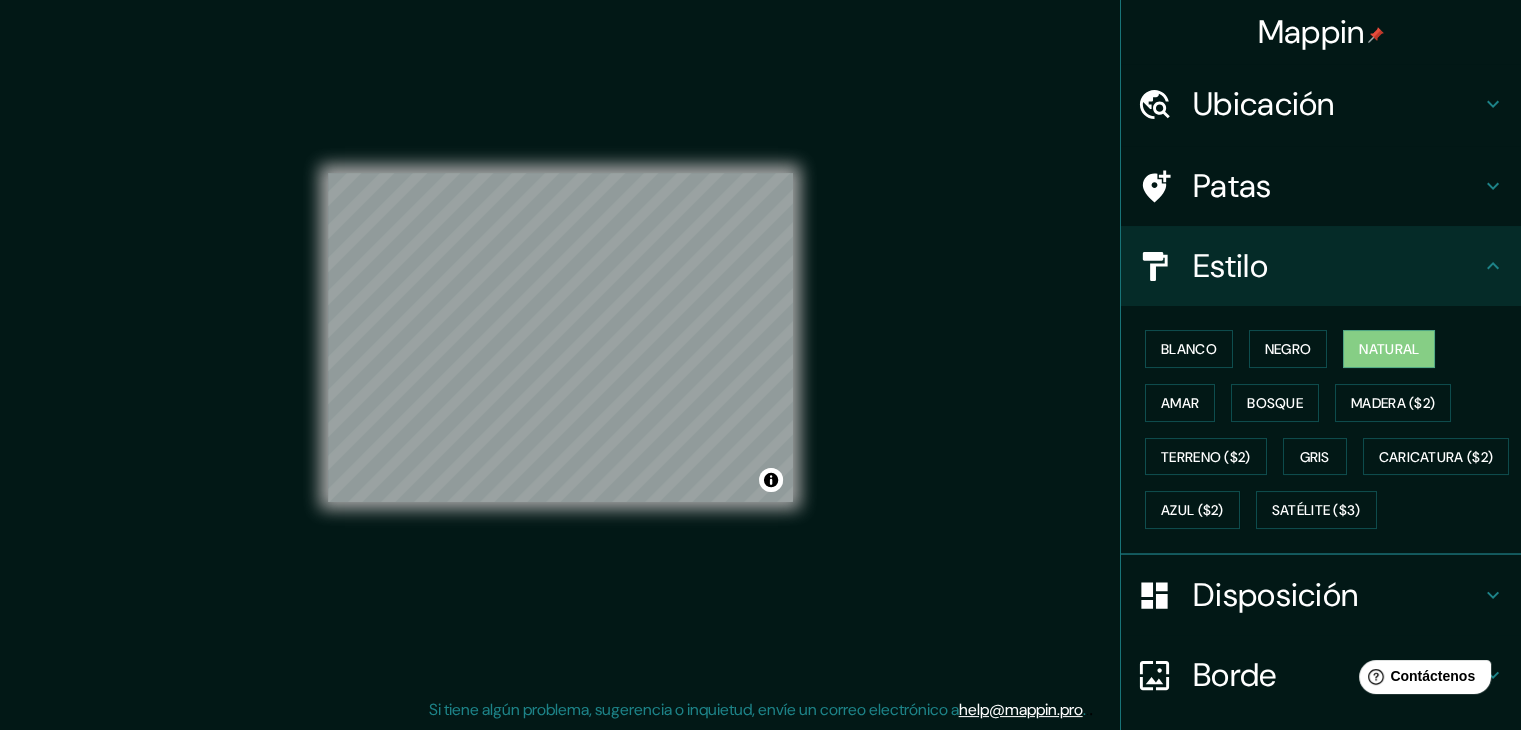 click on "Blanco Negro Natural Amar Bosque Madera ($2) Terreno ($2) Gris Caricatura ($2) Azul ($2) Satélite ($3)" at bounding box center [1329, 429] 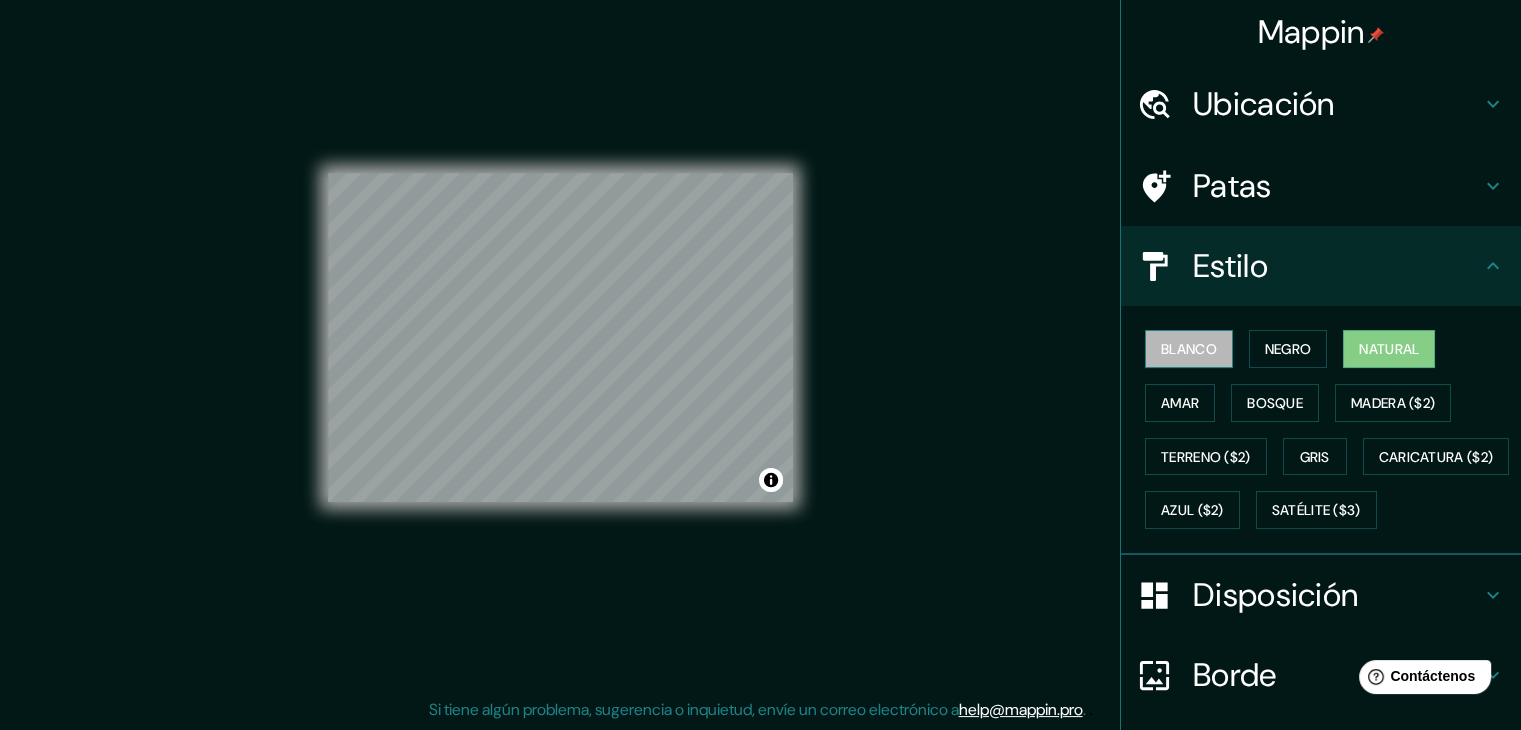 click on "Blanco" at bounding box center [1189, 349] 